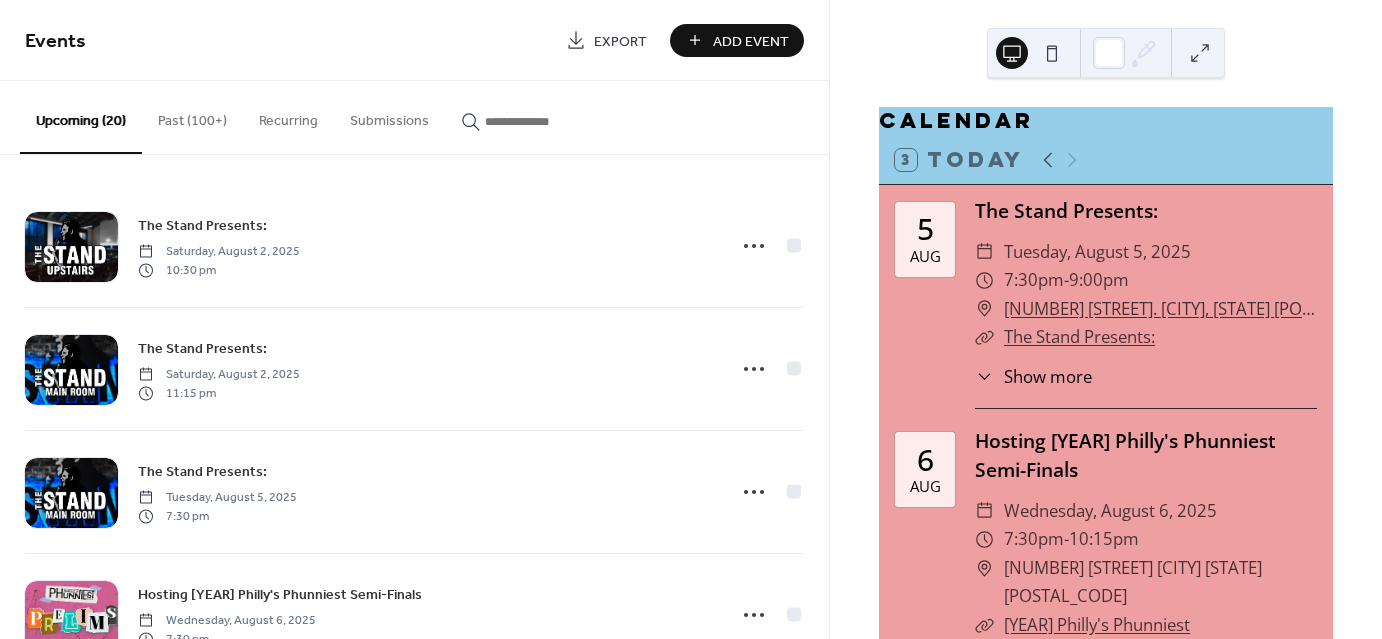 scroll, scrollTop: 0, scrollLeft: 0, axis: both 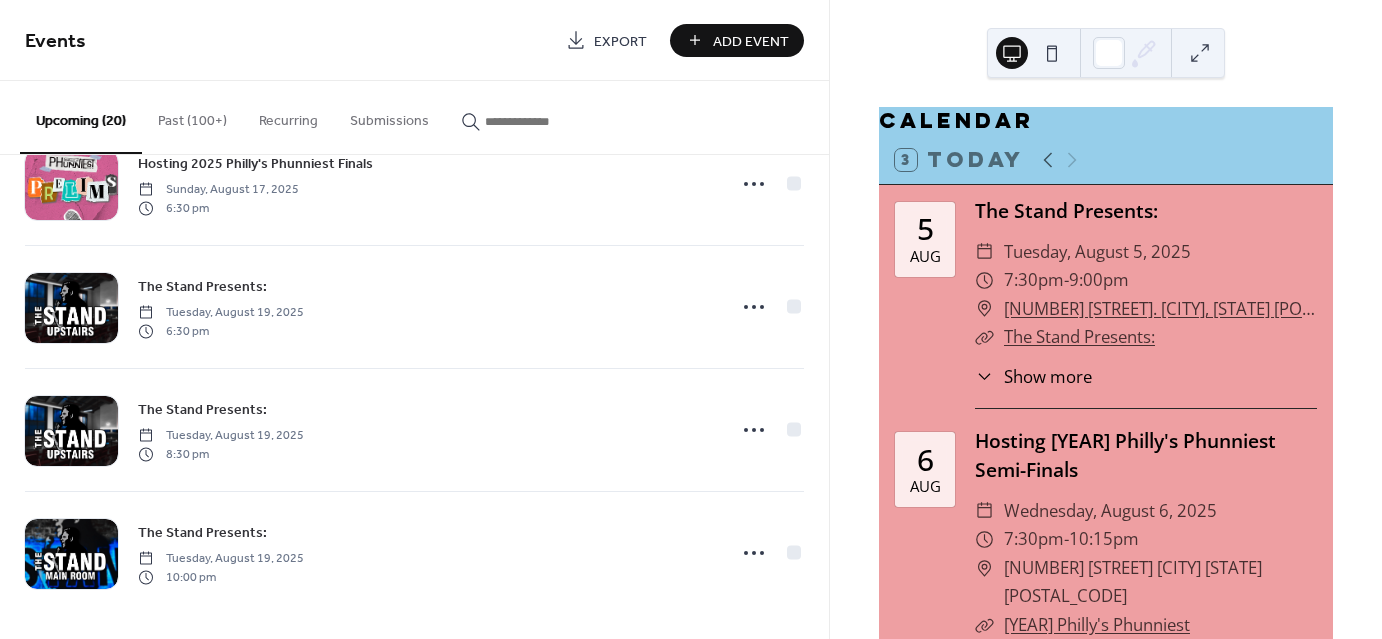 click on "Add Event" at bounding box center (751, 41) 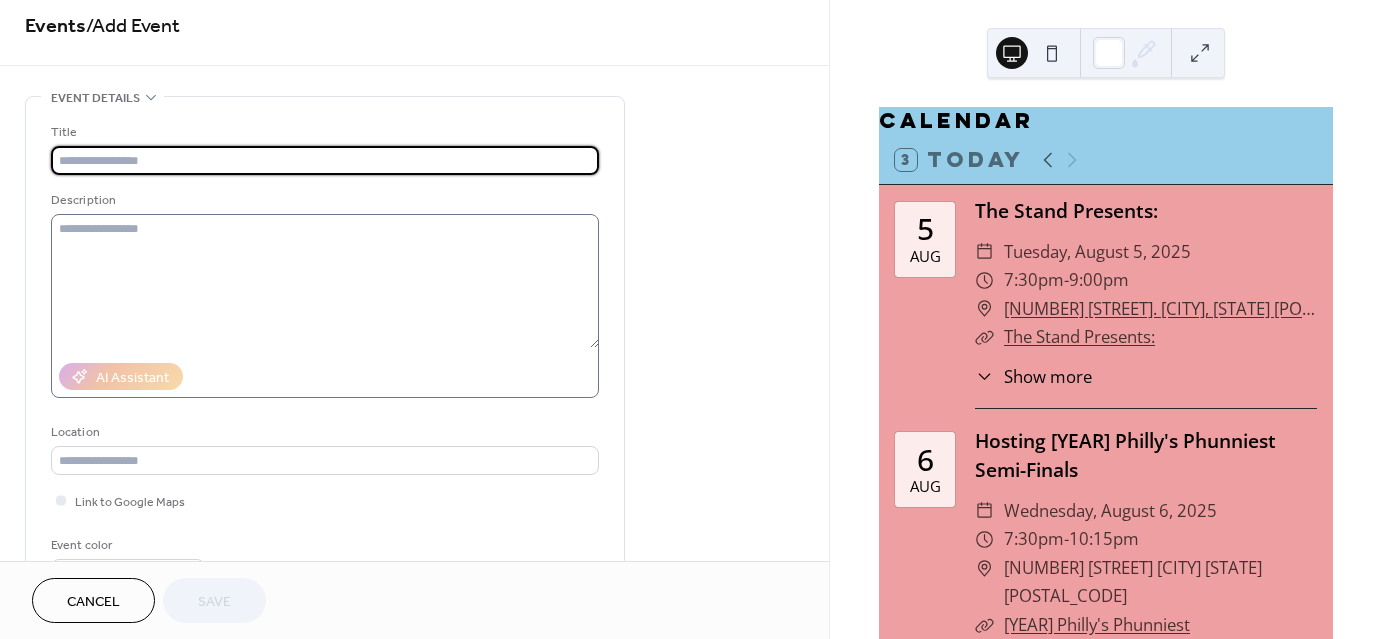 scroll, scrollTop: 16, scrollLeft: 0, axis: vertical 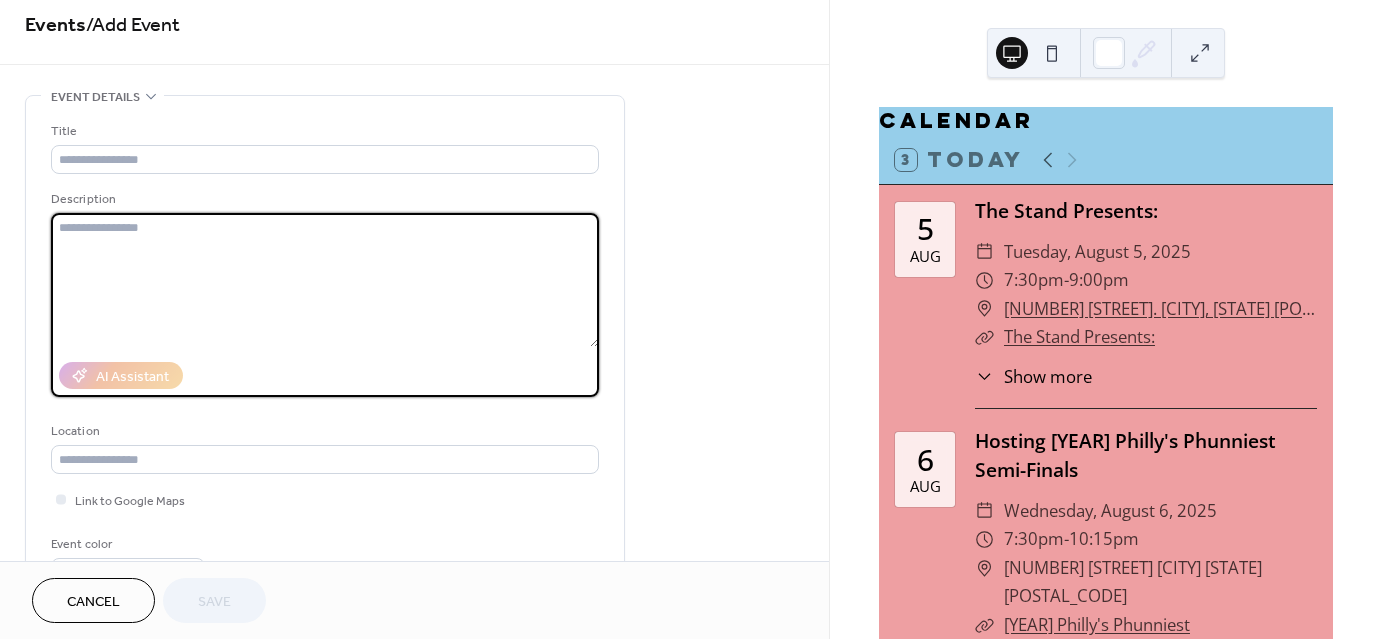 click at bounding box center (325, 280) 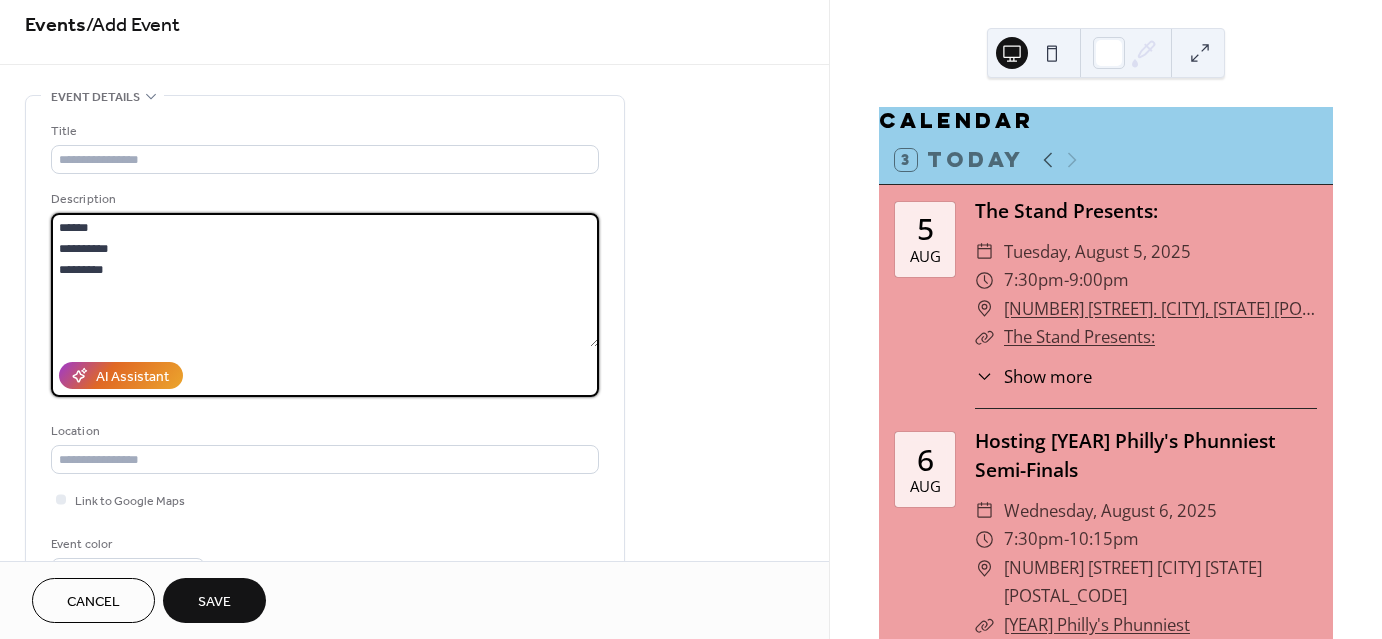 type on "**********" 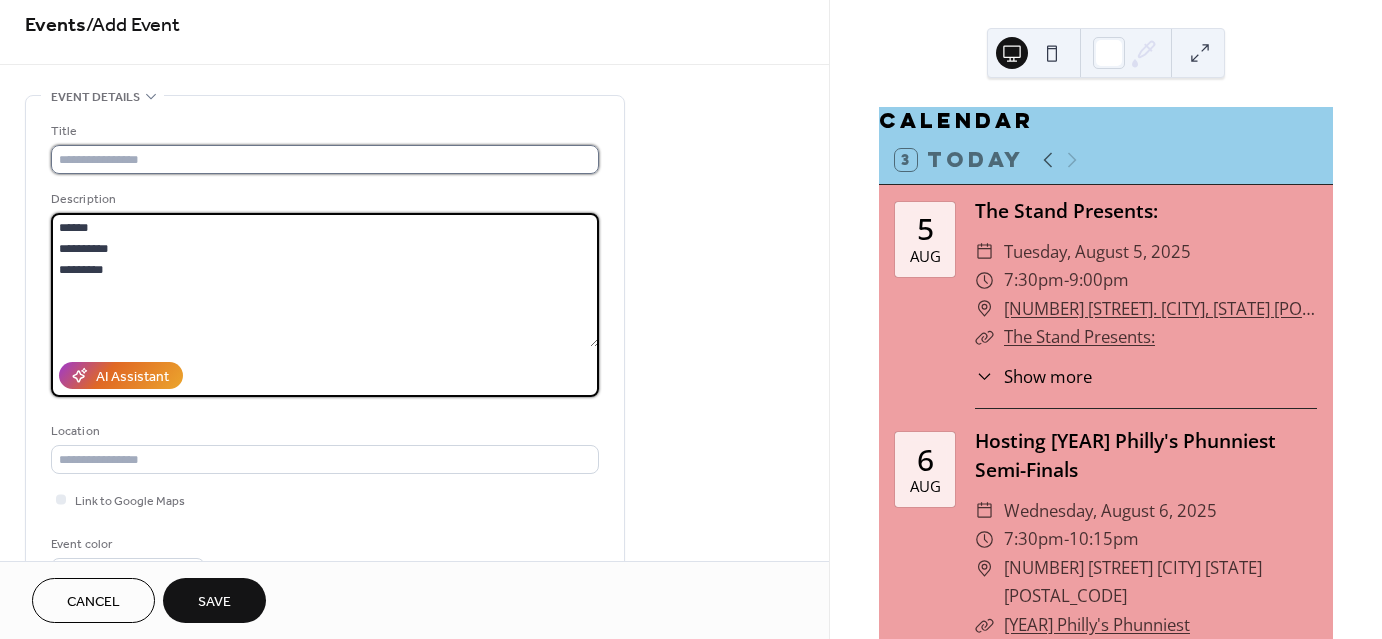 click at bounding box center [325, 159] 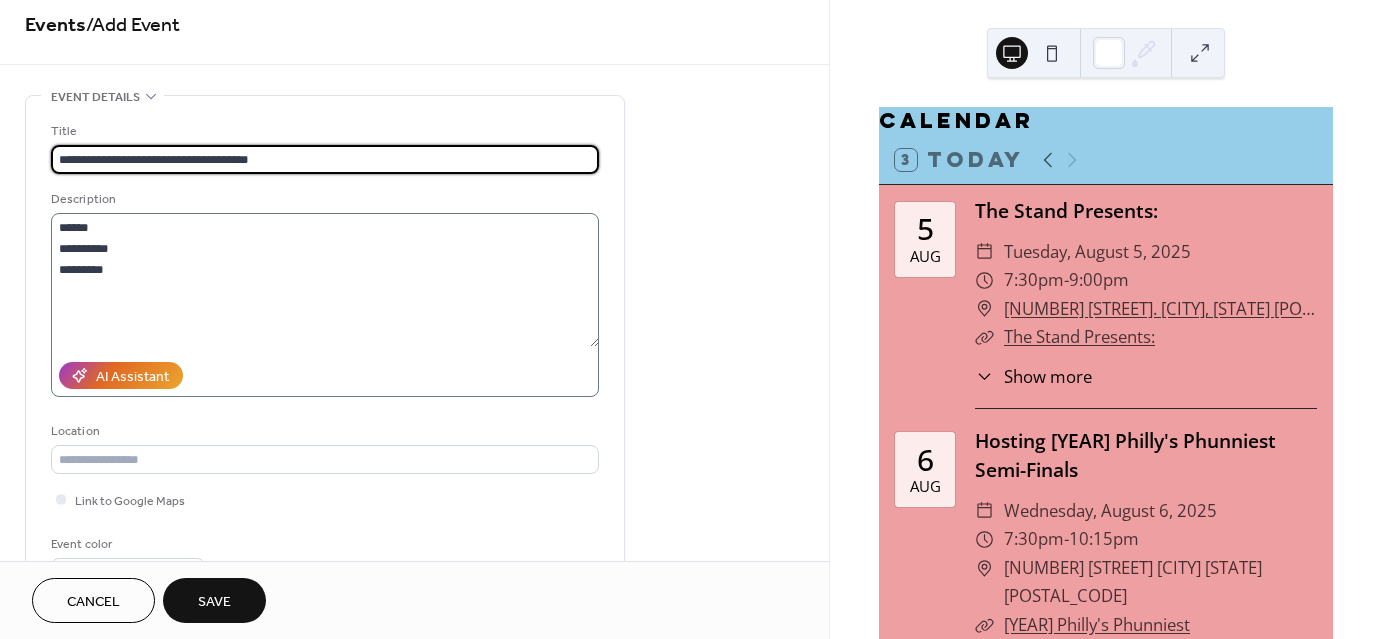type on "**********" 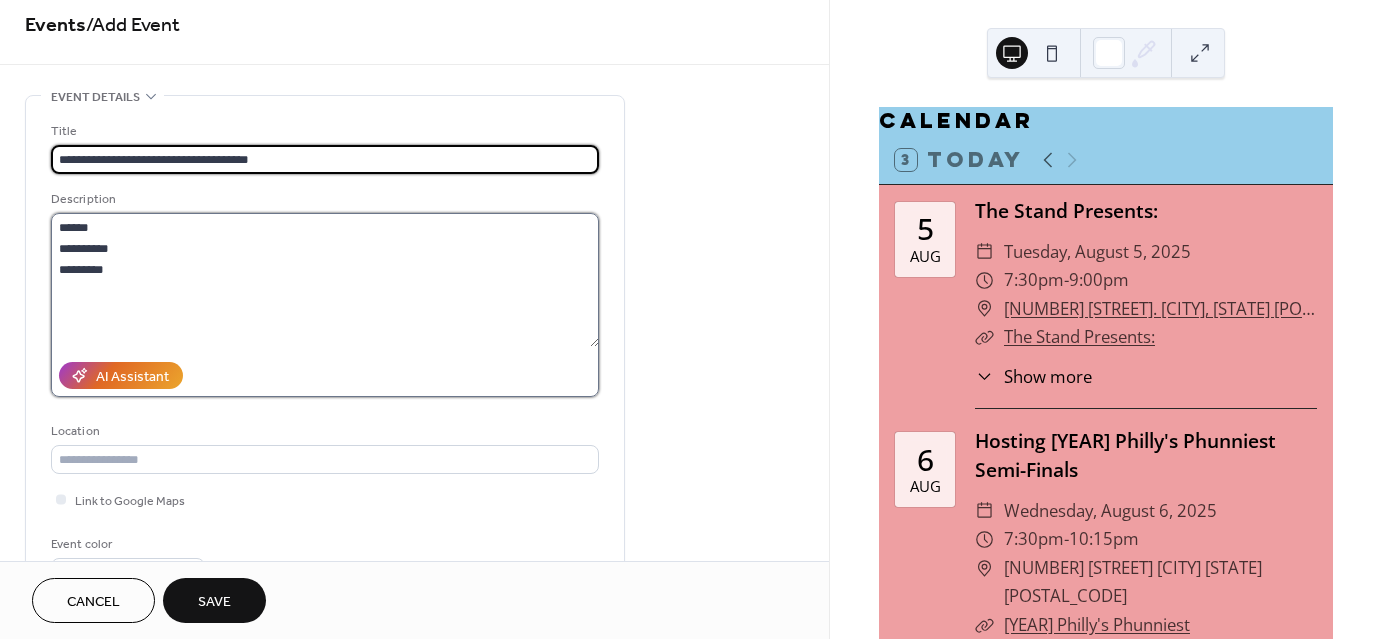 click on "**********" at bounding box center [325, 280] 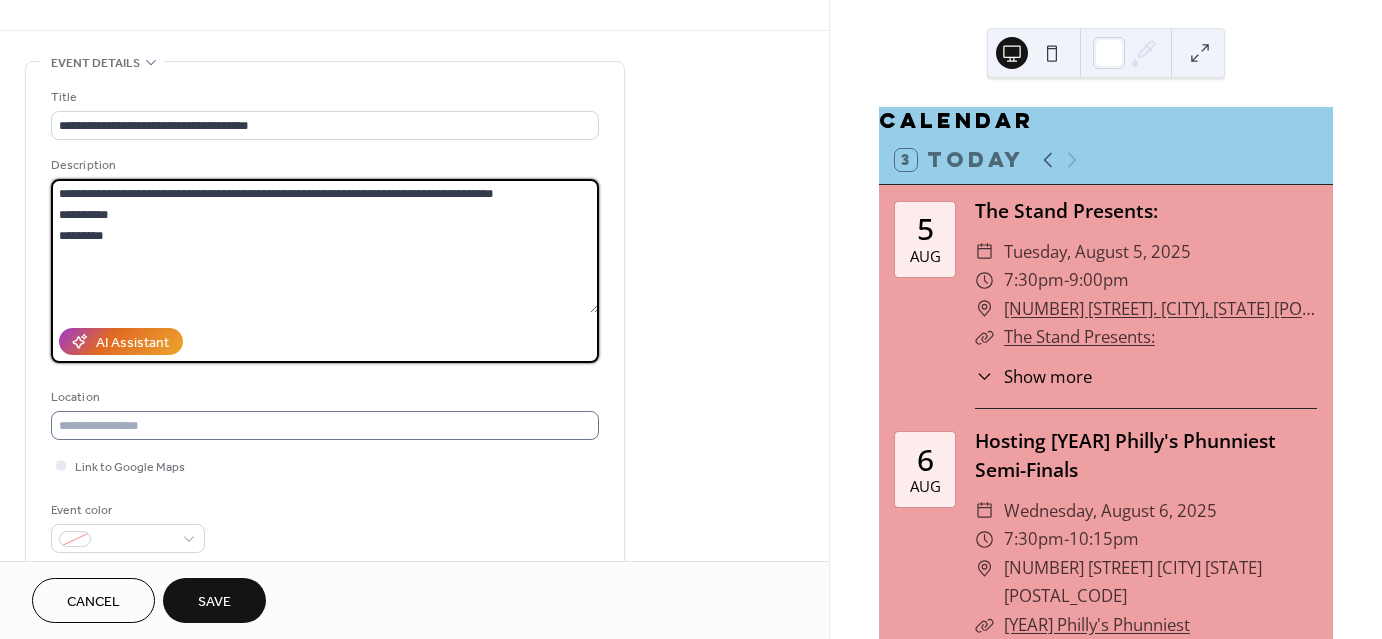 scroll, scrollTop: 51, scrollLeft: 0, axis: vertical 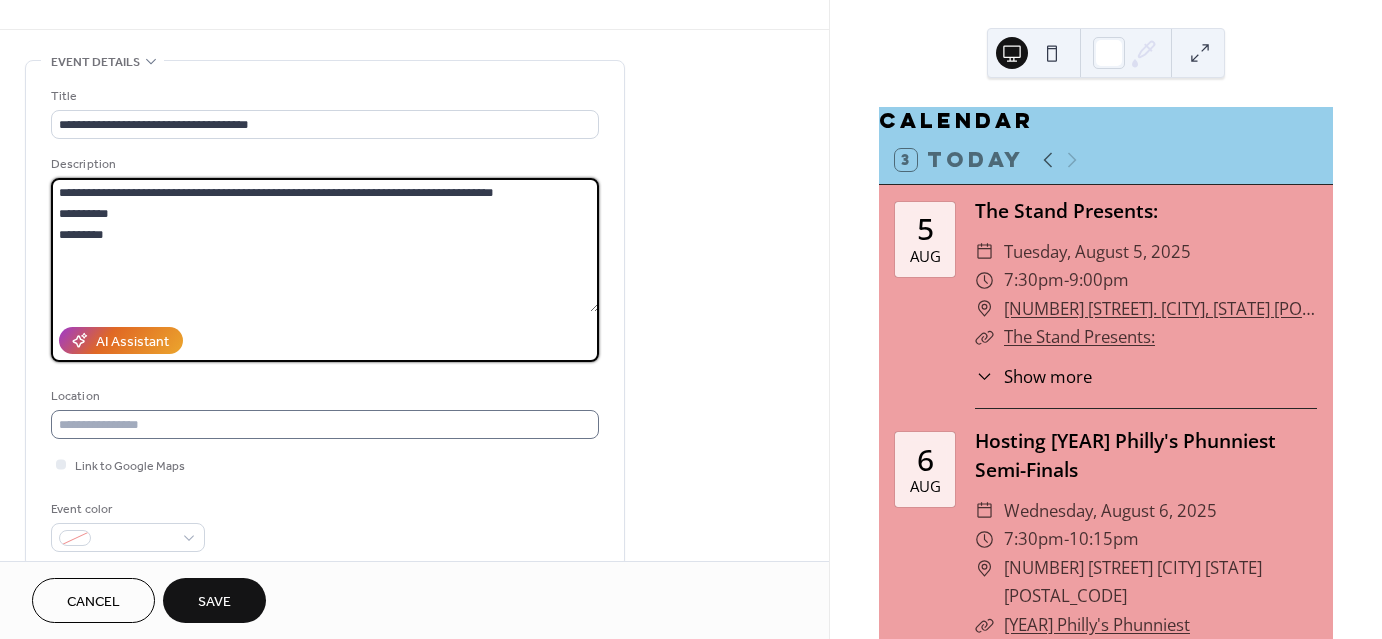 type on "**********" 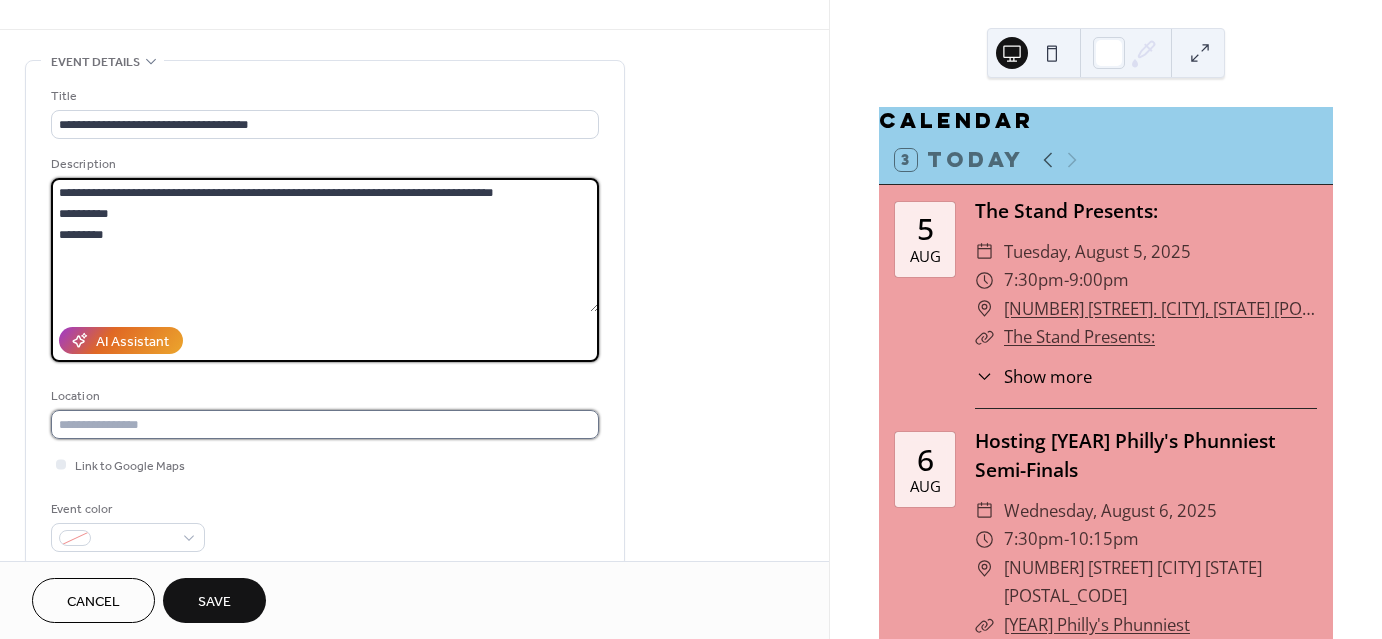 click at bounding box center [325, 424] 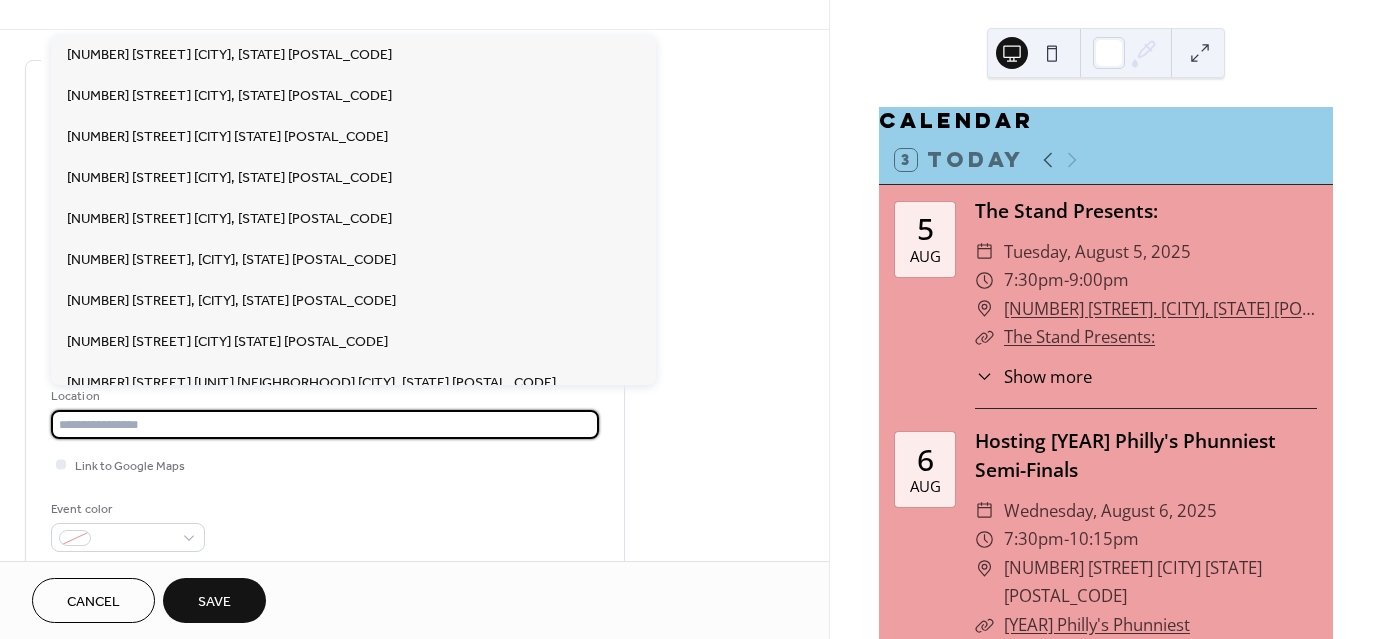 type on "*" 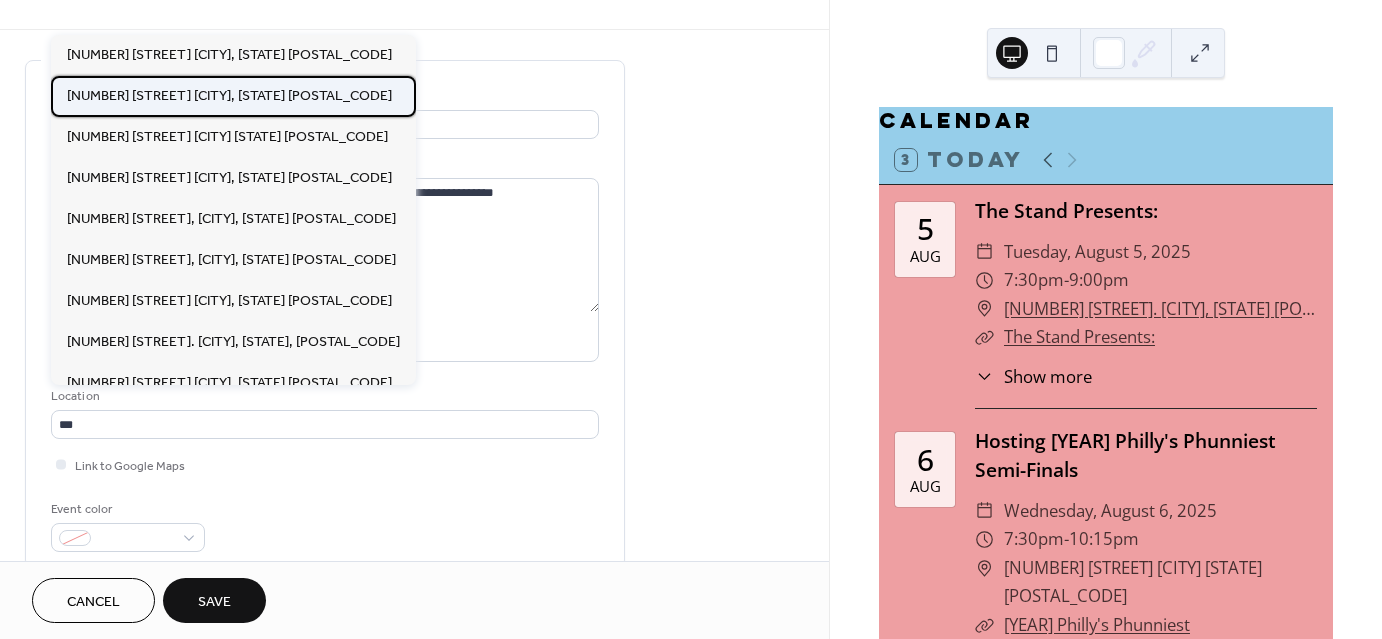 click on "[NUMBER] [STREET] [CITY], [STATE] [POSTAL_CODE]" at bounding box center [229, 96] 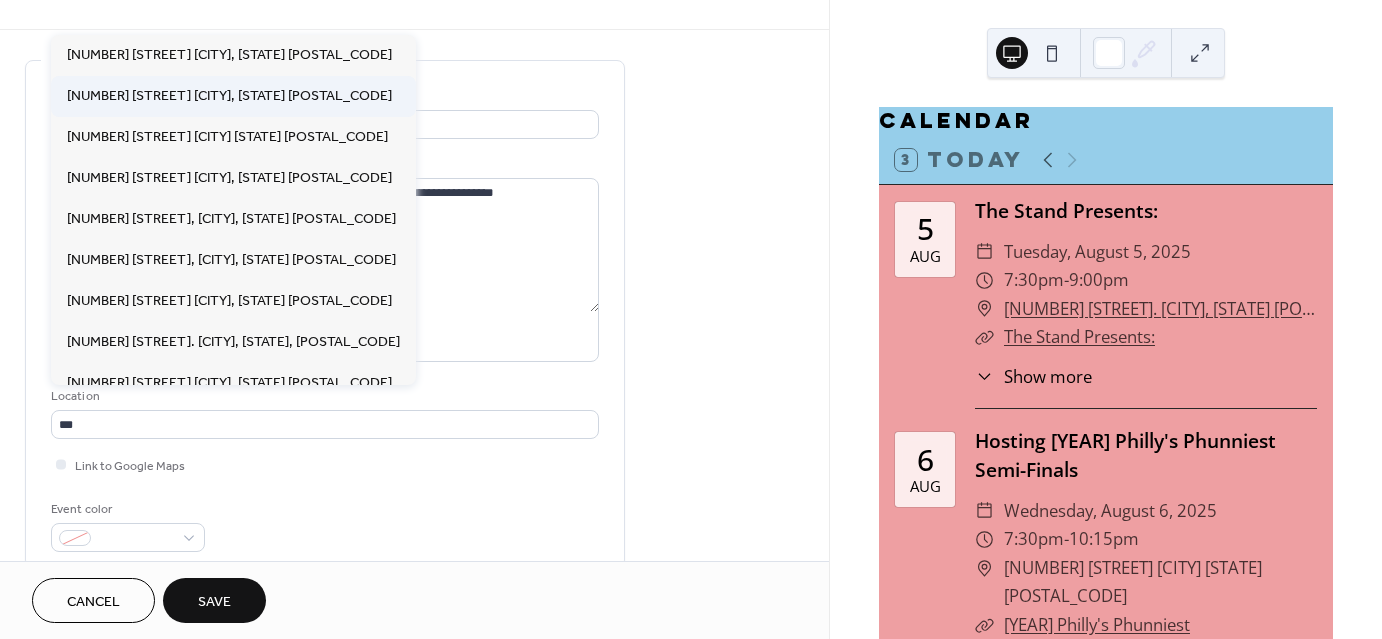 type on "**********" 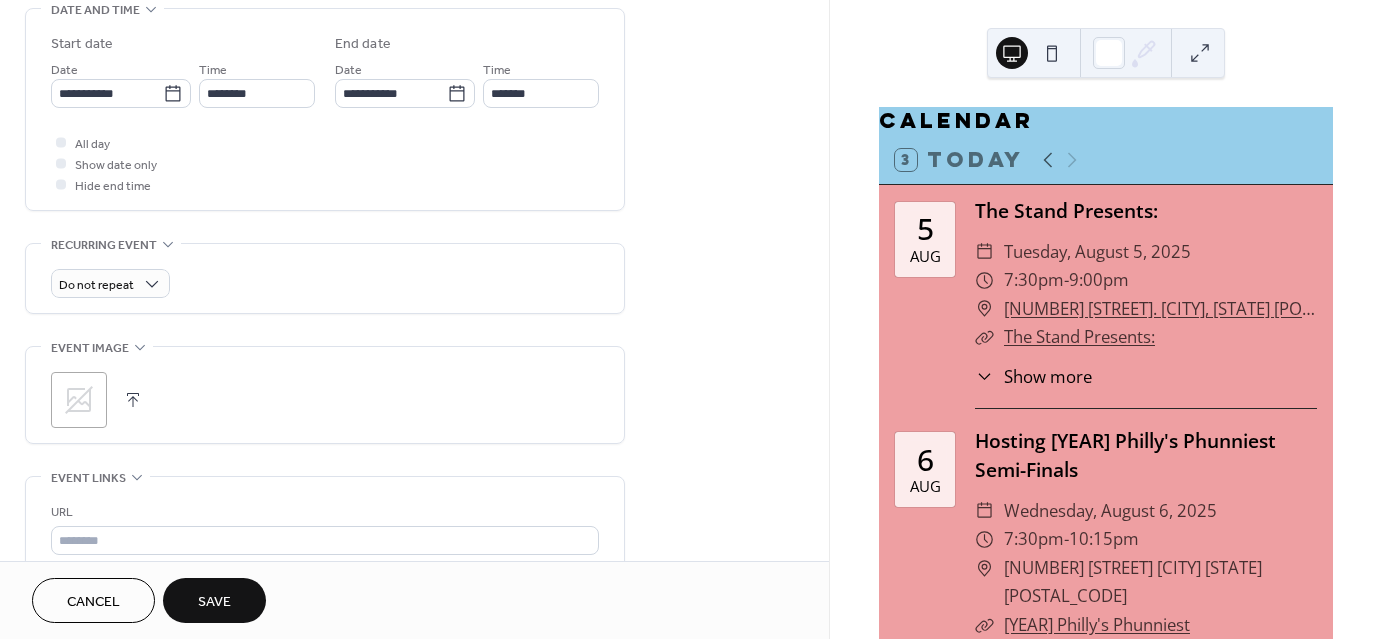 scroll, scrollTop: 644, scrollLeft: 0, axis: vertical 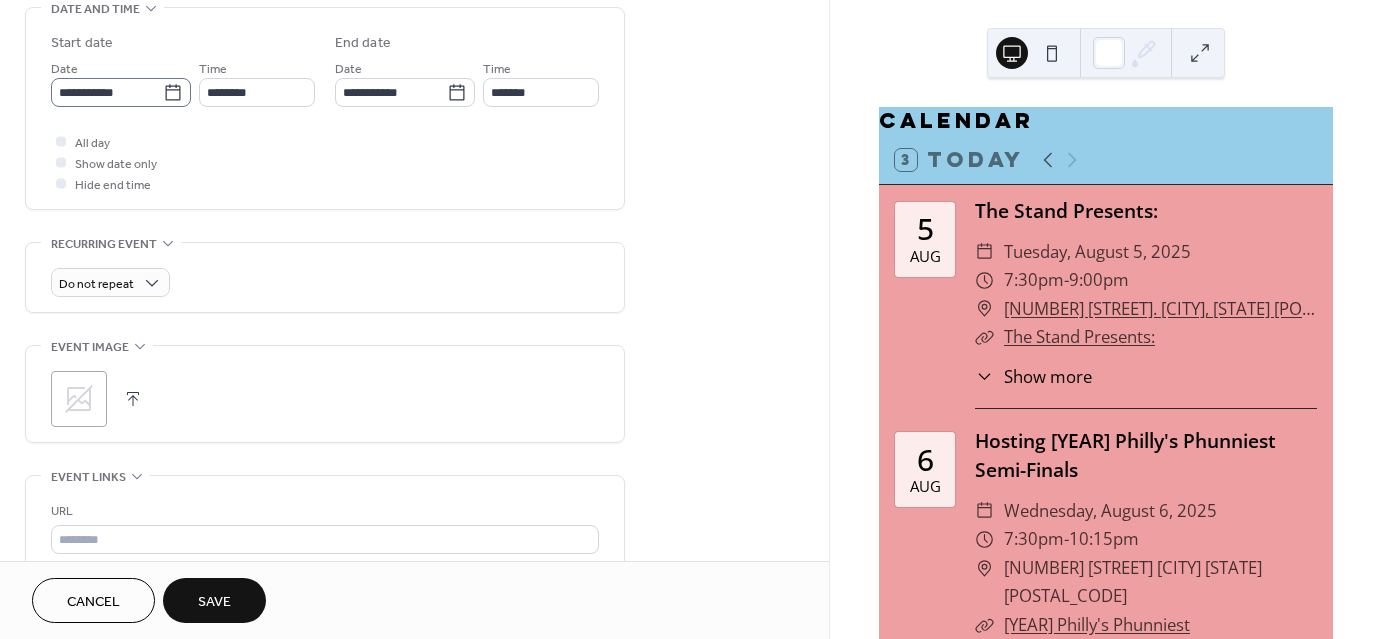 click 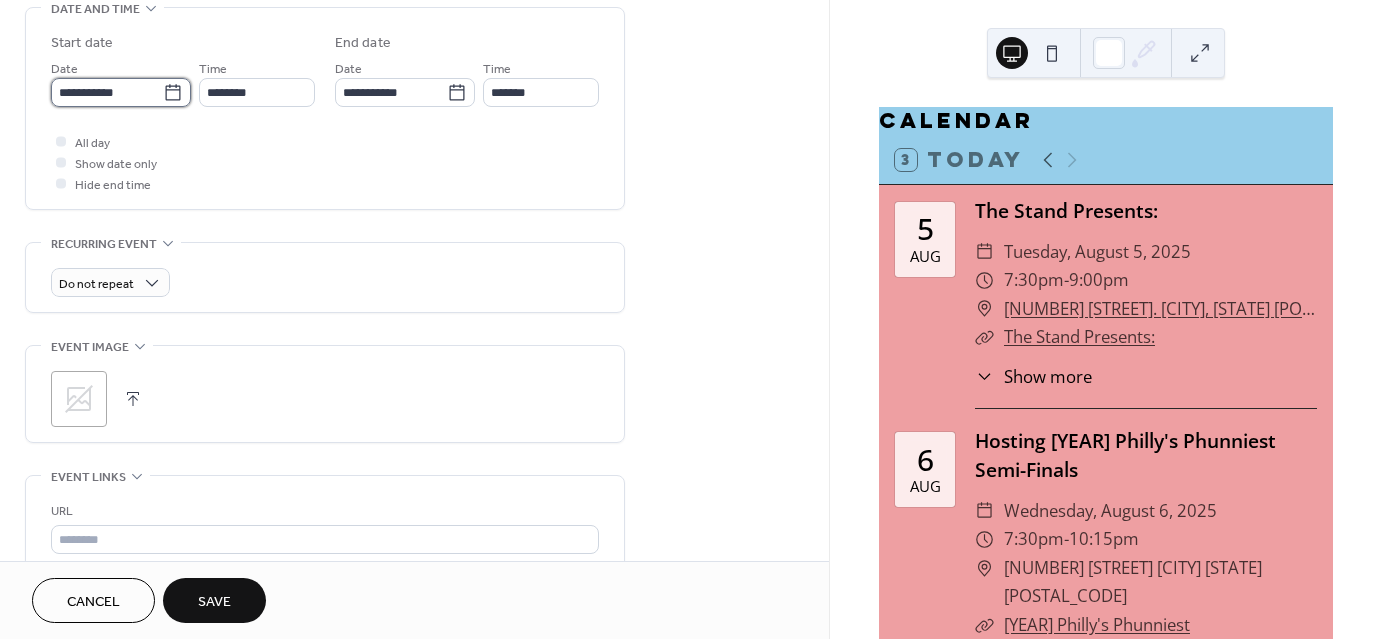 click on "**********" at bounding box center (107, 92) 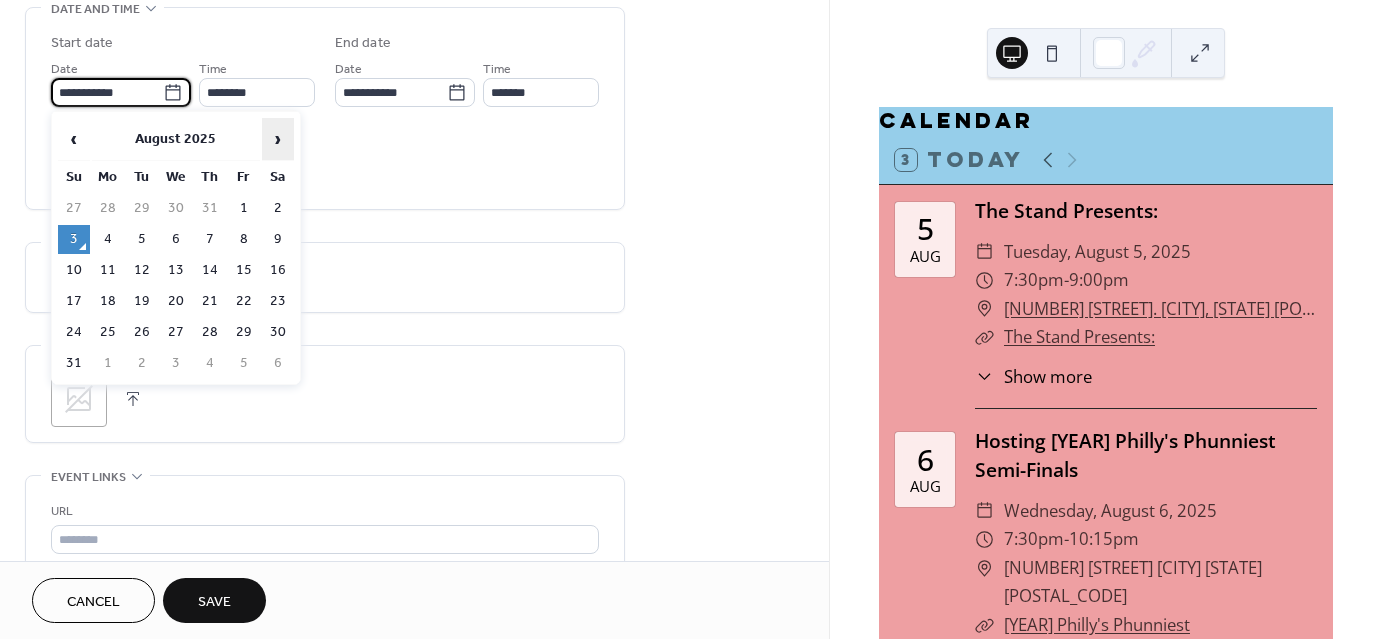 click on "›" at bounding box center [278, 139] 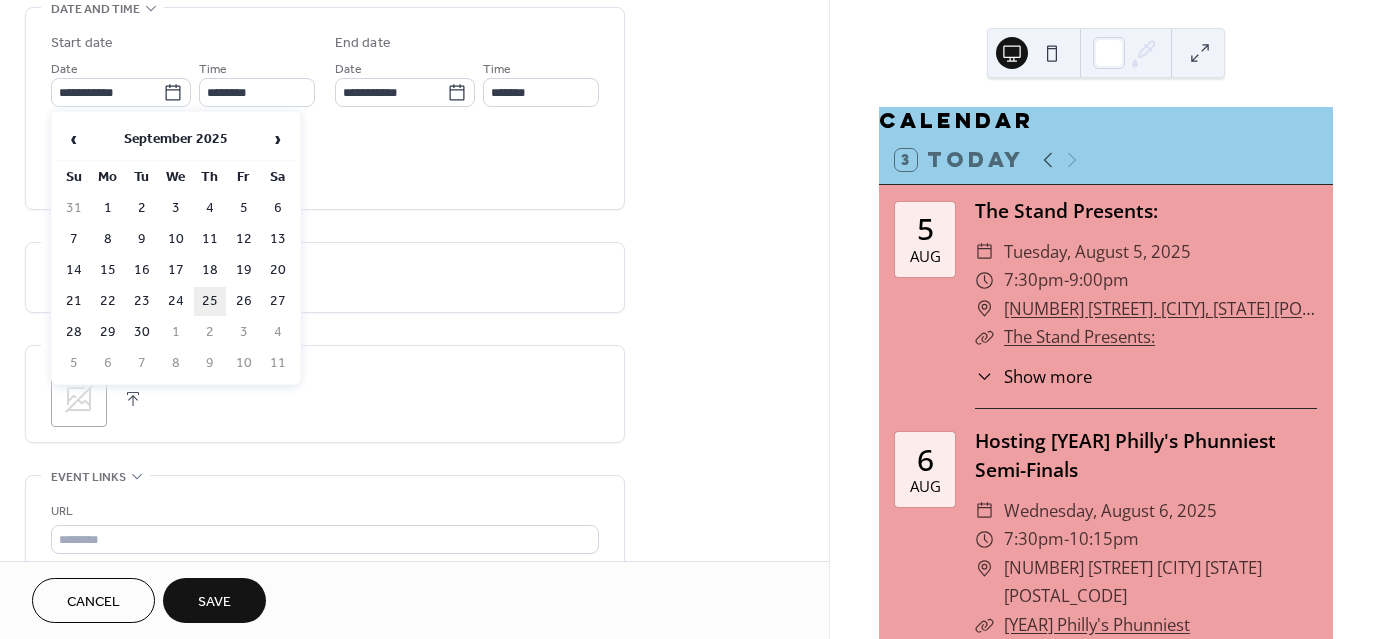 click on "25" at bounding box center [210, 301] 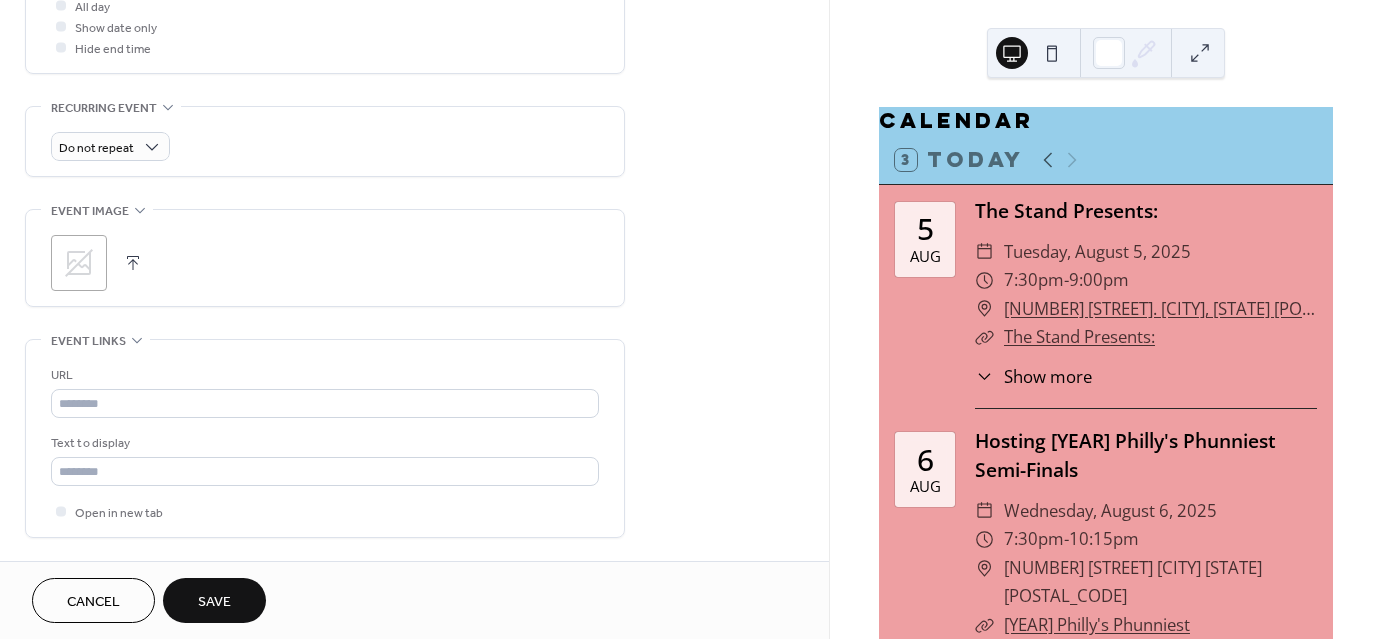 scroll, scrollTop: 794, scrollLeft: 0, axis: vertical 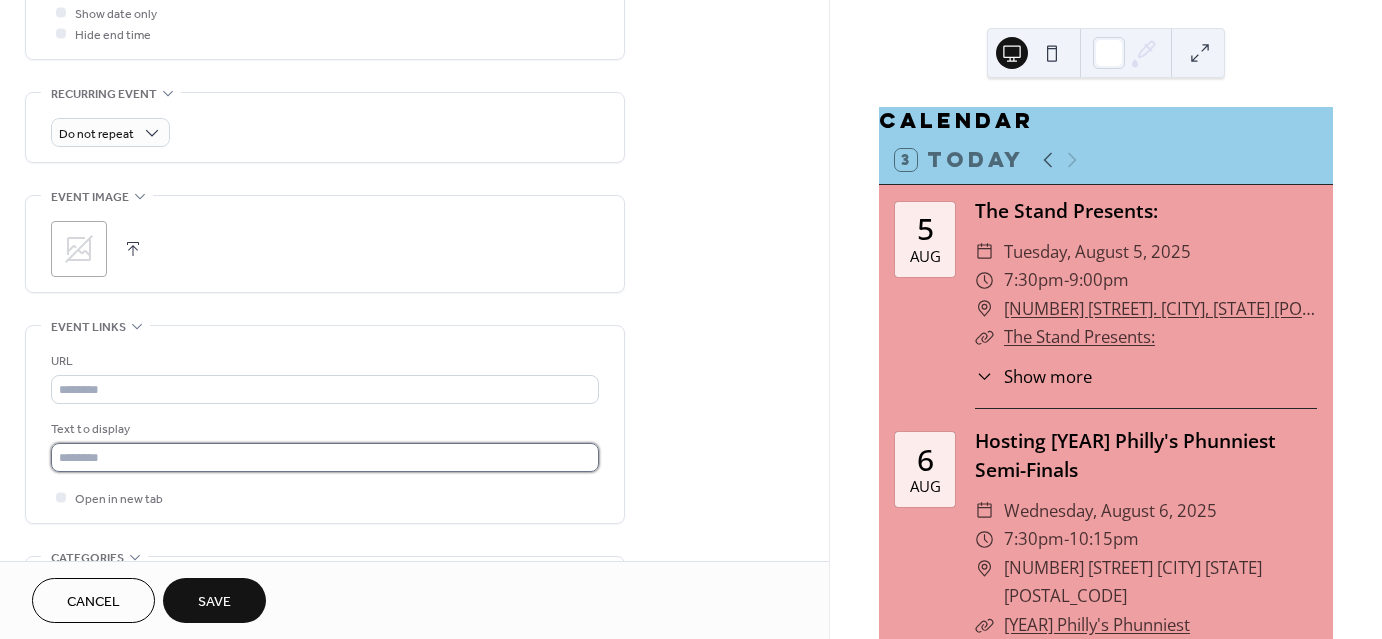 click at bounding box center (325, 457) 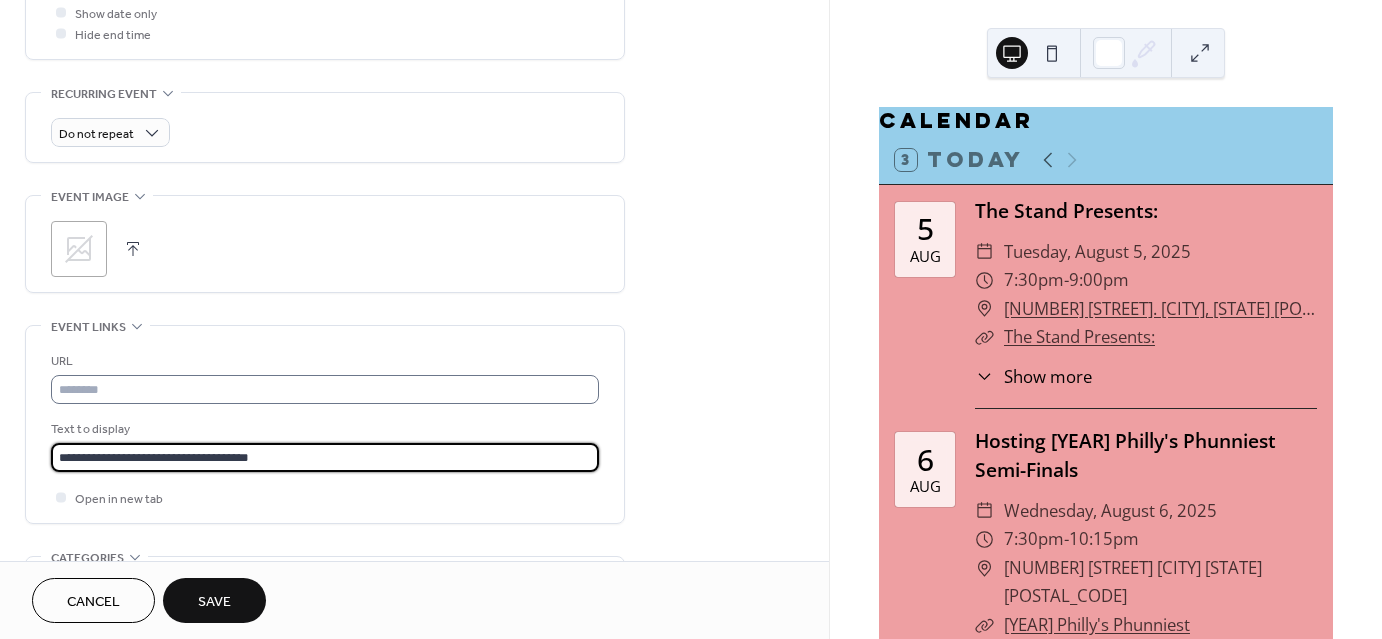 type on "**********" 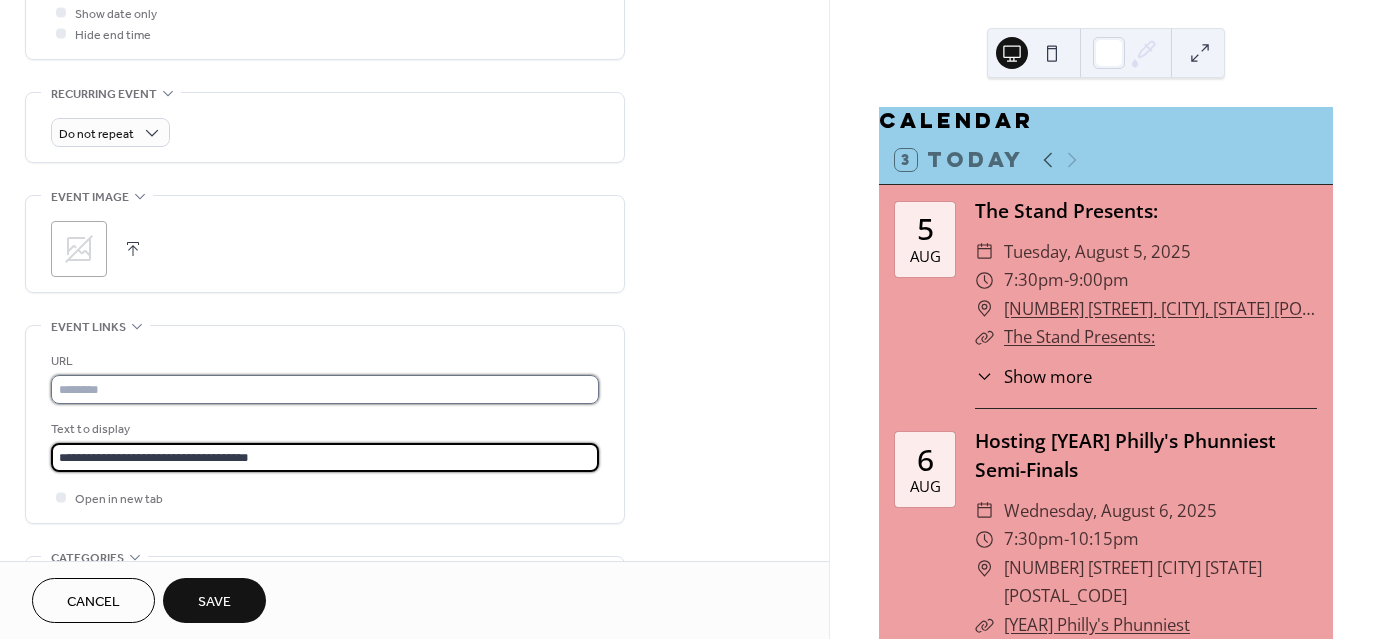 click at bounding box center [325, 389] 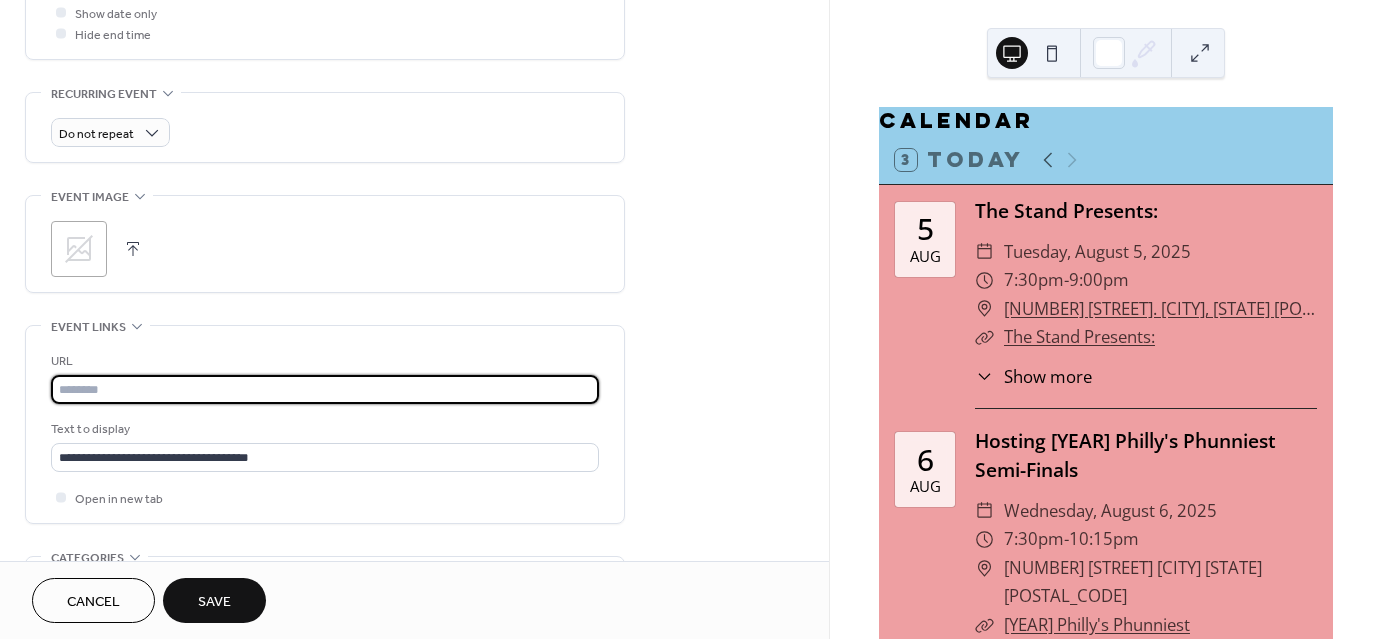 paste on "**********" 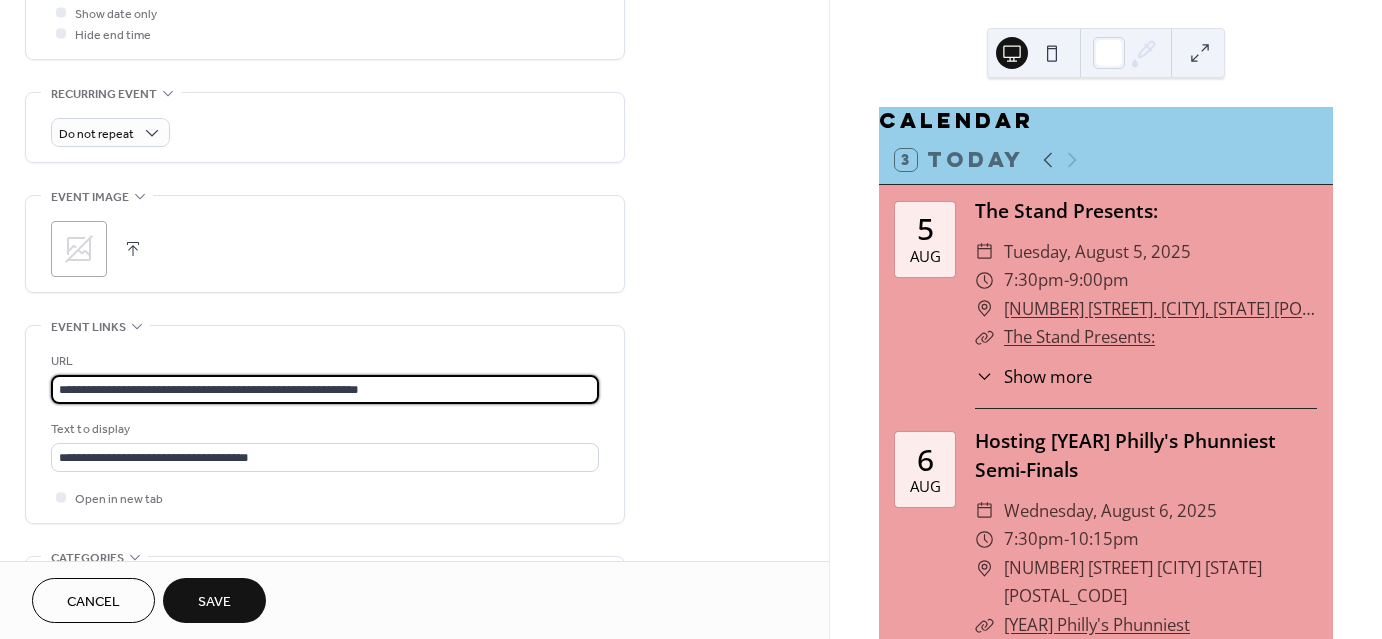 click at bounding box center [133, 249] 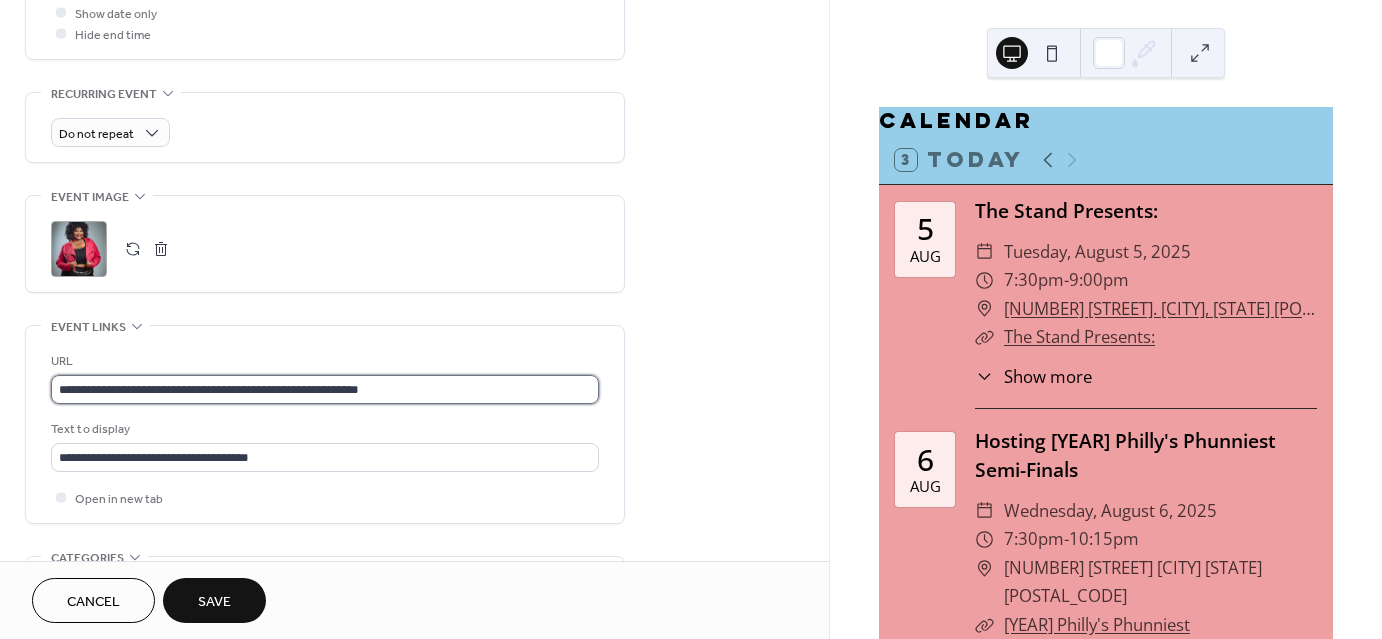 click on "**********" at bounding box center (325, 389) 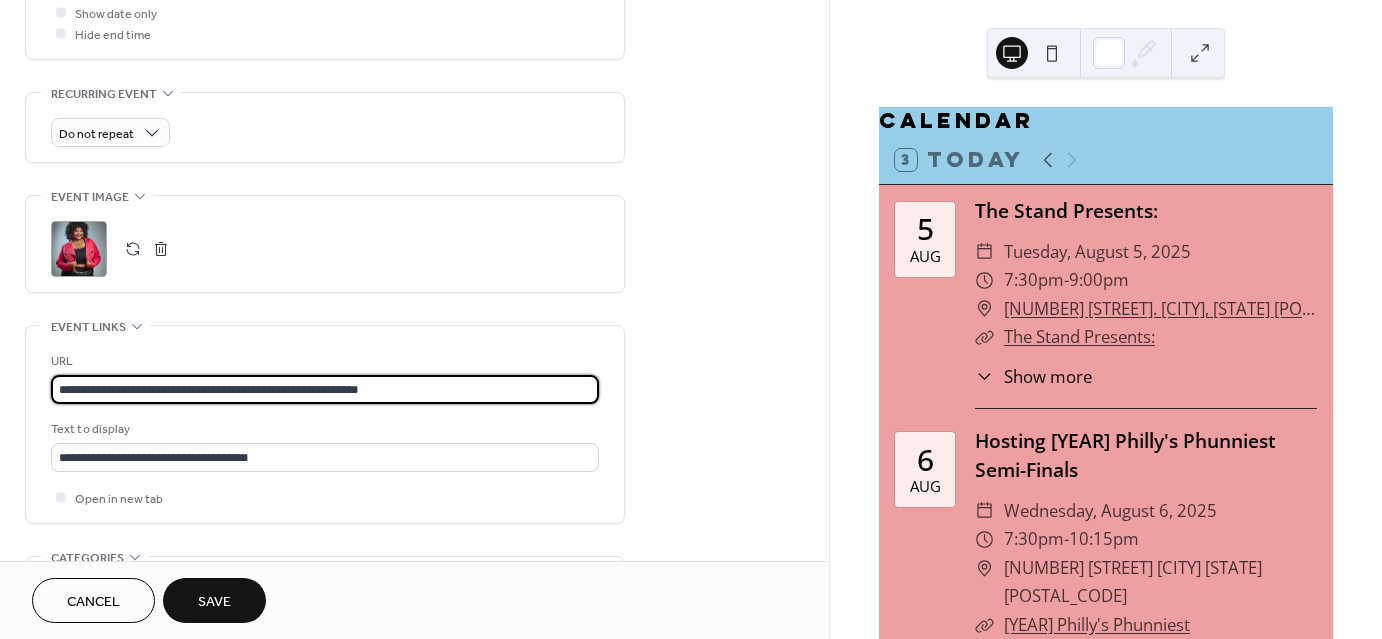 click on "**********" at bounding box center (325, 389) 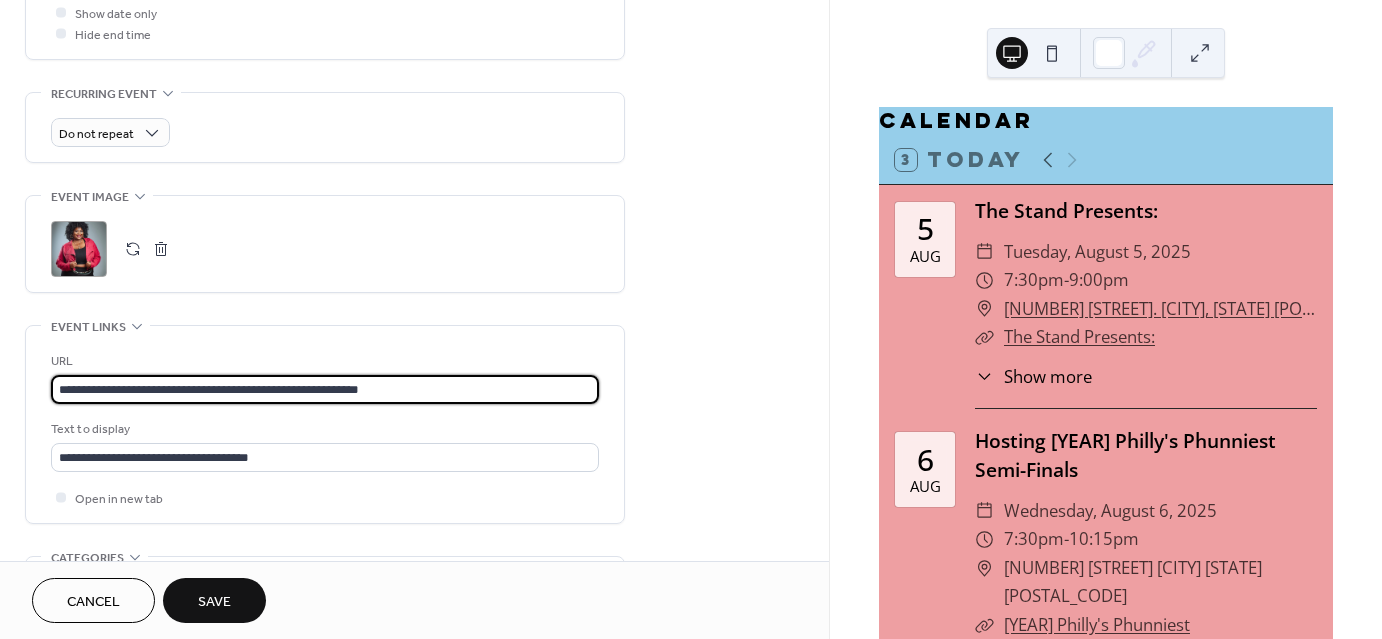 paste on "**********" 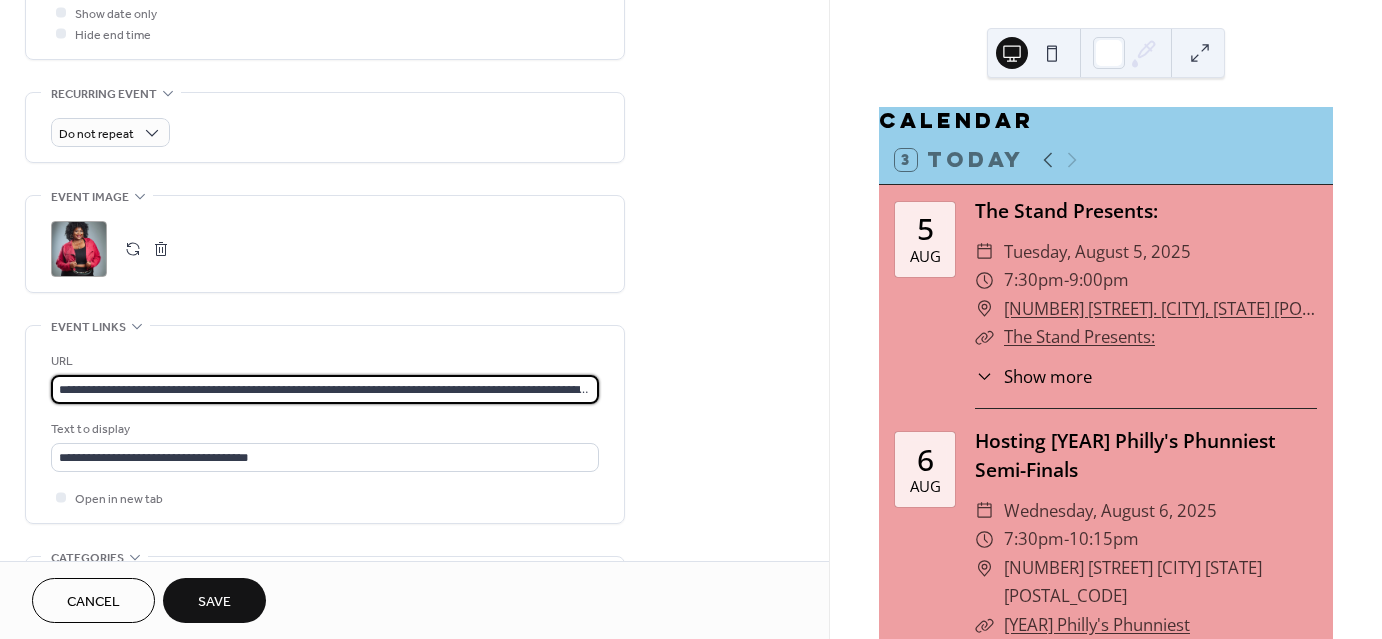 scroll, scrollTop: 0, scrollLeft: 3725, axis: horizontal 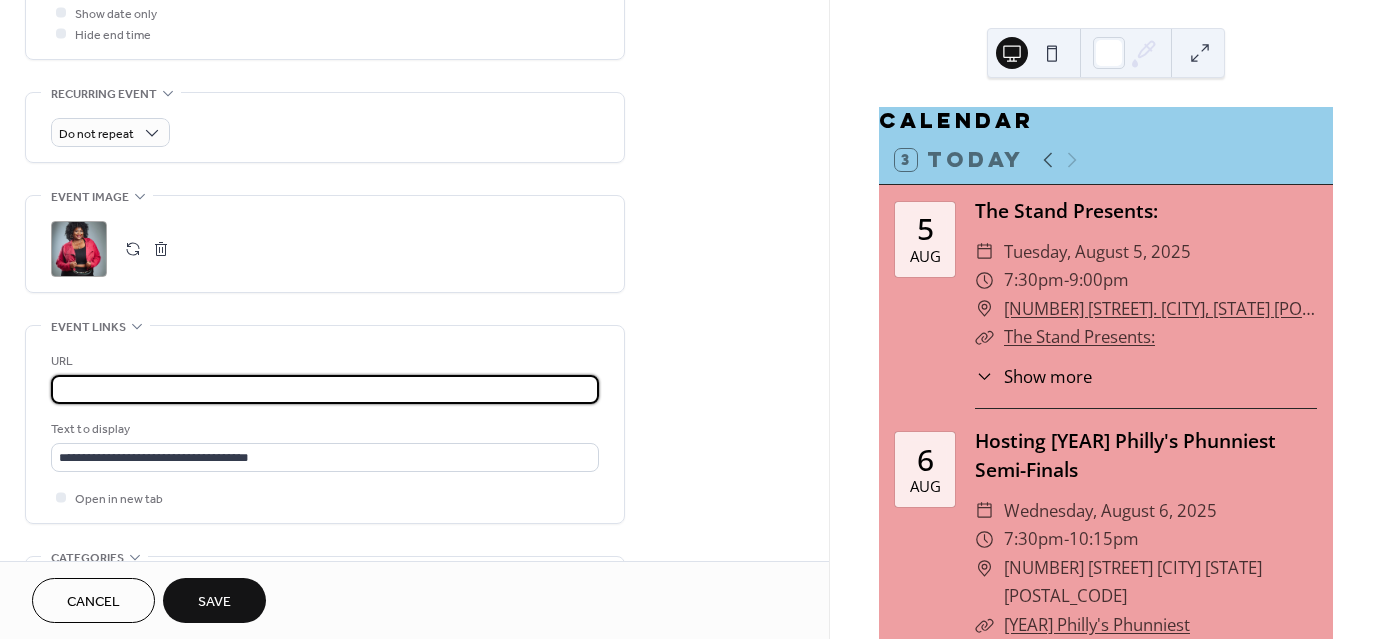 type on "**********" 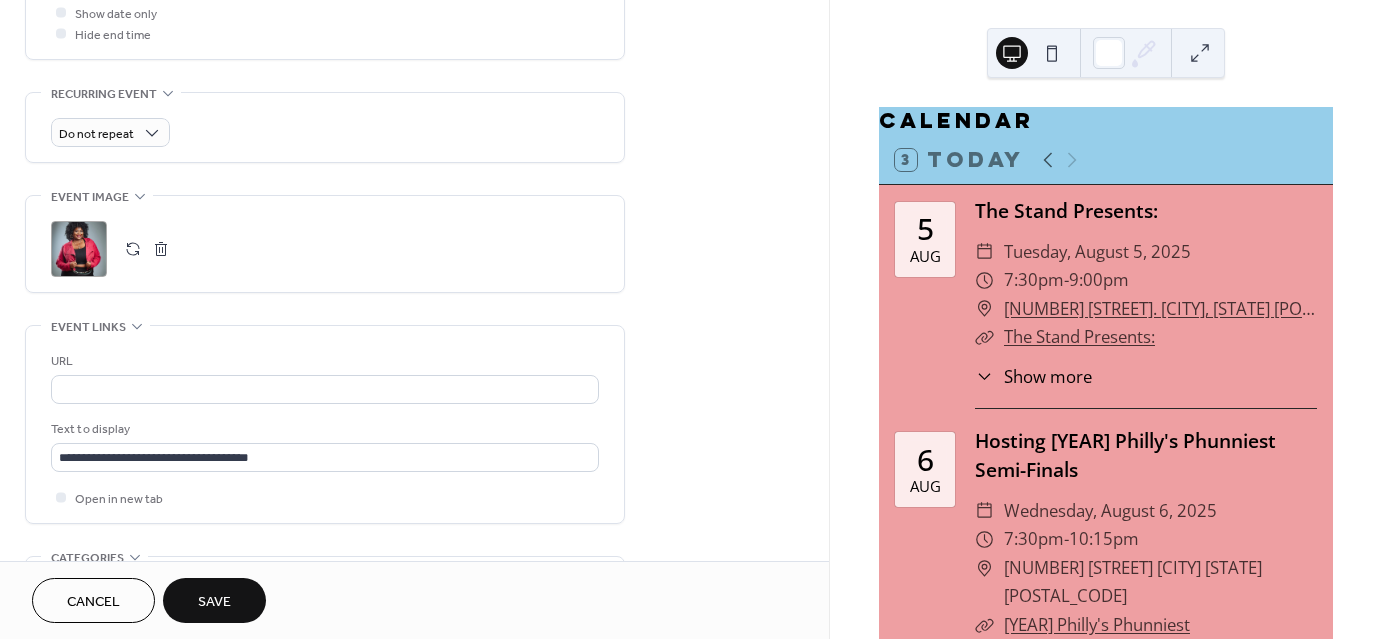 scroll, scrollTop: 0, scrollLeft: 0, axis: both 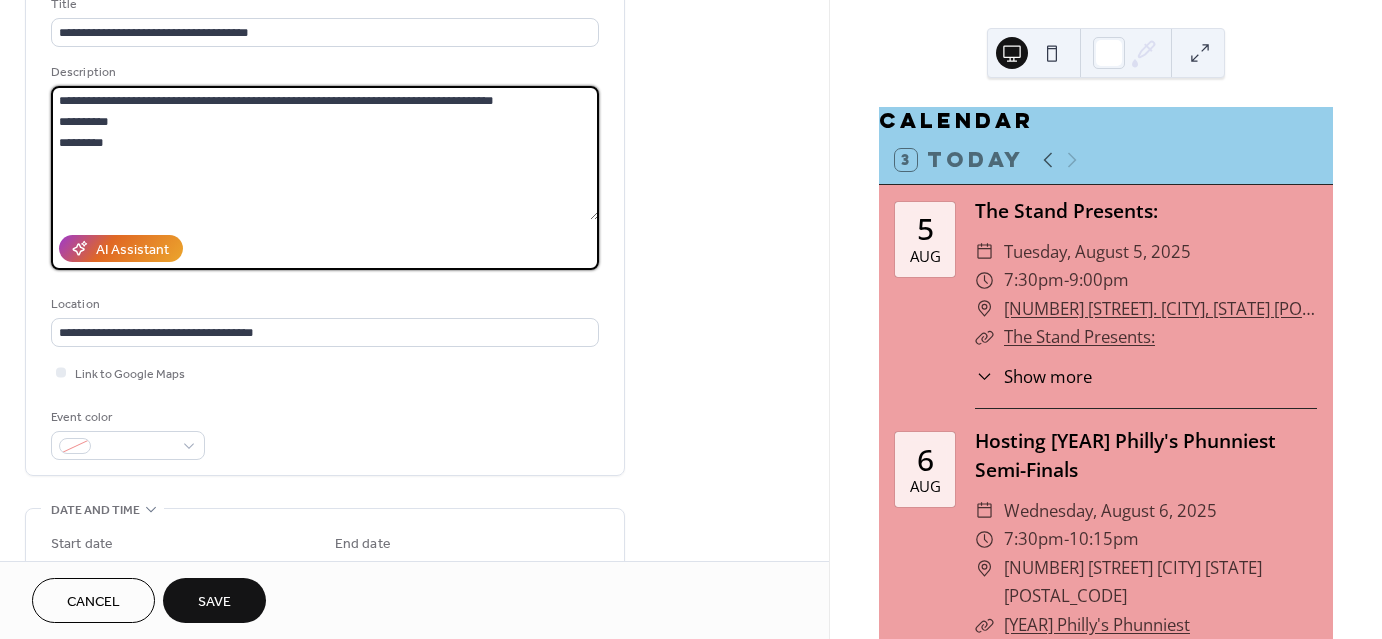 click on "**********" at bounding box center (325, 153) 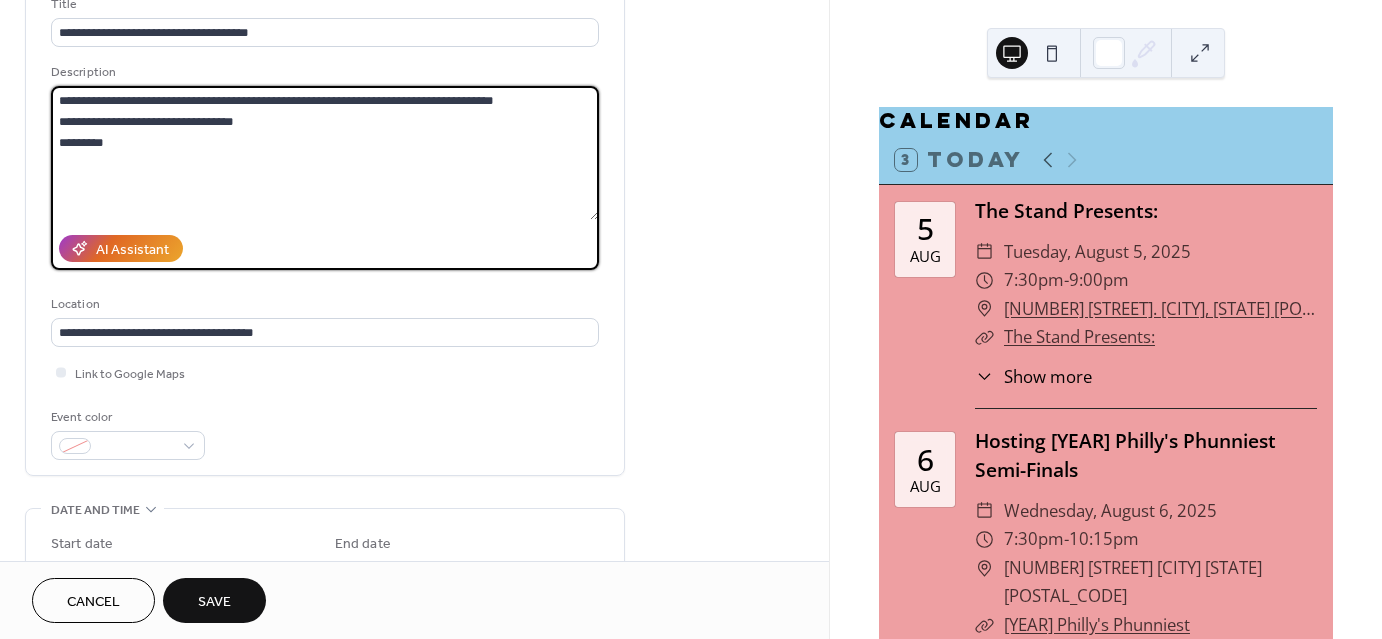 click on "**********" at bounding box center [325, 153] 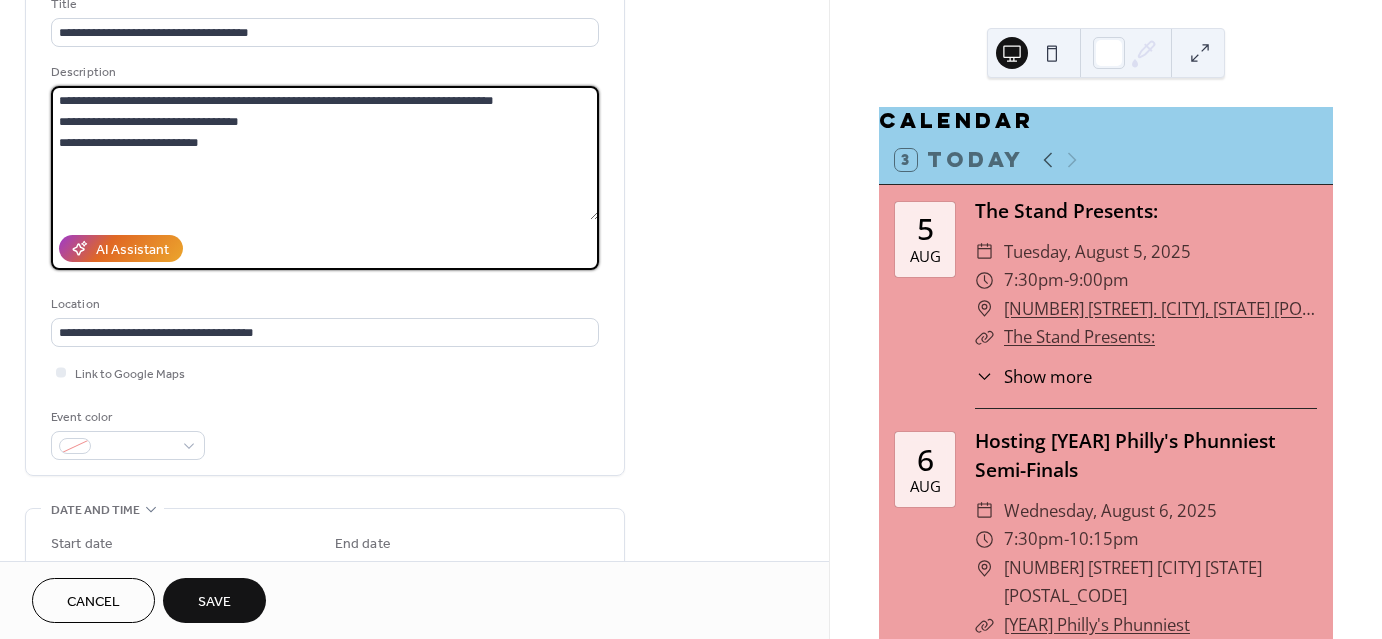 click on "**********" at bounding box center [325, 153] 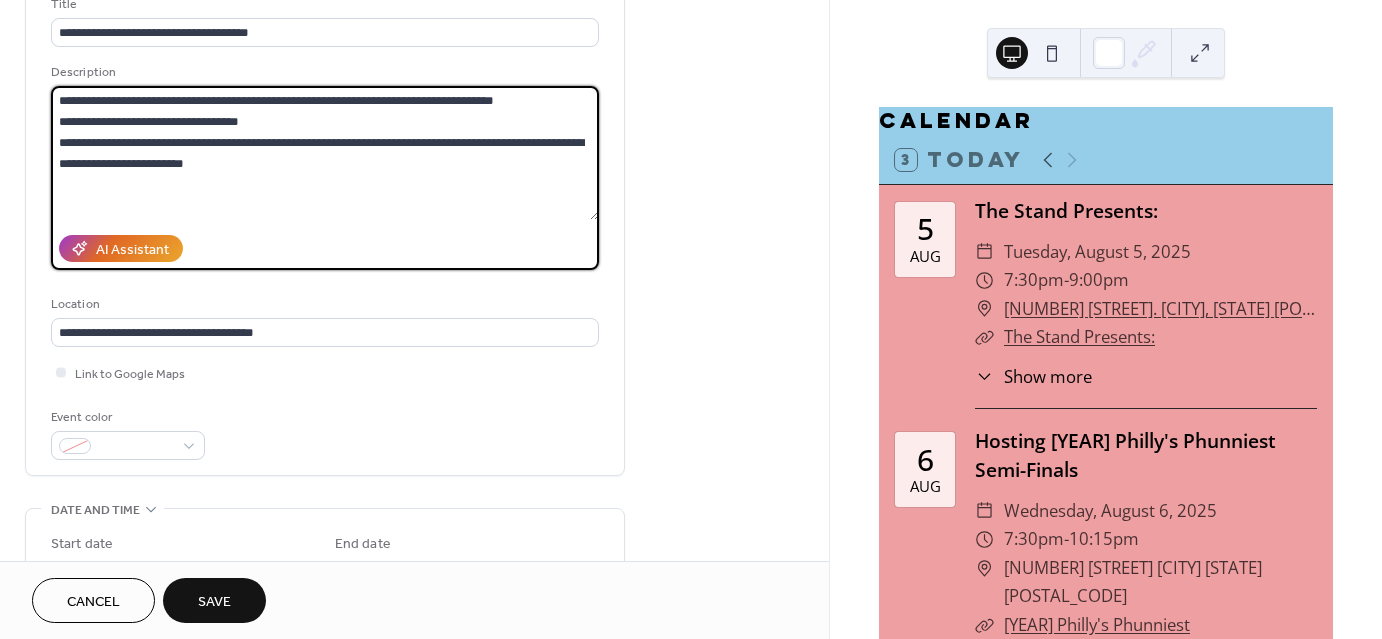 click on "**********" at bounding box center (325, 153) 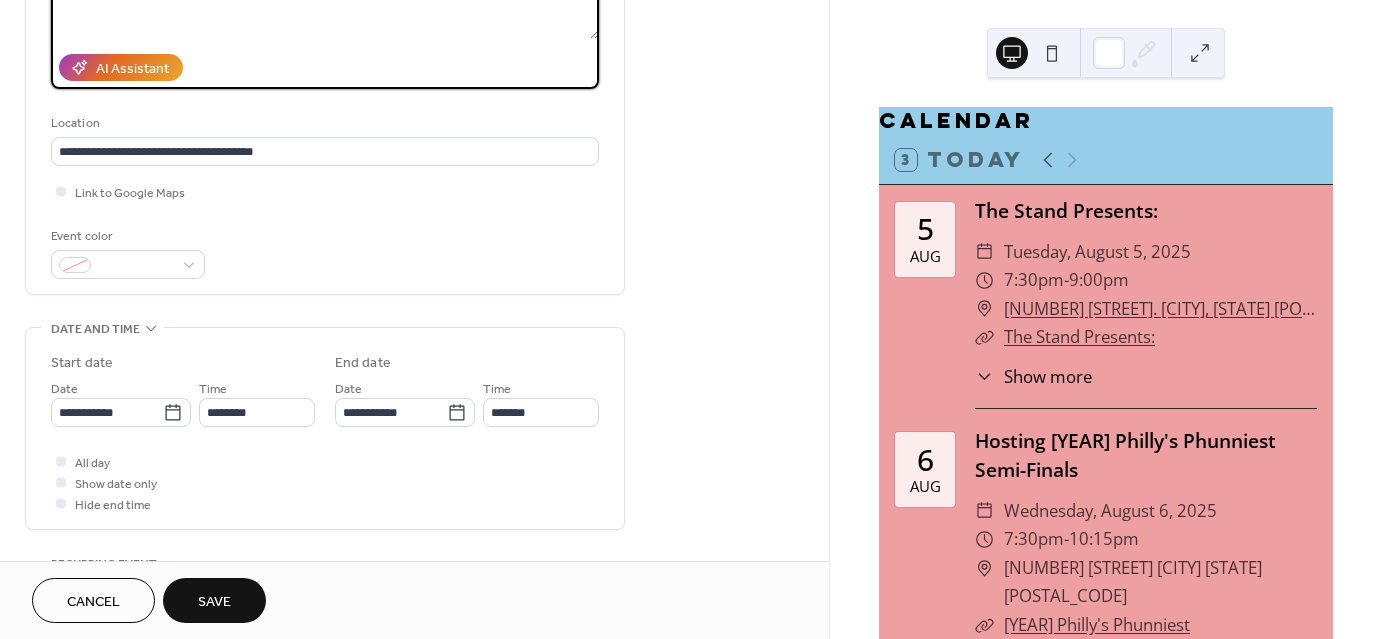 scroll, scrollTop: 328, scrollLeft: 0, axis: vertical 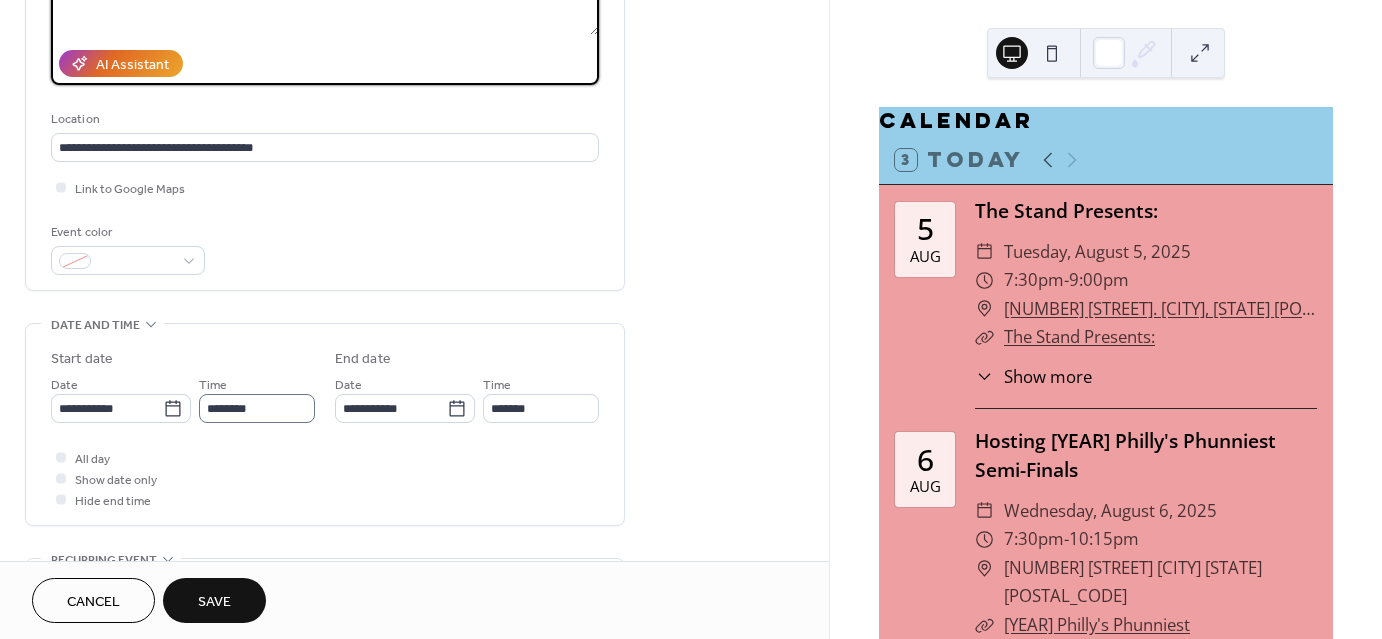 type on "**********" 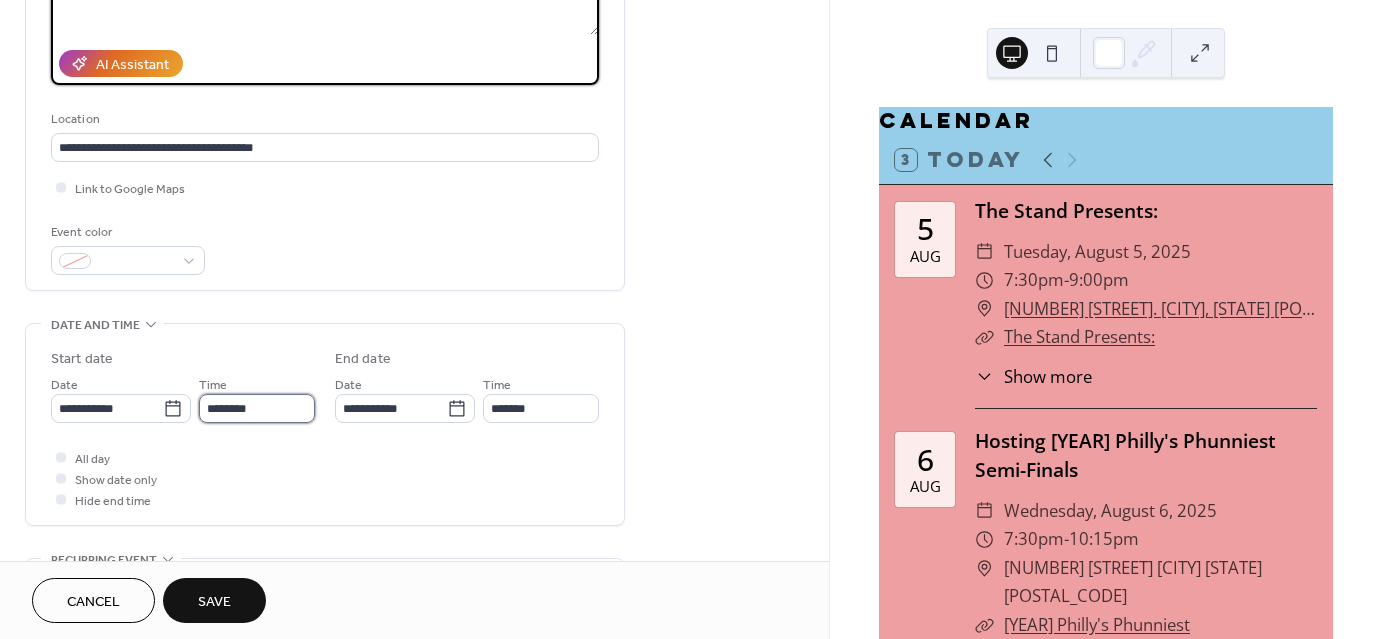 click on "********" at bounding box center [257, 408] 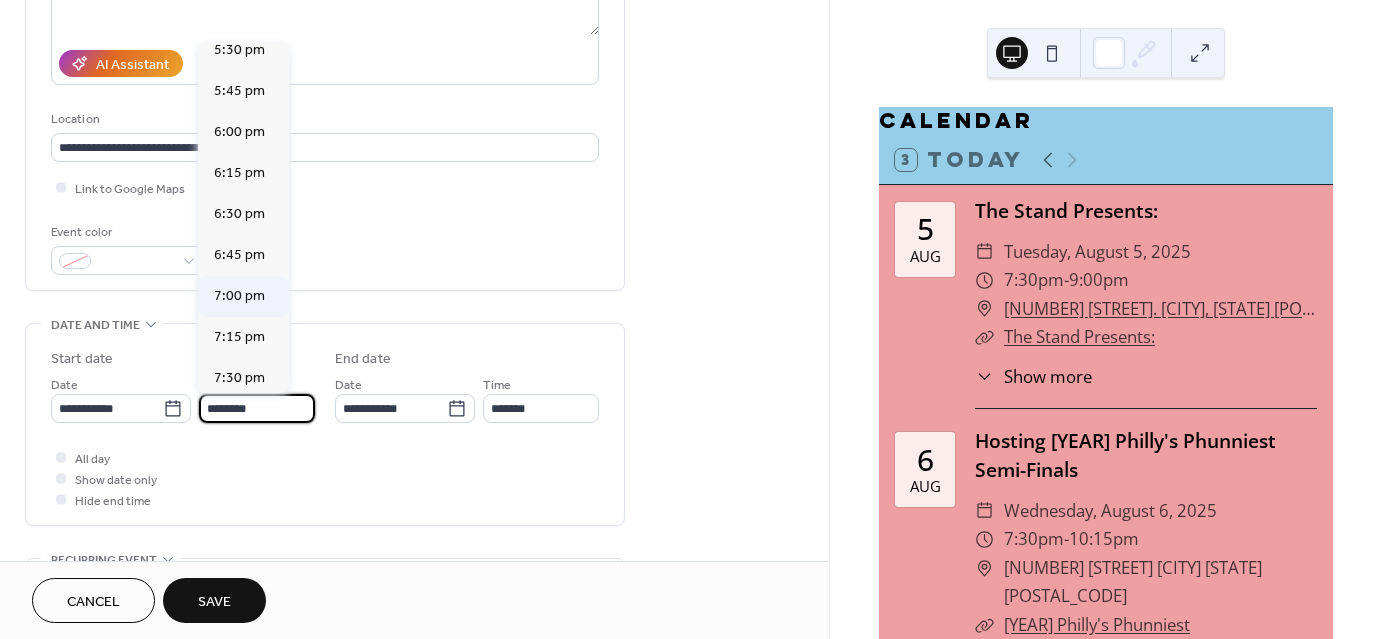 scroll, scrollTop: 2884, scrollLeft: 0, axis: vertical 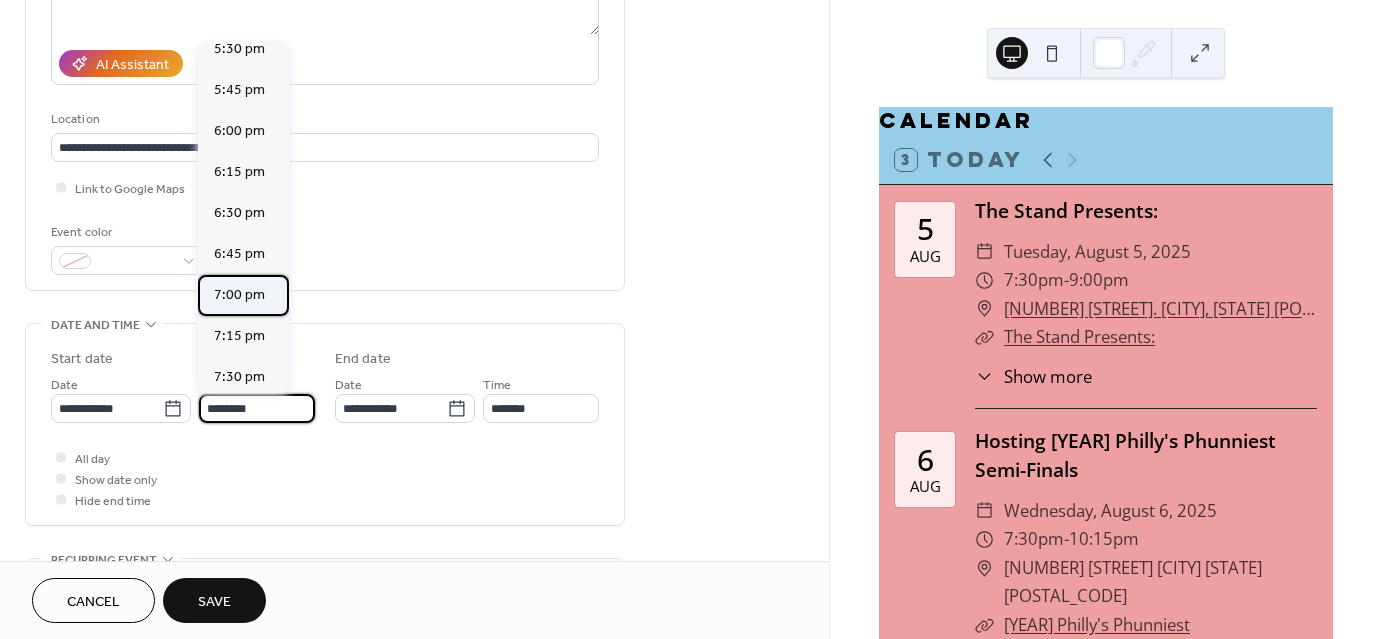 click on "7:00 pm" at bounding box center (239, 295) 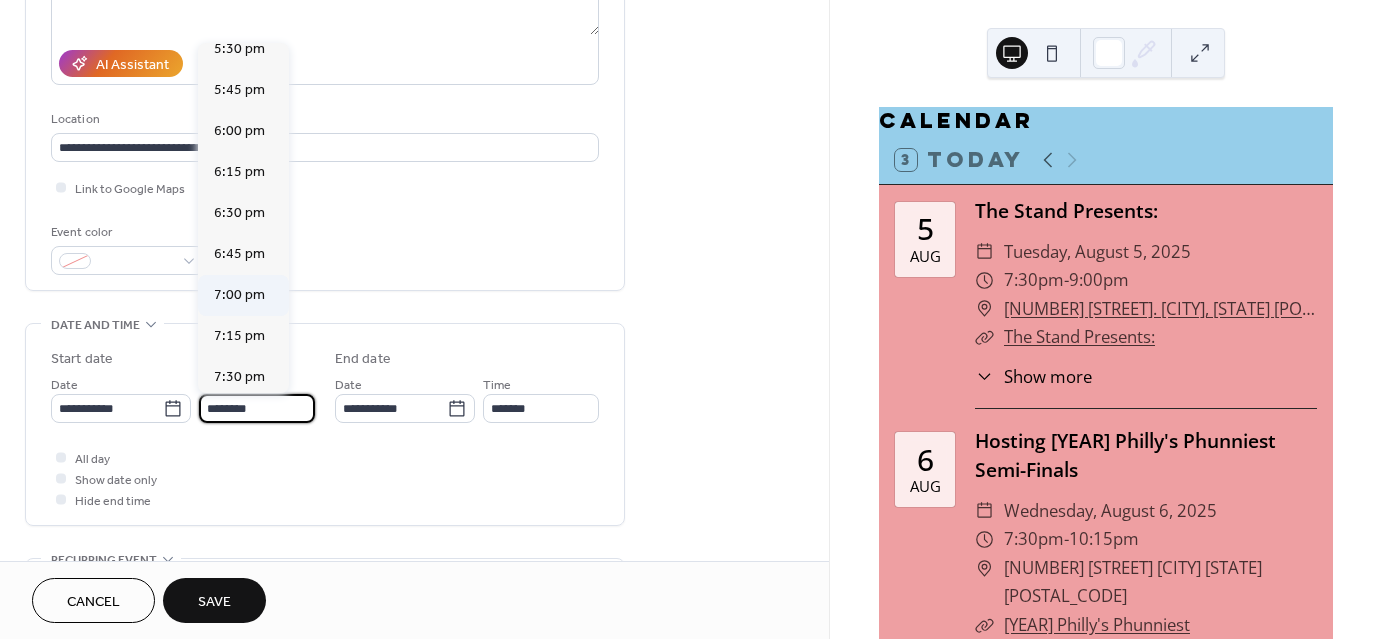 type on "*******" 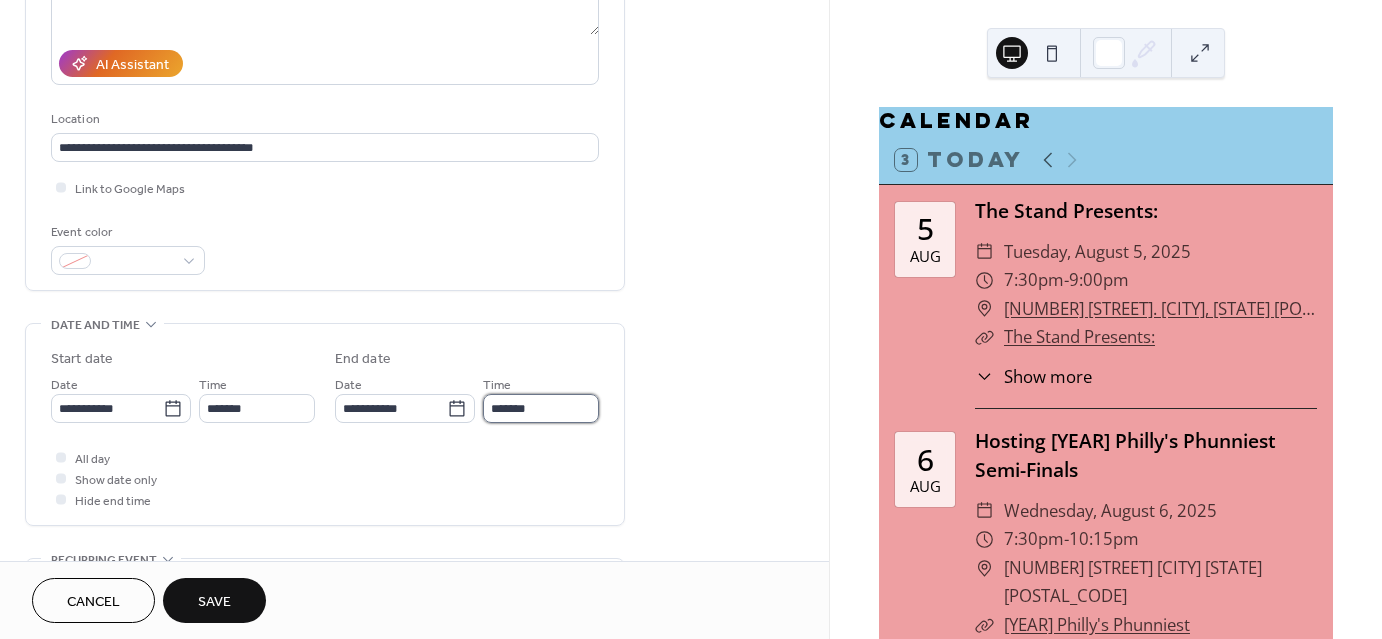 click on "*******" at bounding box center (541, 408) 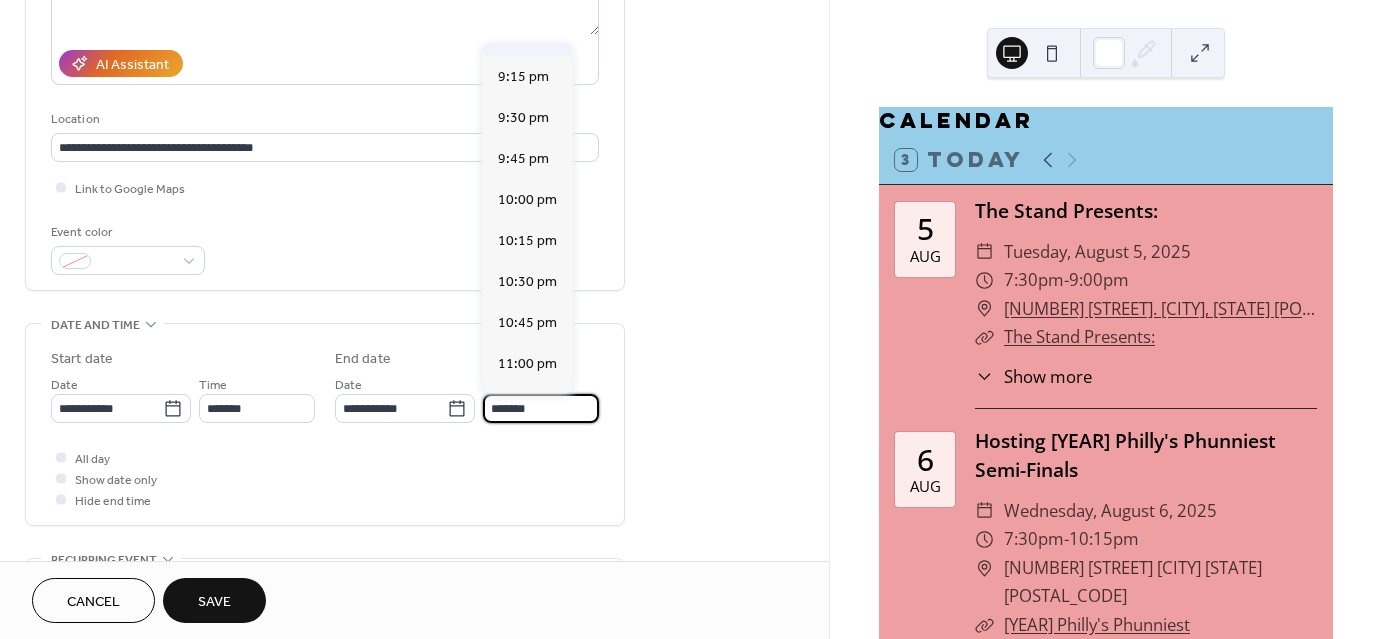 scroll, scrollTop: 315, scrollLeft: 0, axis: vertical 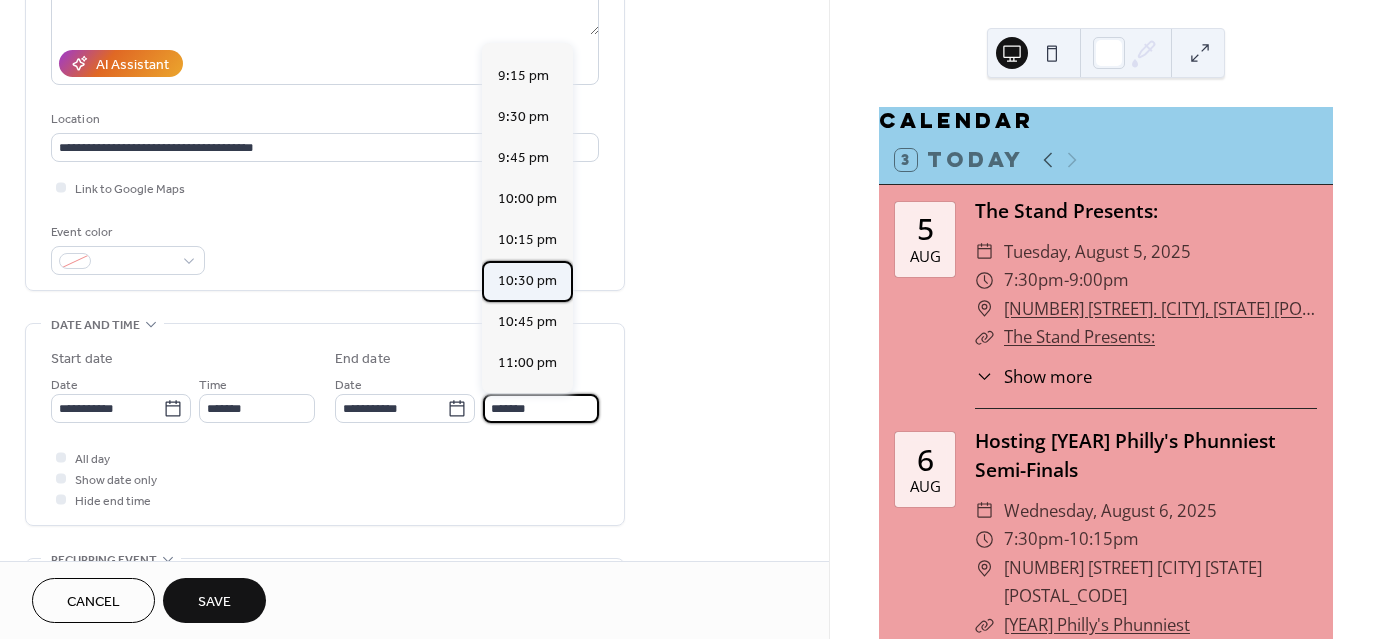 click on "10:30 pm" at bounding box center [527, 281] 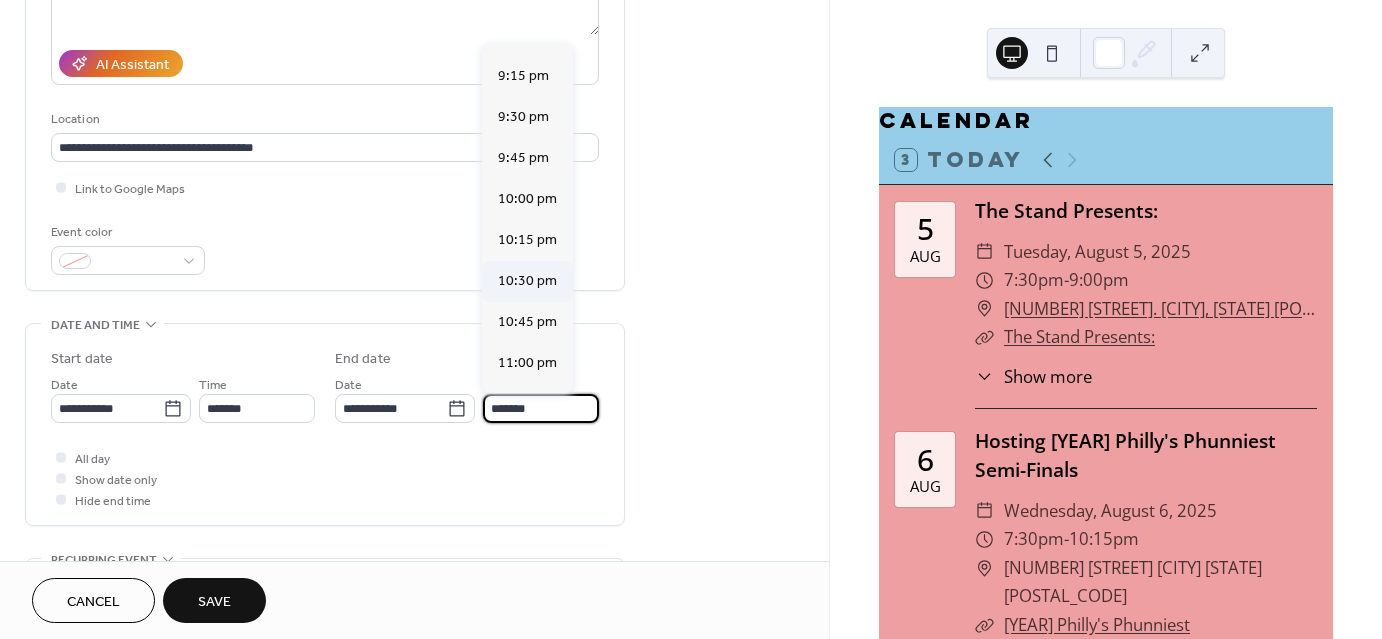 type on "********" 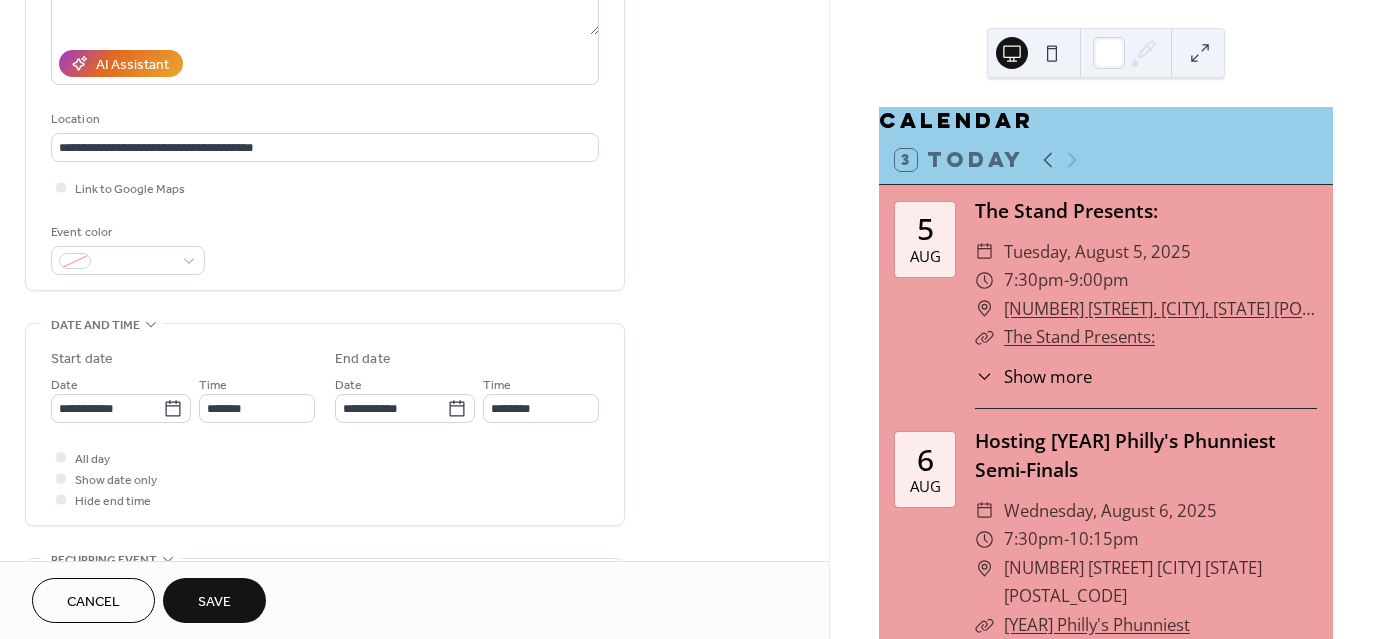 click on "**********" at bounding box center [325, 424] 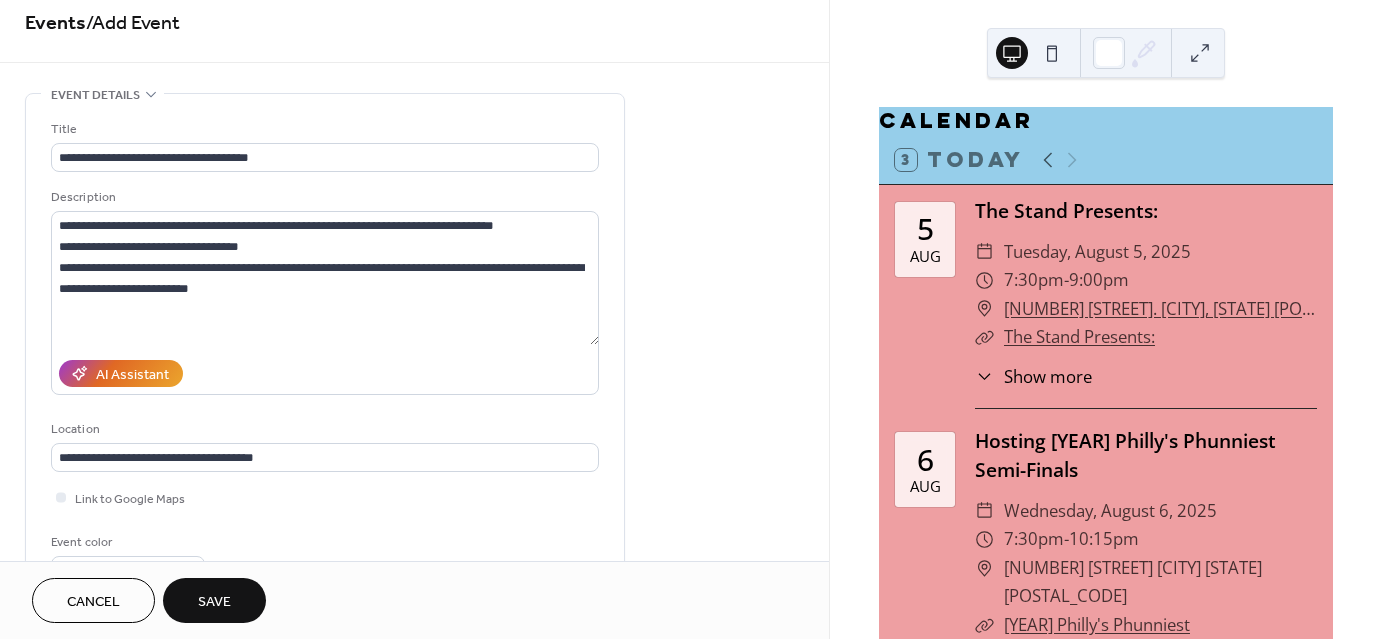 scroll, scrollTop: 0, scrollLeft: 0, axis: both 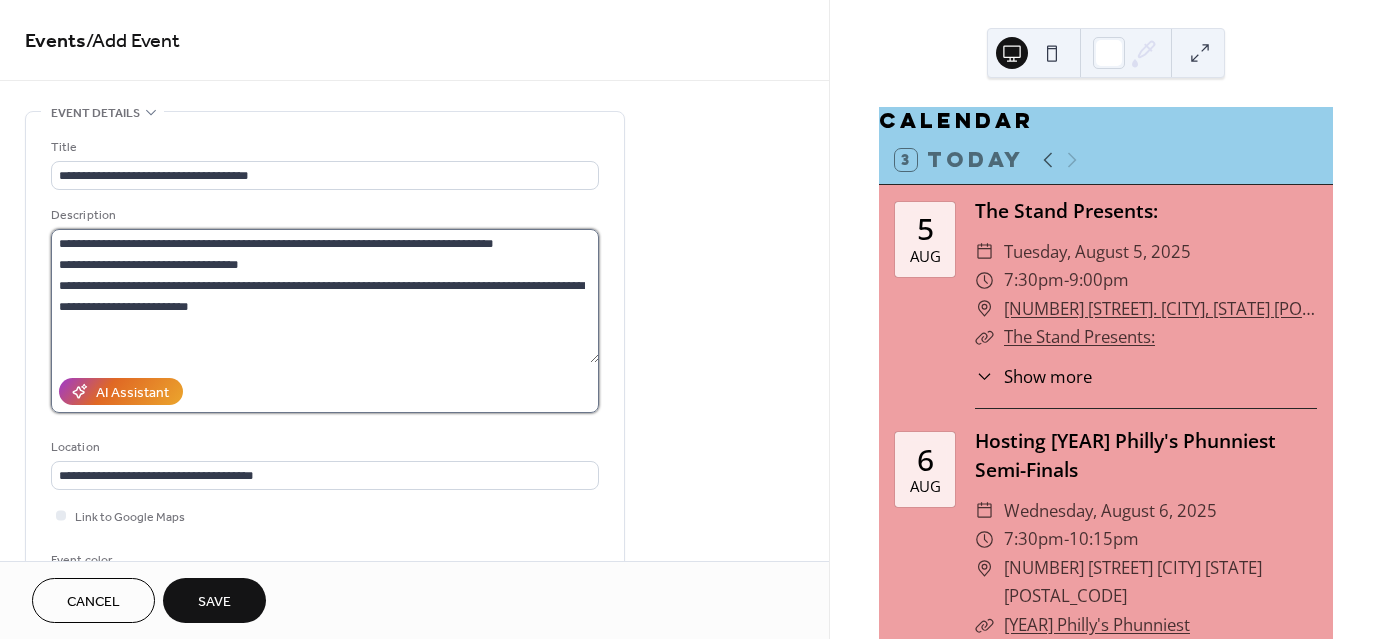 click on "**********" at bounding box center [325, 296] 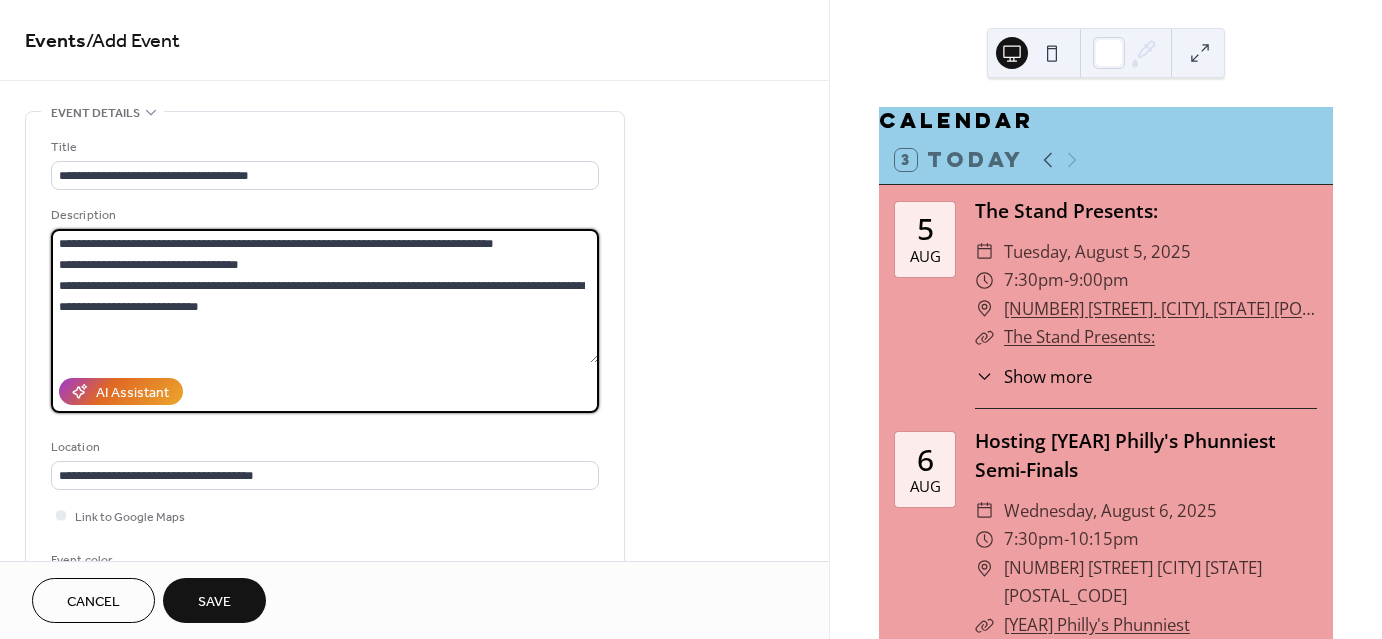 paste on "**********" 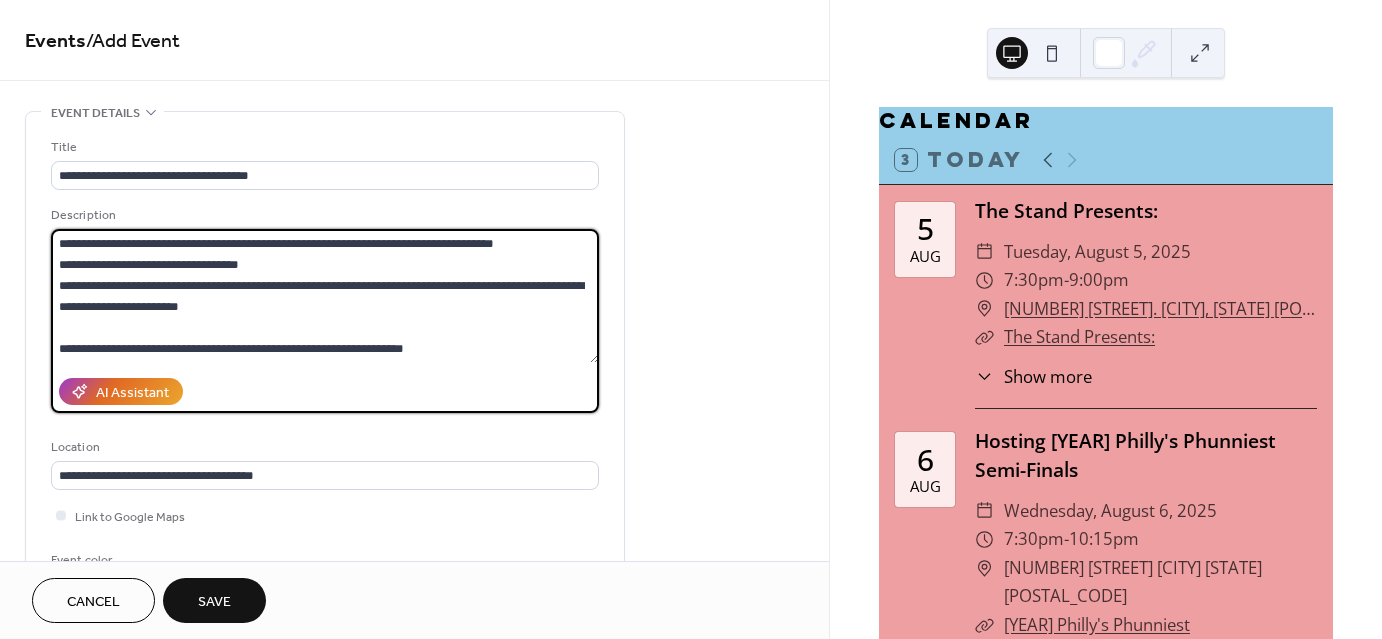 scroll, scrollTop: 19, scrollLeft: 0, axis: vertical 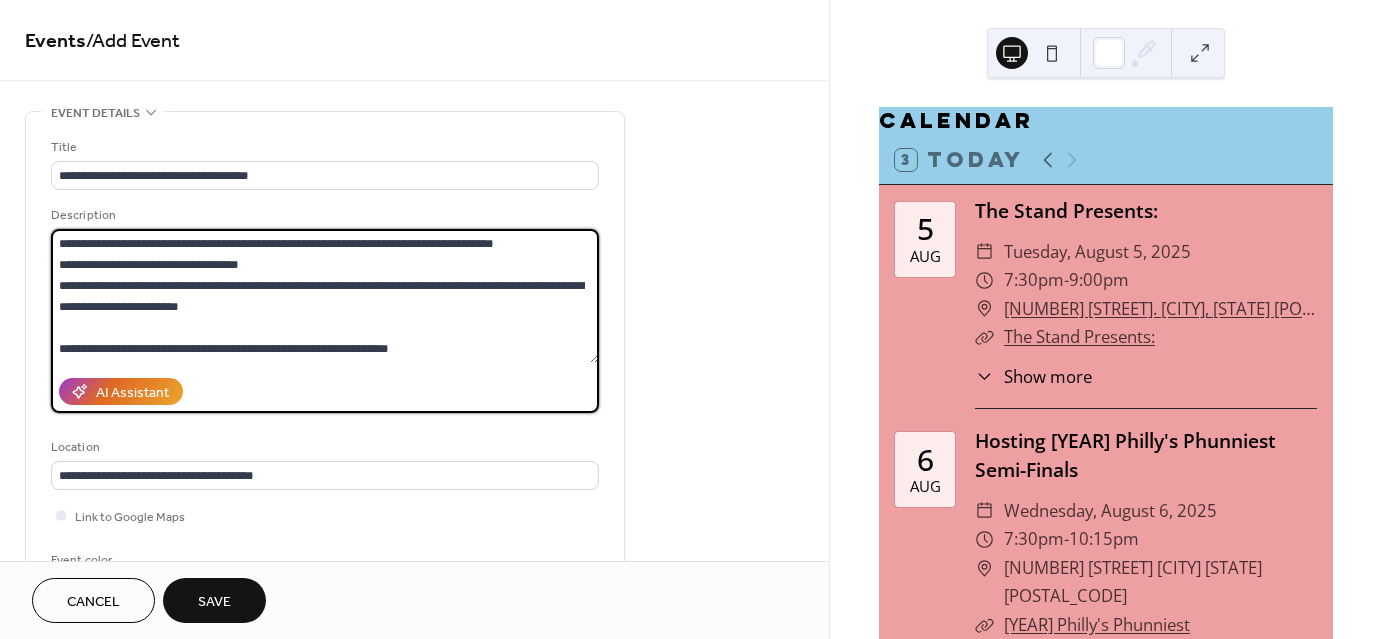 click on "**********" at bounding box center [325, 296] 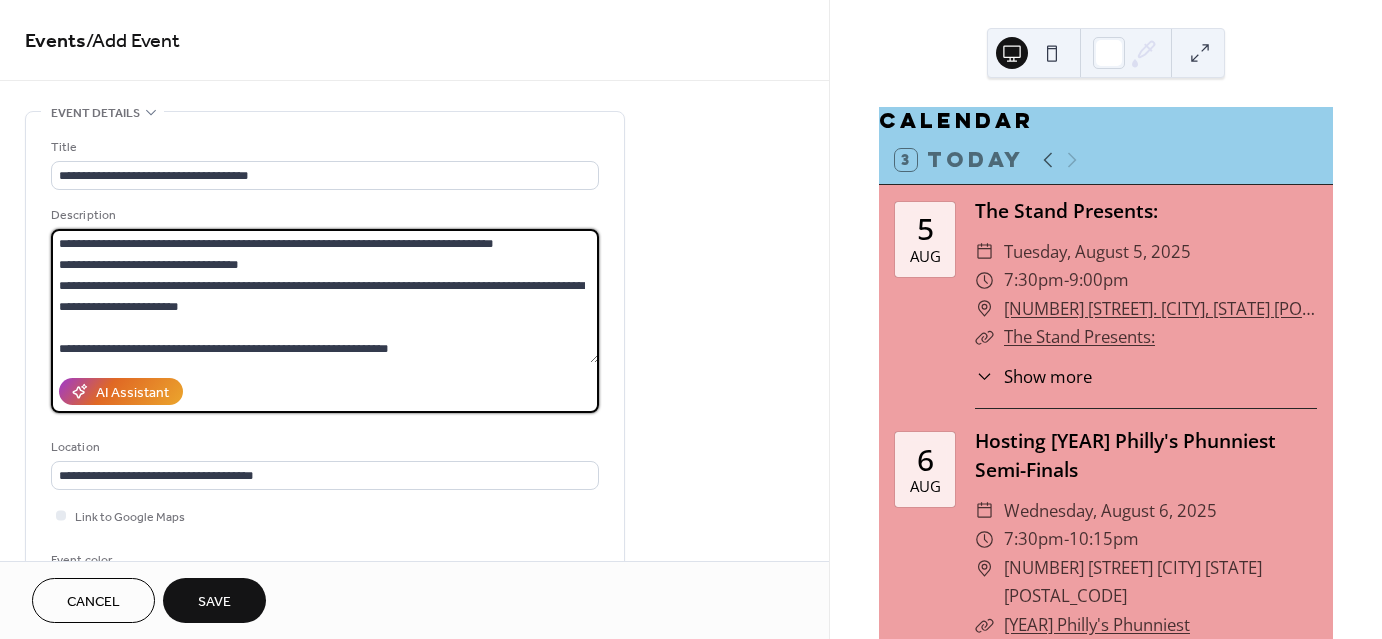 scroll, scrollTop: 62, scrollLeft: 0, axis: vertical 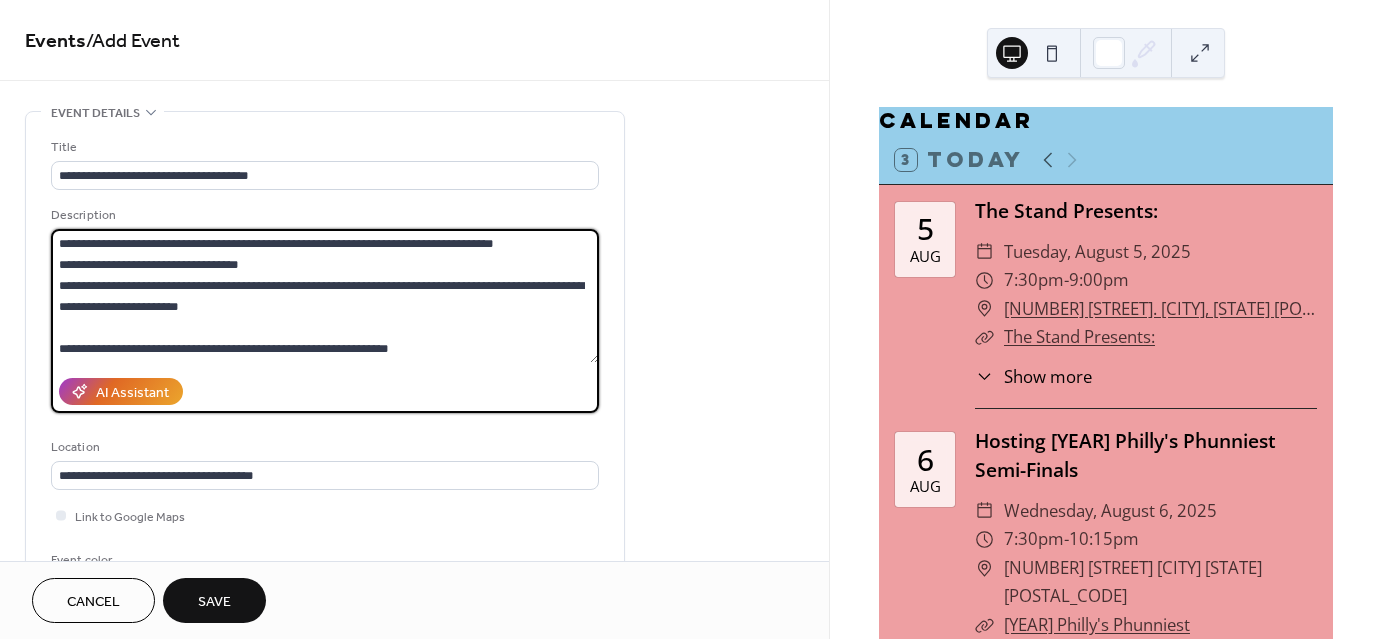 type on "**********" 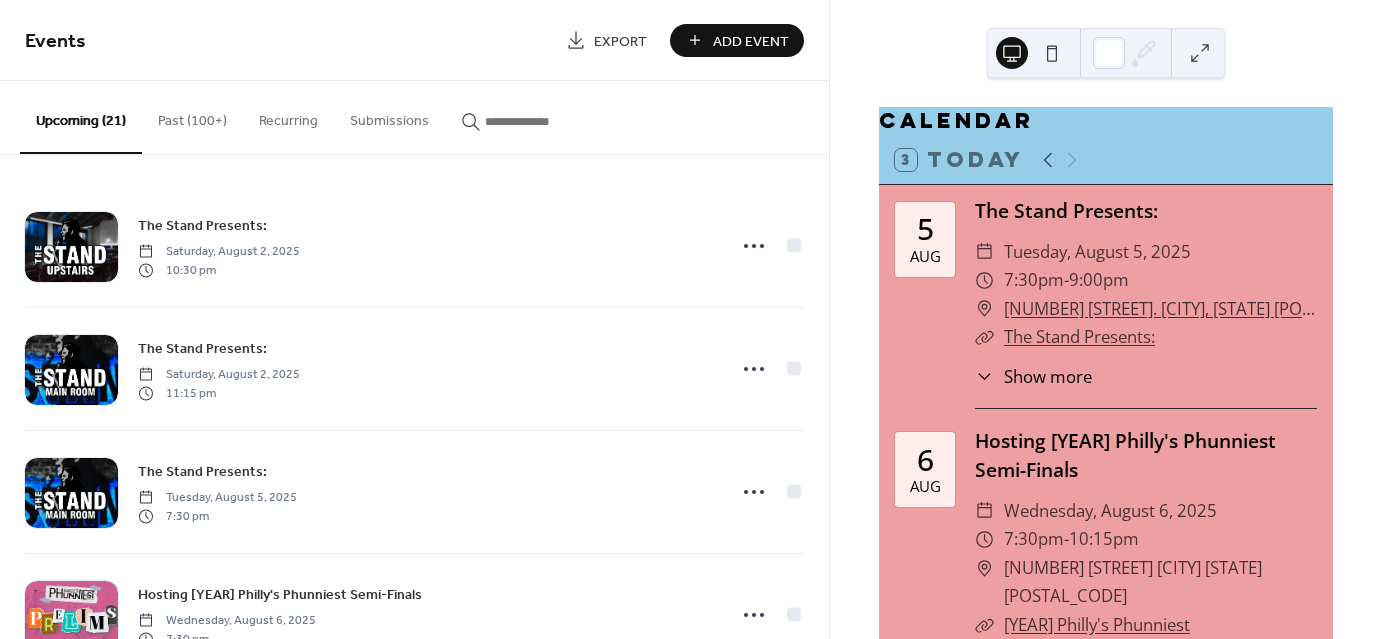 click on "Add Event" at bounding box center (751, 41) 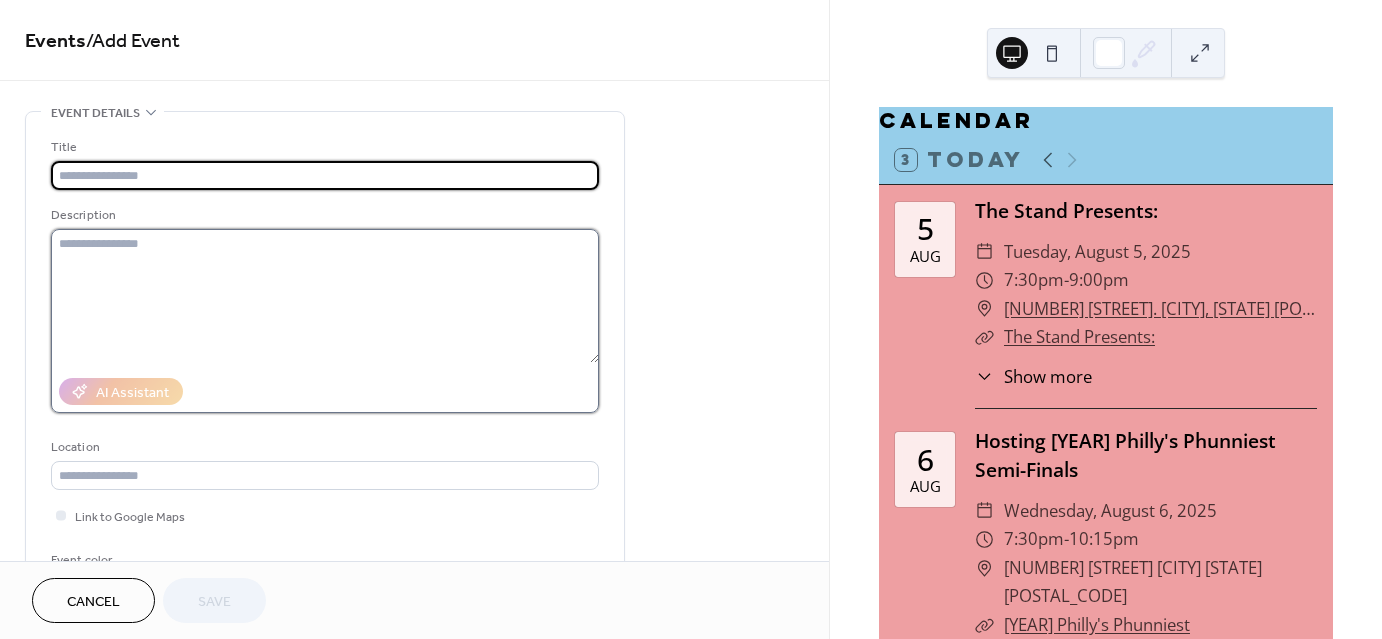 click at bounding box center [325, 296] 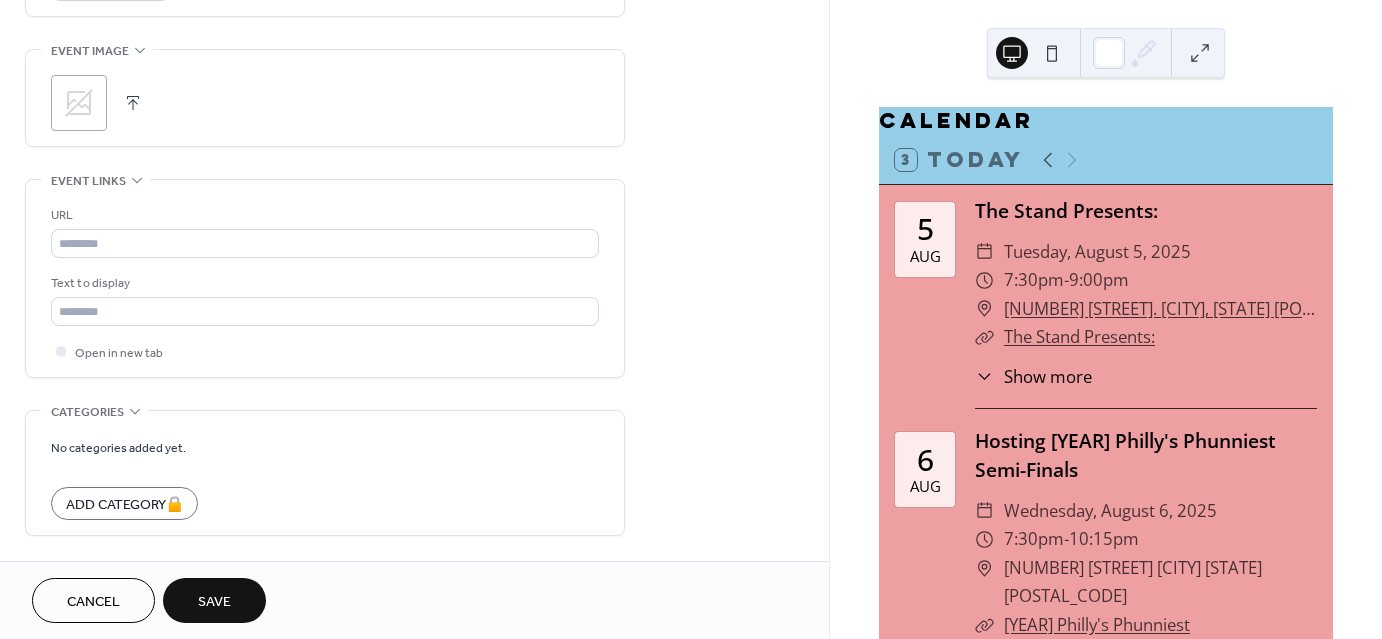 scroll, scrollTop: 942, scrollLeft: 0, axis: vertical 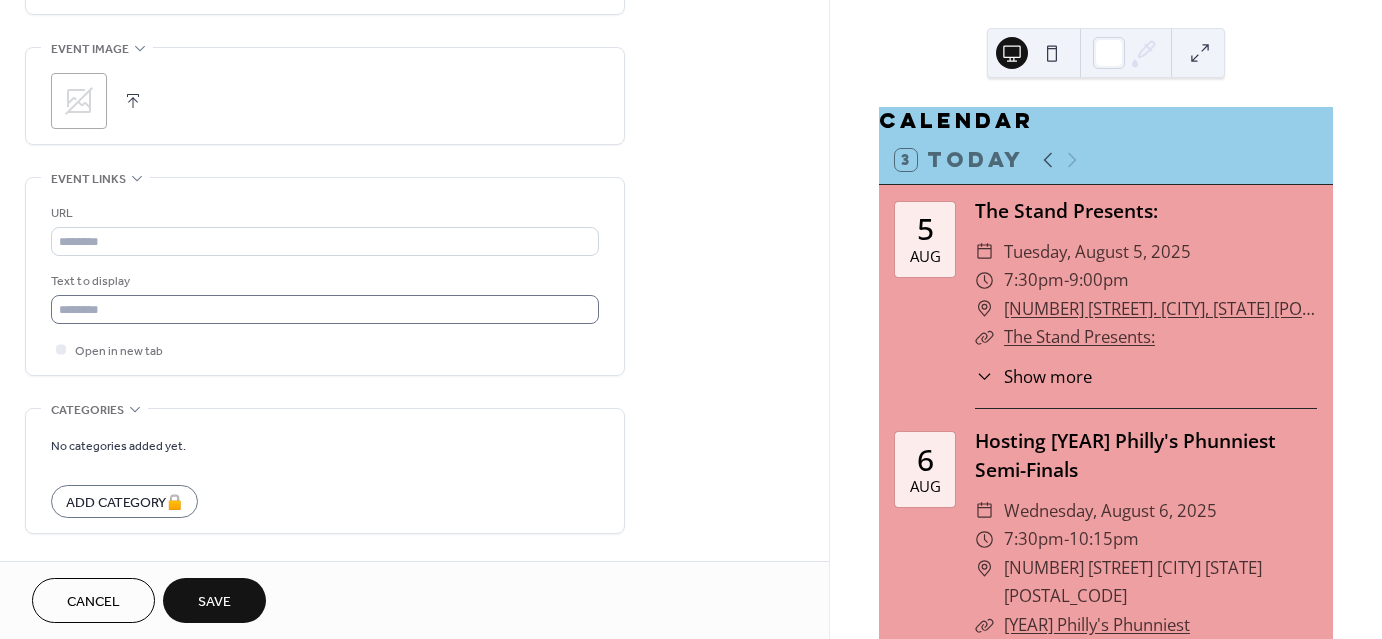 type on "**********" 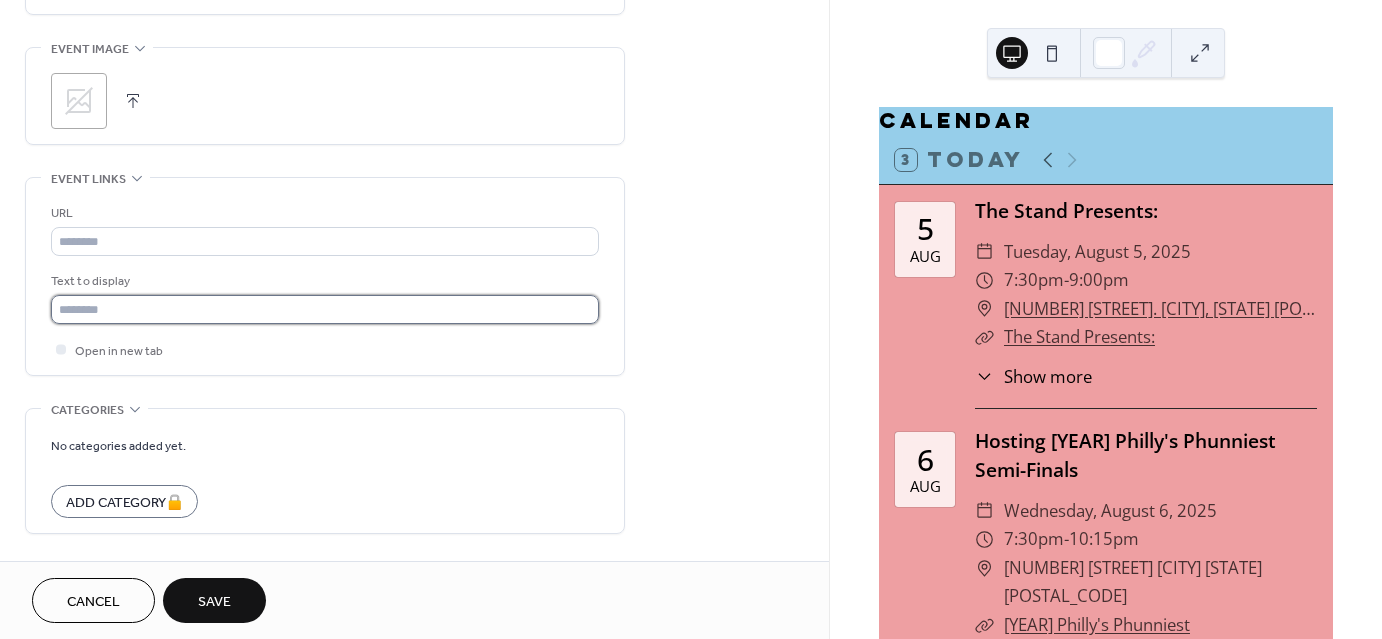 click at bounding box center [325, 309] 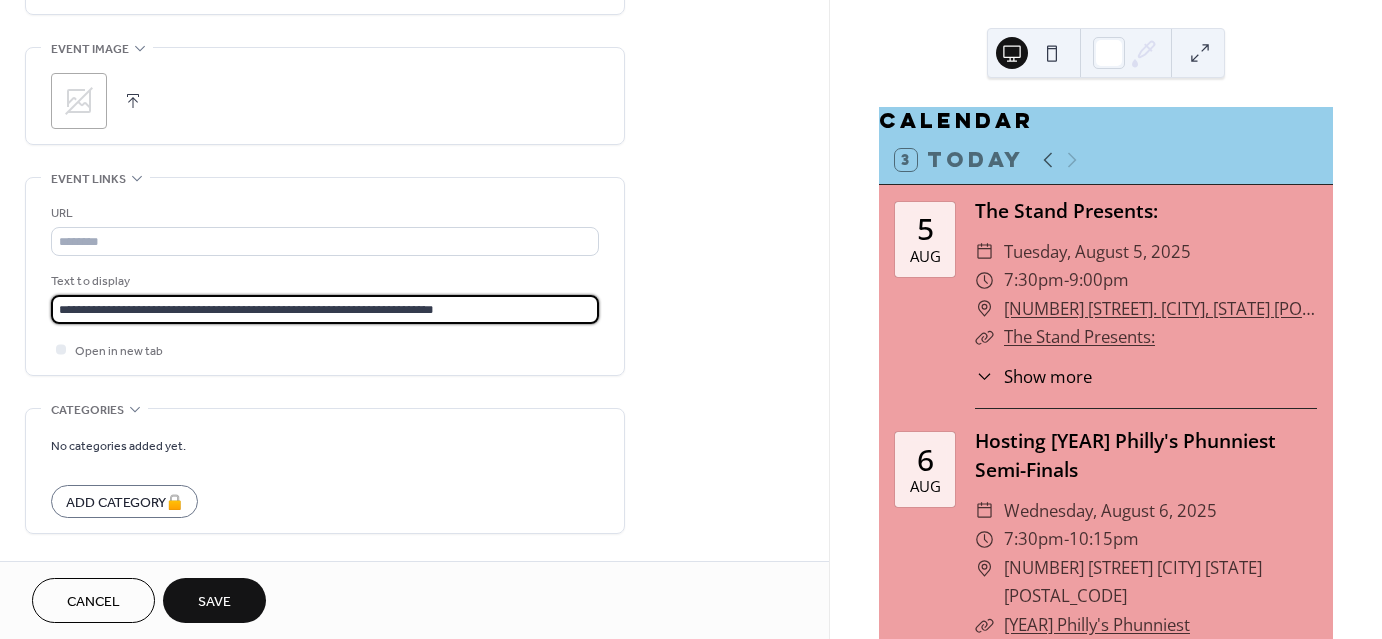 click on "**********" at bounding box center [325, 309] 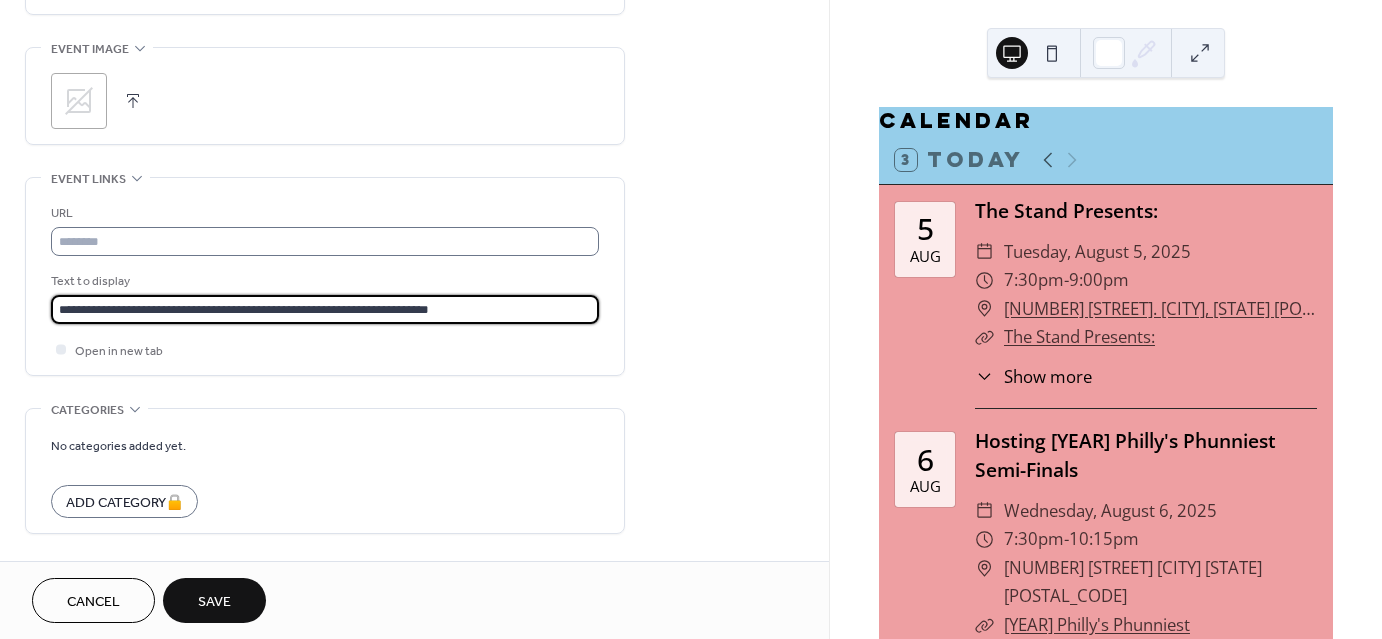type on "**********" 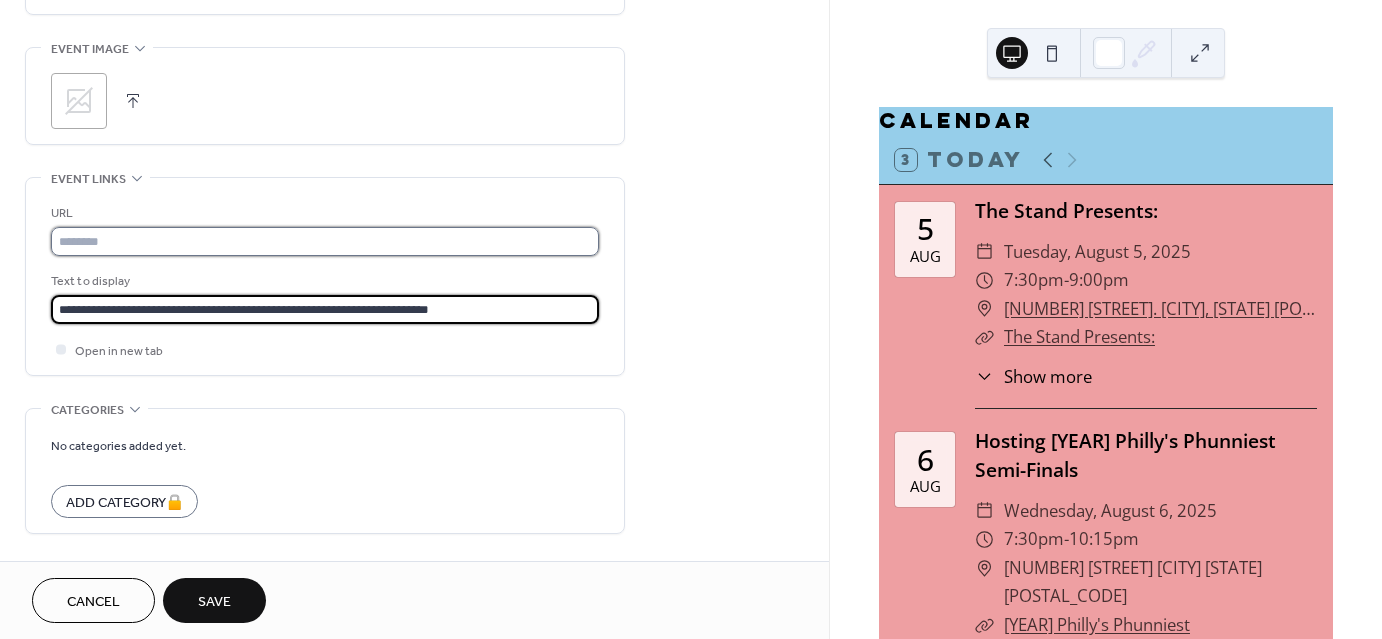 click at bounding box center (325, 241) 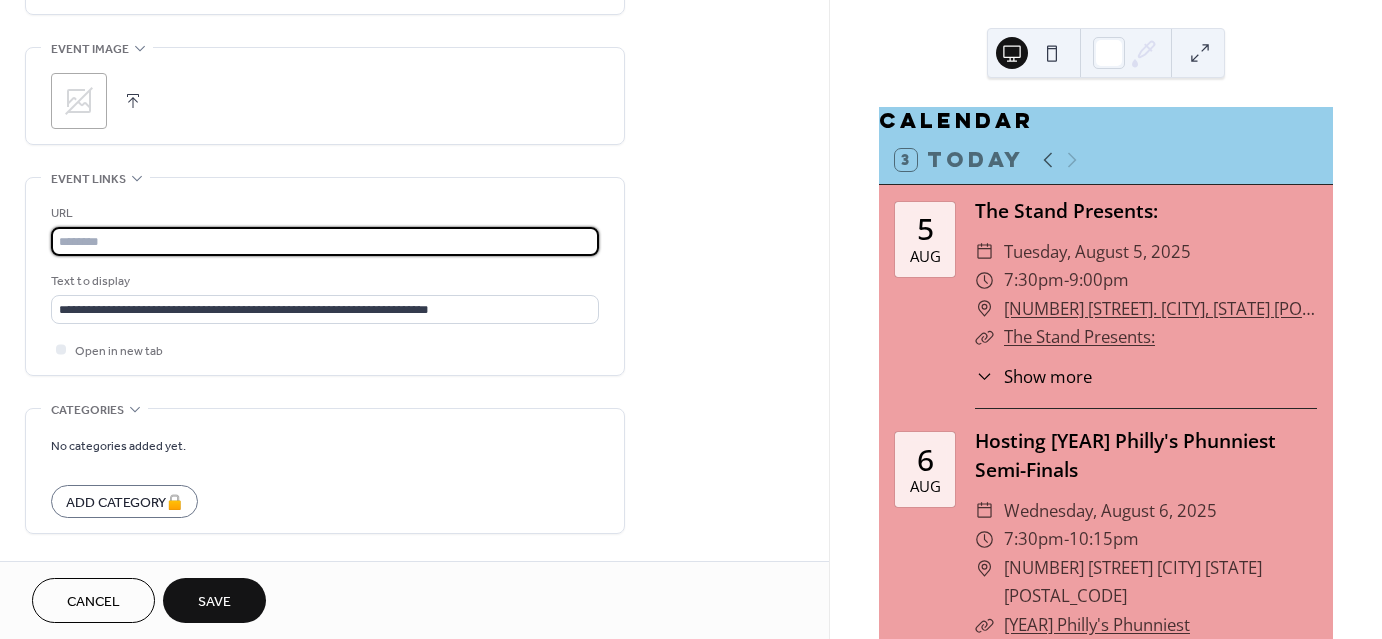 paste on "**********" 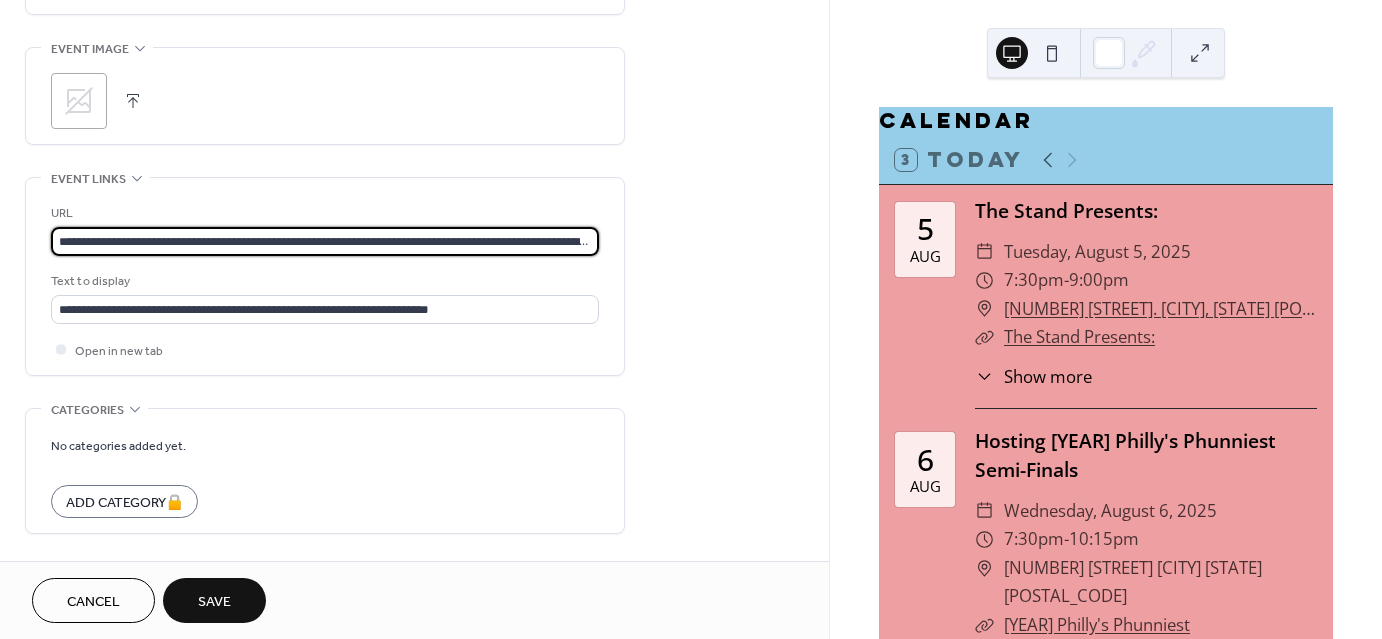 scroll, scrollTop: 0, scrollLeft: 165, axis: horizontal 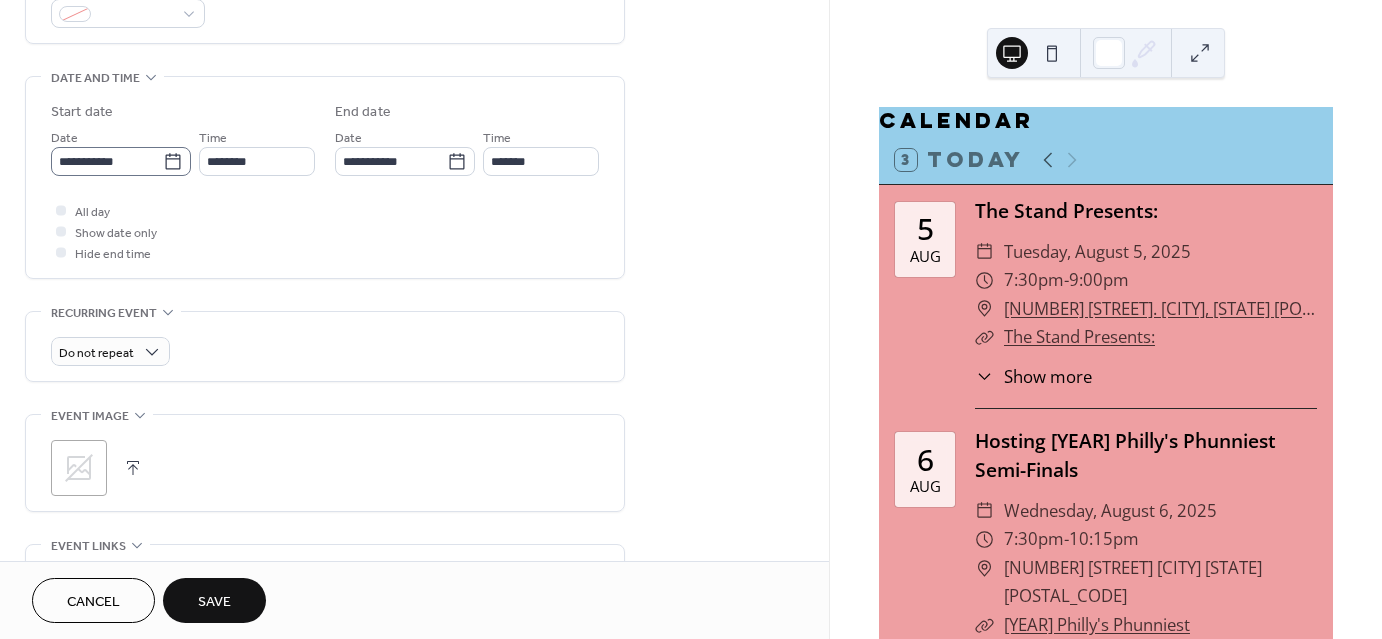 type on "**********" 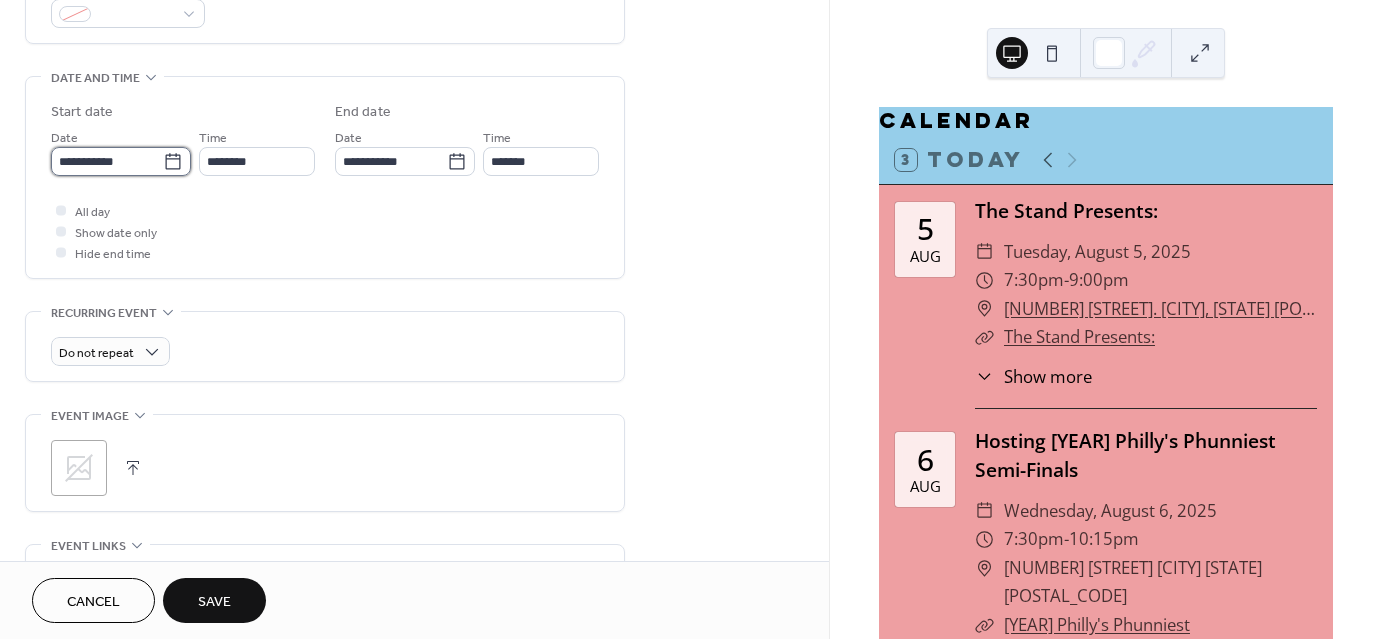 click on "**********" at bounding box center [107, 161] 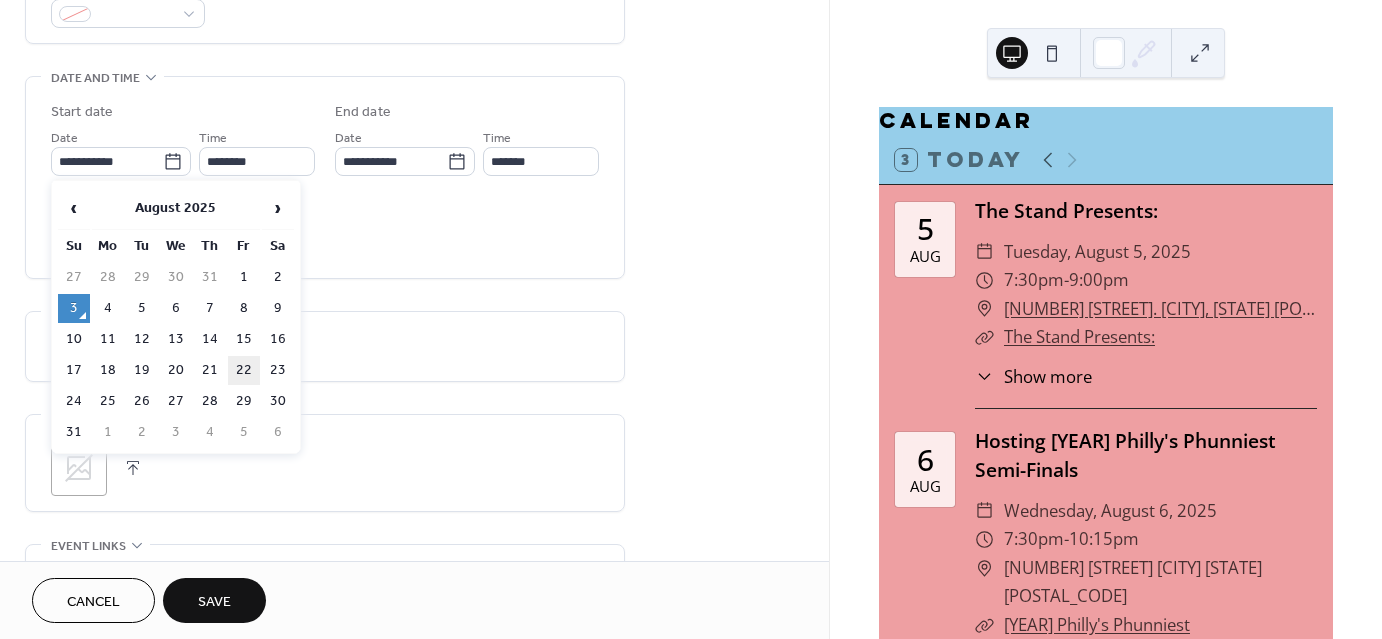 click on "22" at bounding box center [244, 370] 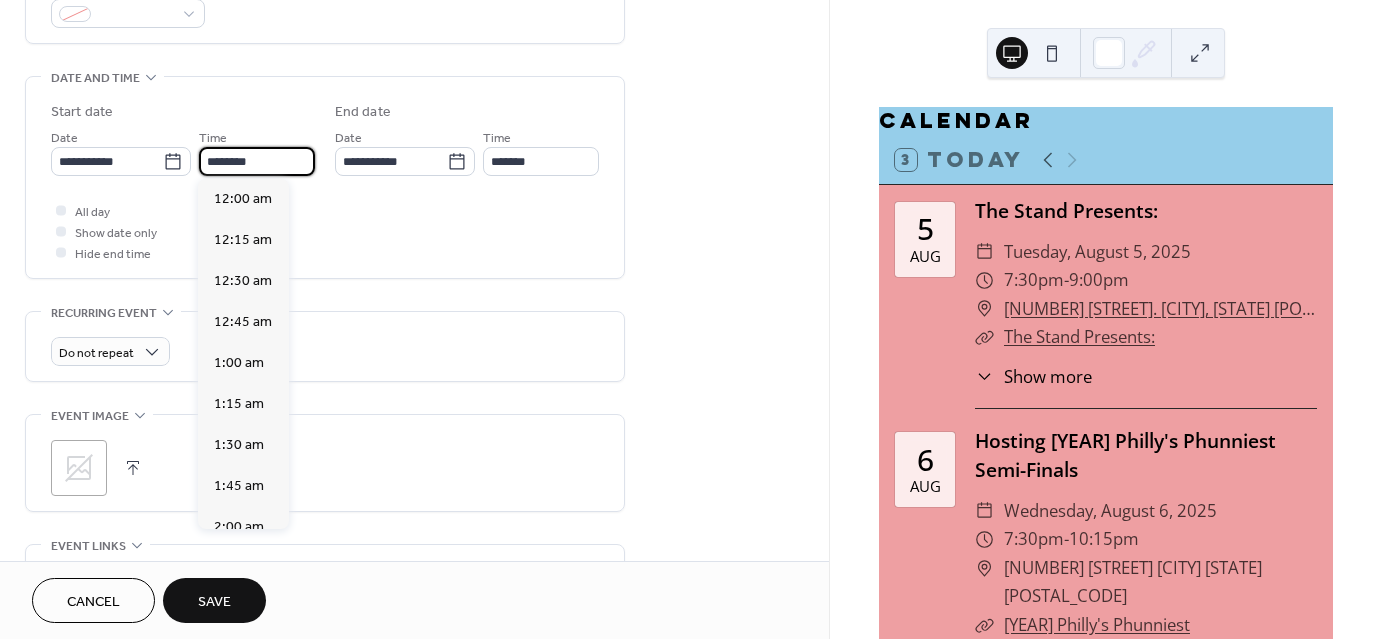 click on "********" at bounding box center (257, 161) 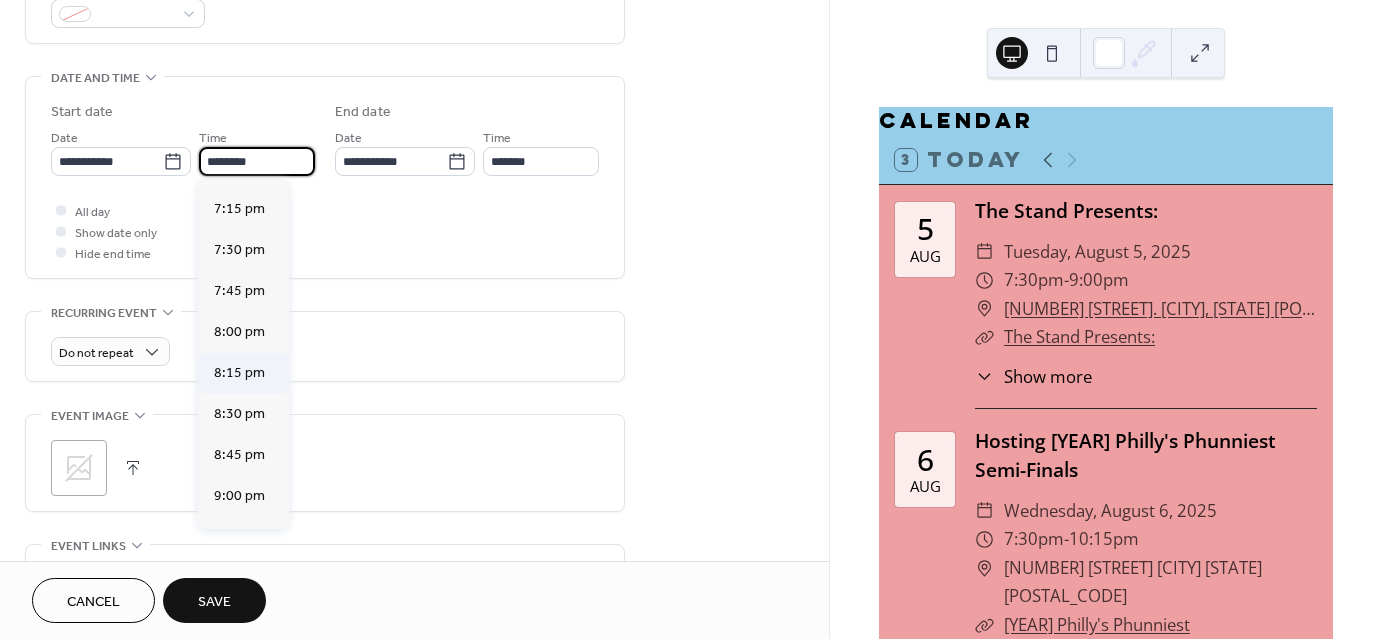 scroll, scrollTop: 3146, scrollLeft: 0, axis: vertical 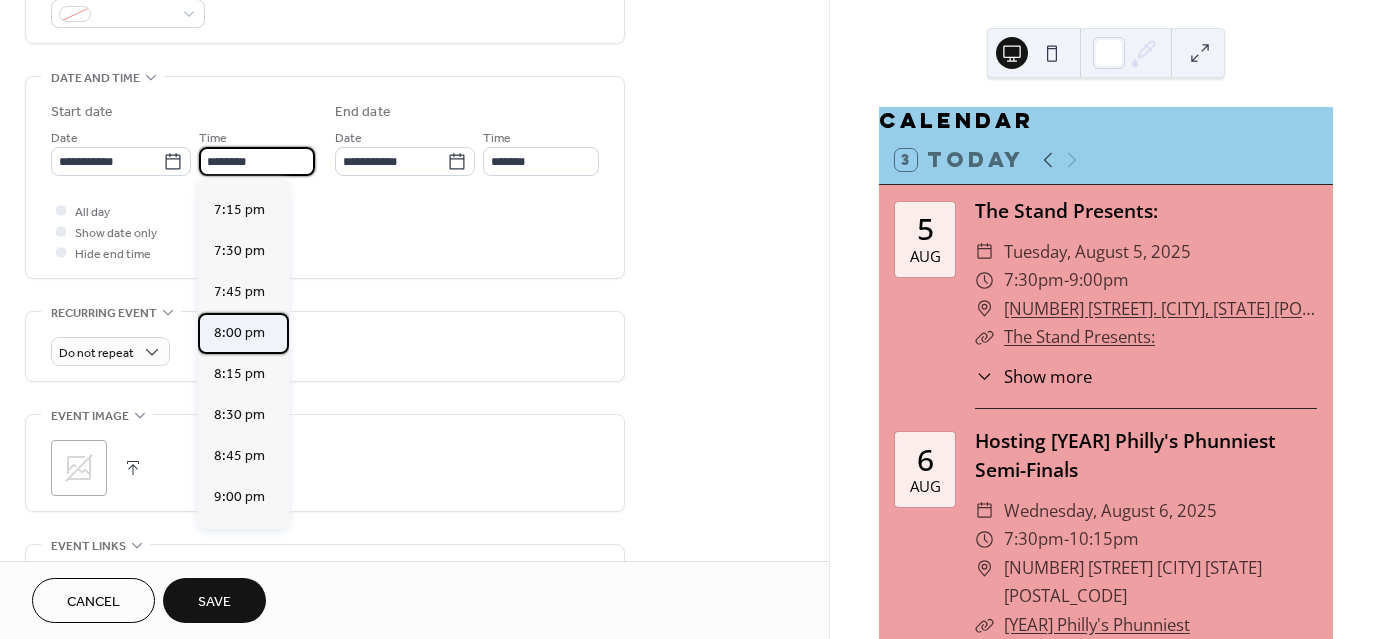 click on "8:00 pm" at bounding box center (239, 333) 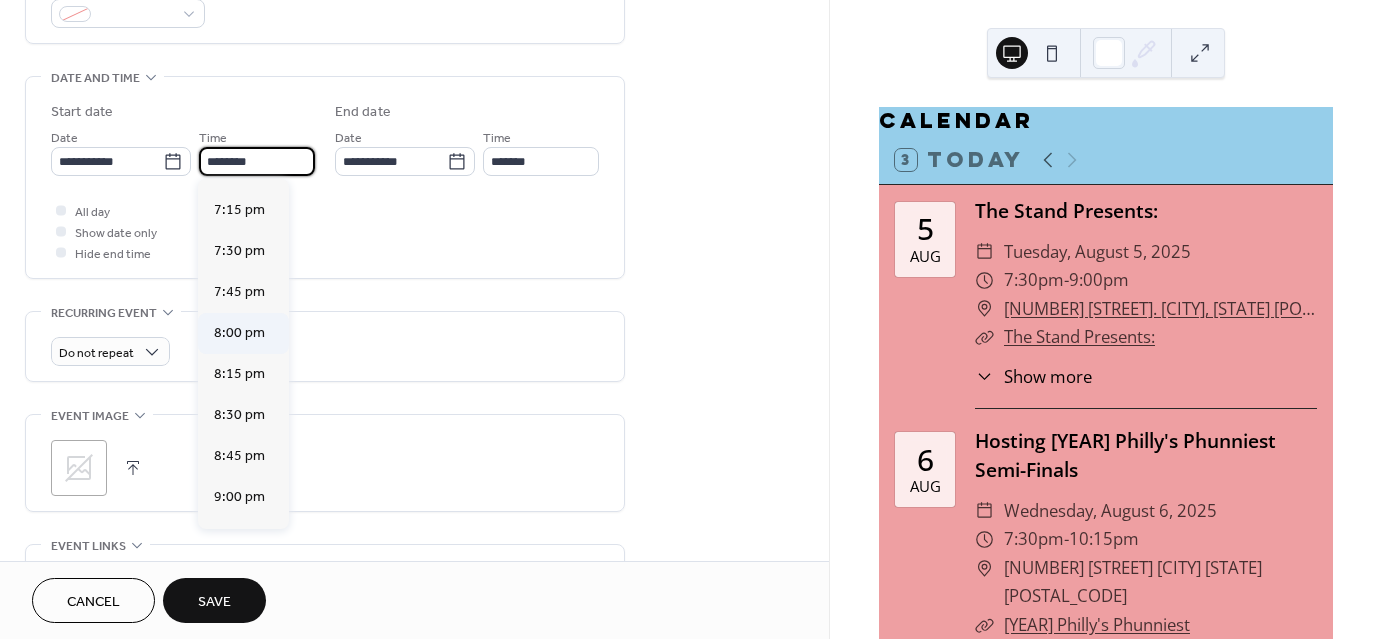 type on "*******" 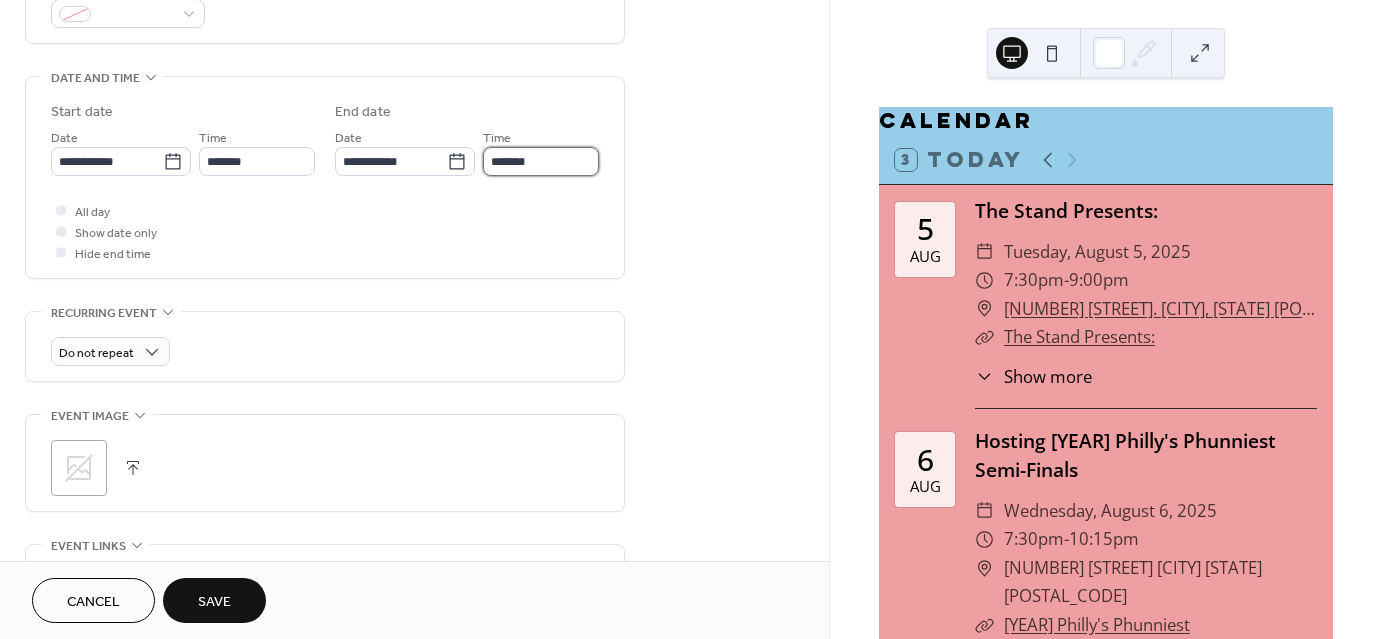 click on "*******" at bounding box center (541, 161) 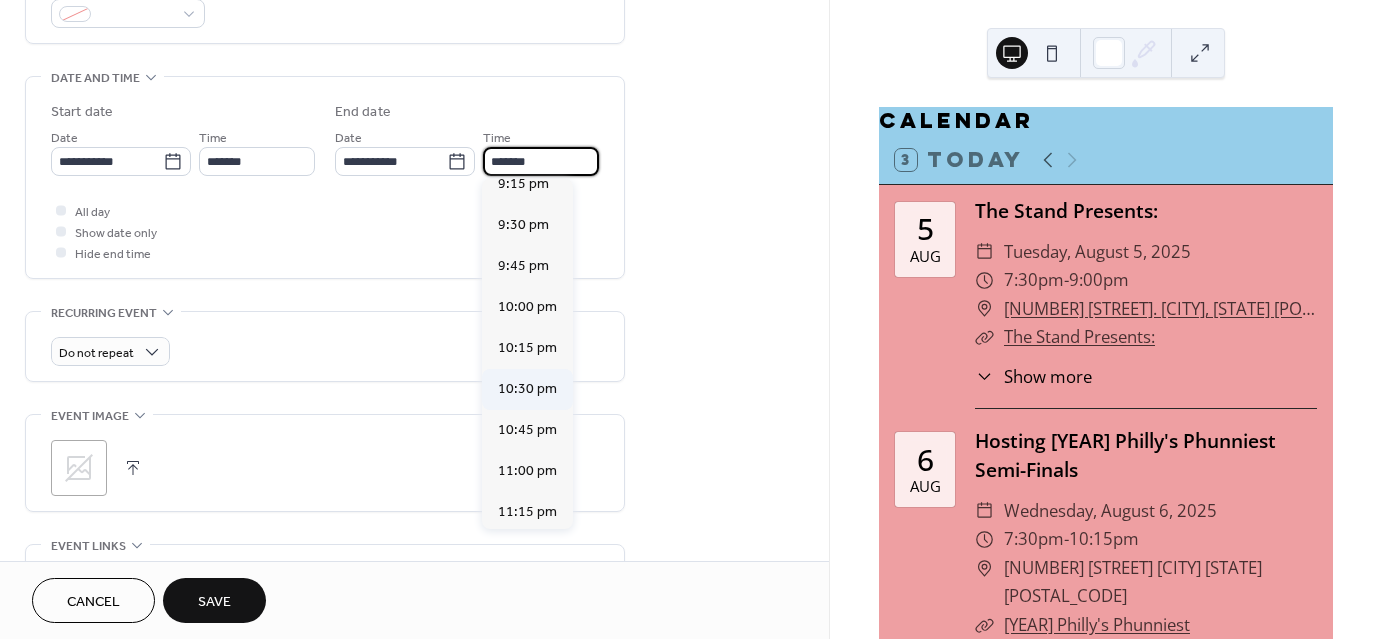 scroll, scrollTop: 183, scrollLeft: 0, axis: vertical 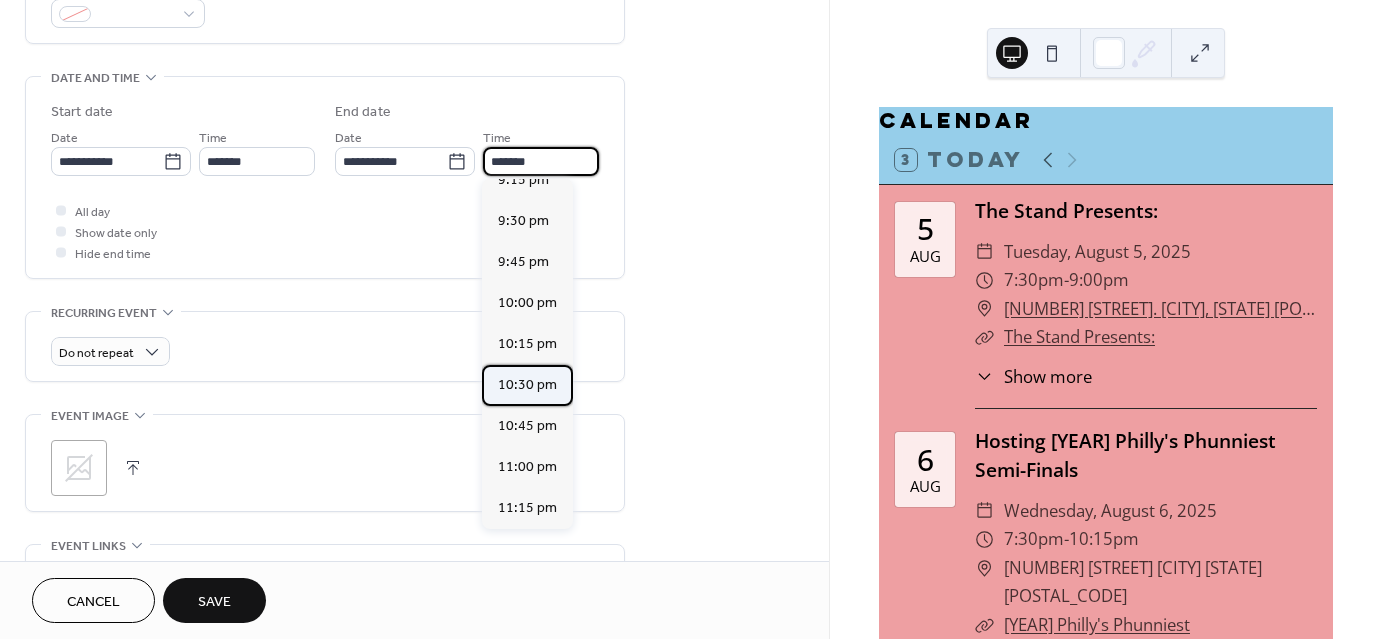click on "10:30 pm" at bounding box center [527, 385] 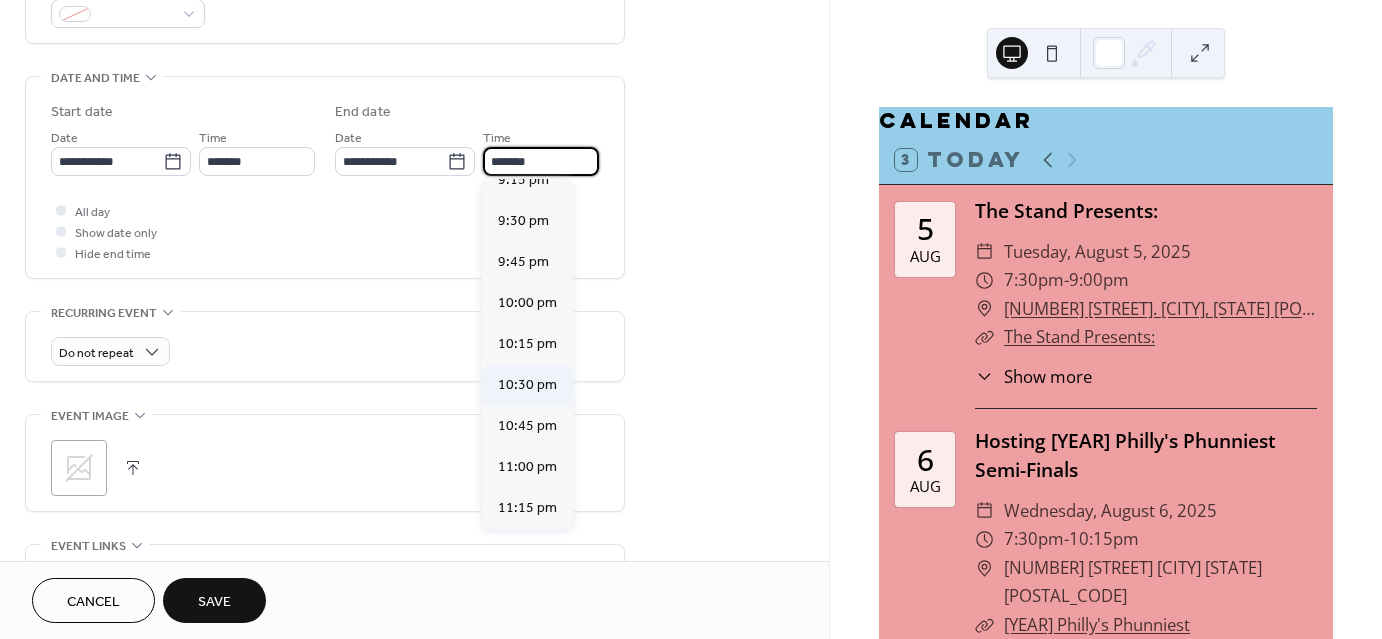 type on "********" 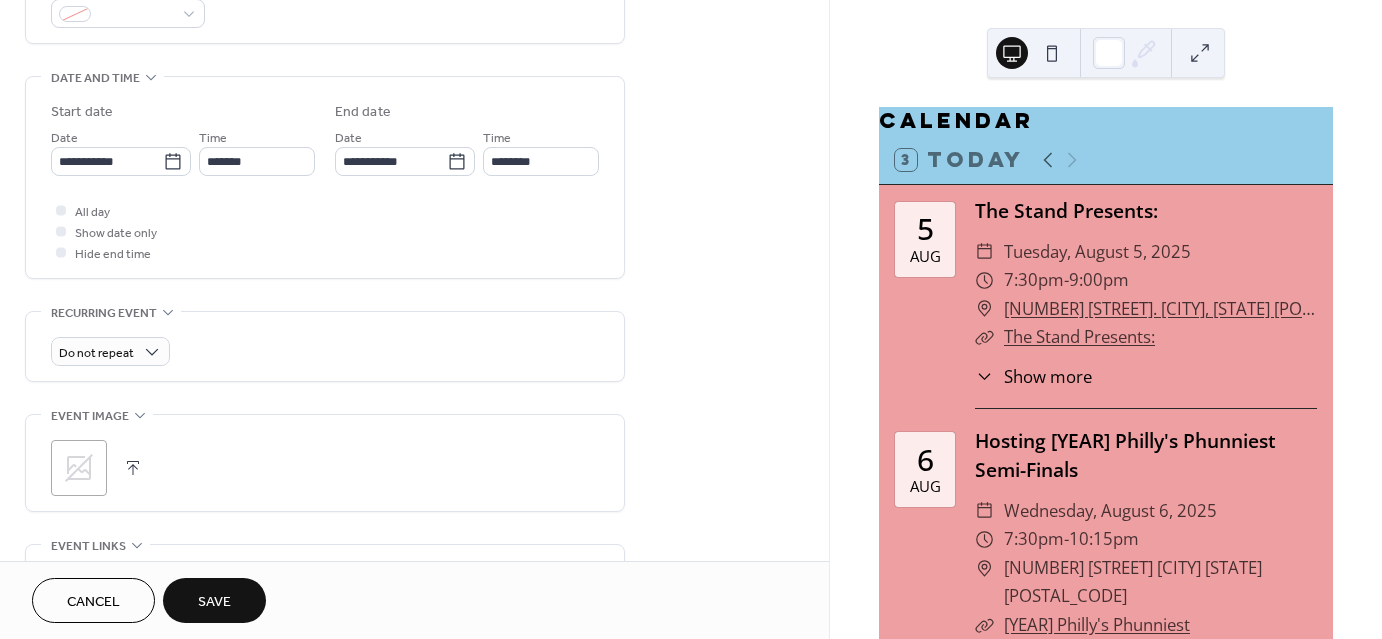 click on "**********" at bounding box center [414, 265] 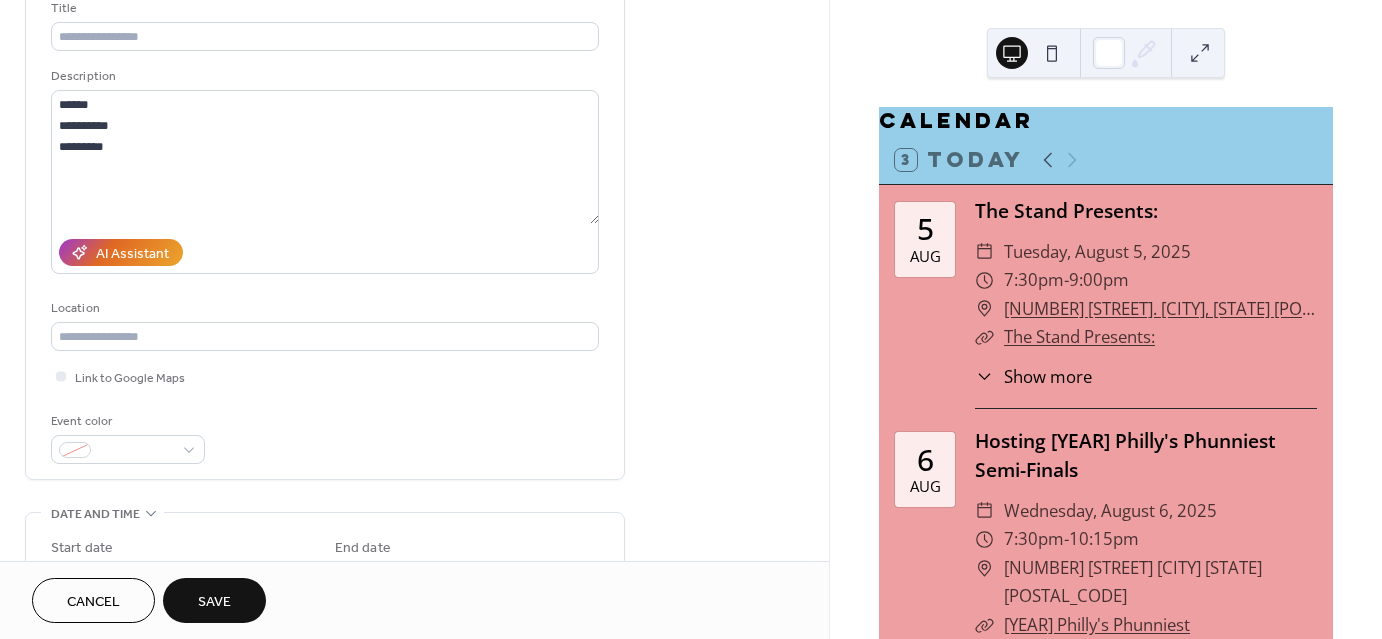 scroll, scrollTop: 0, scrollLeft: 0, axis: both 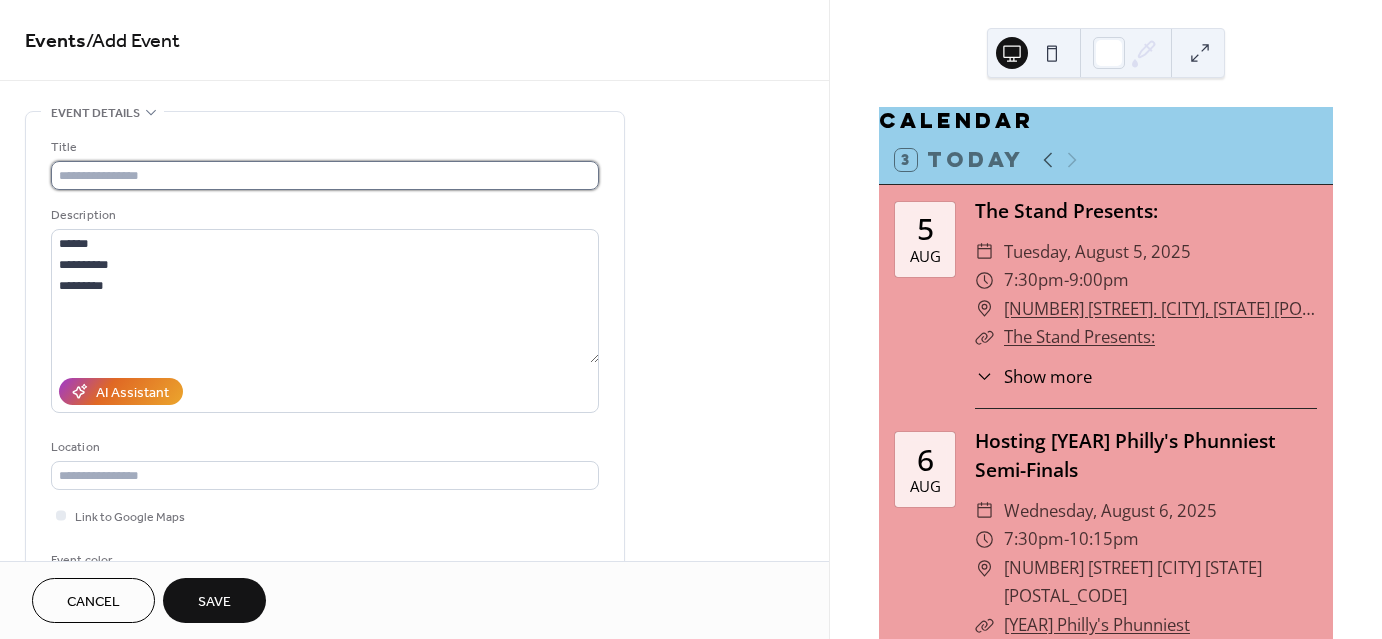 click at bounding box center [325, 175] 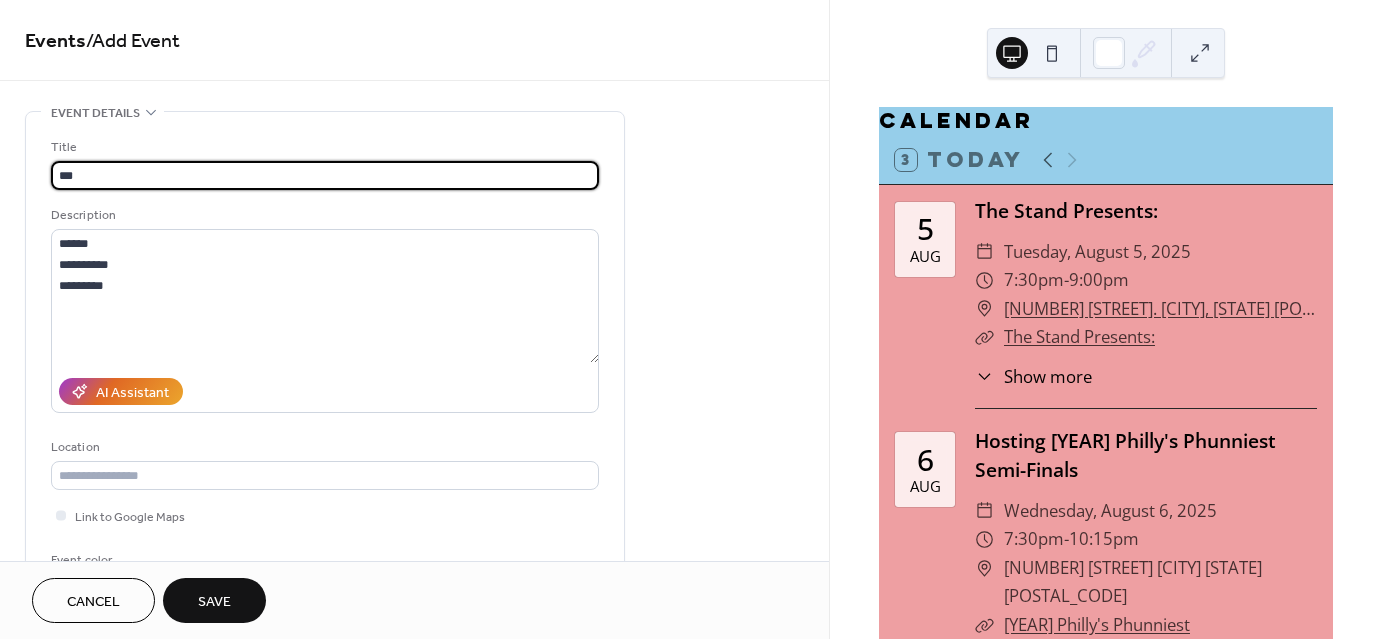 scroll, scrollTop: 1, scrollLeft: 0, axis: vertical 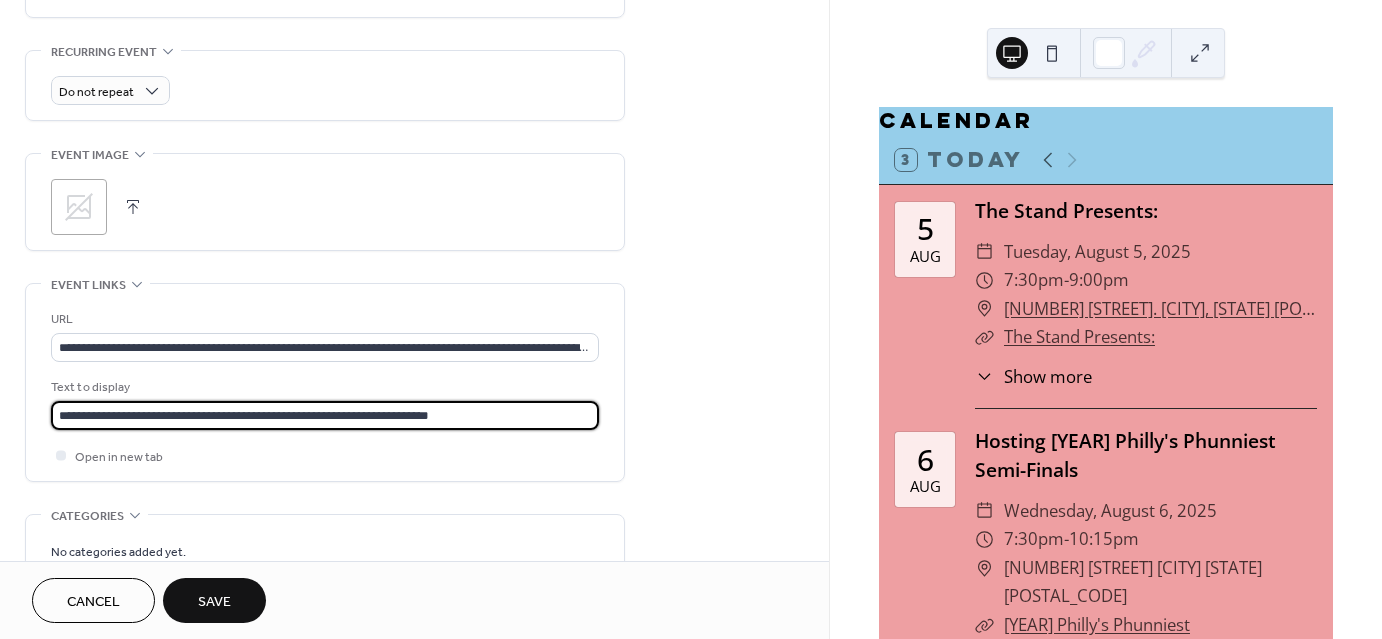 click on "**********" at bounding box center (325, 415) 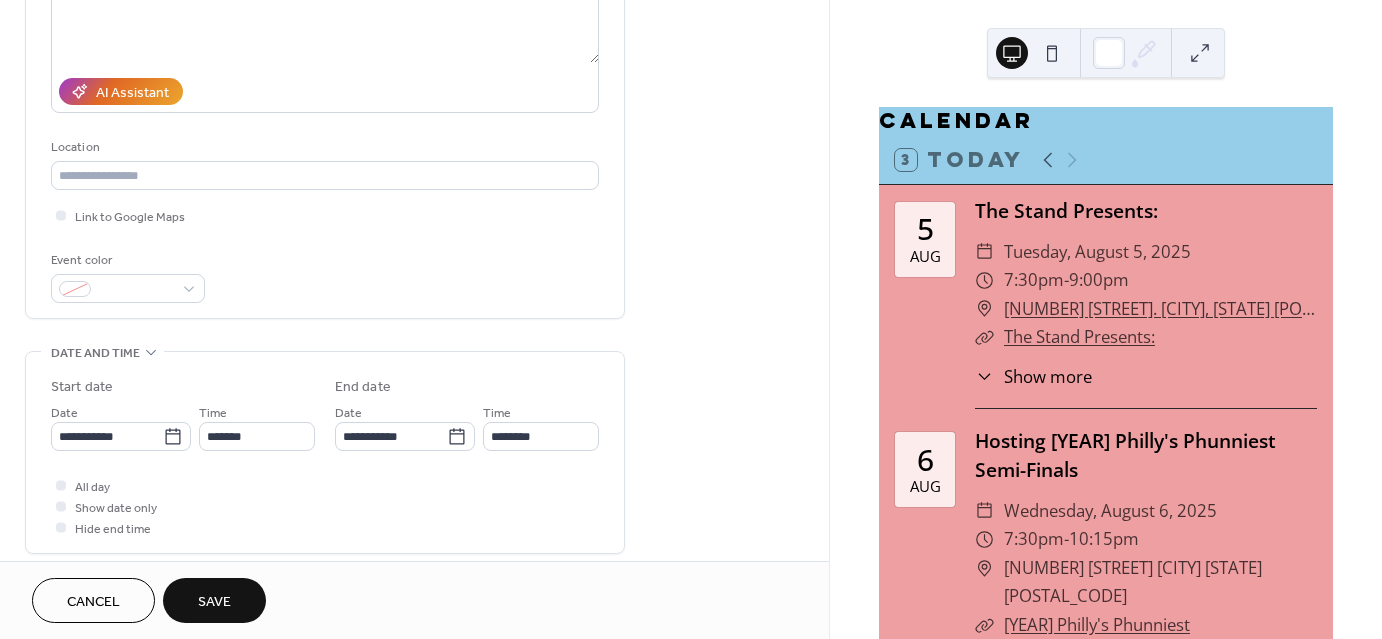 scroll, scrollTop: 0, scrollLeft: 0, axis: both 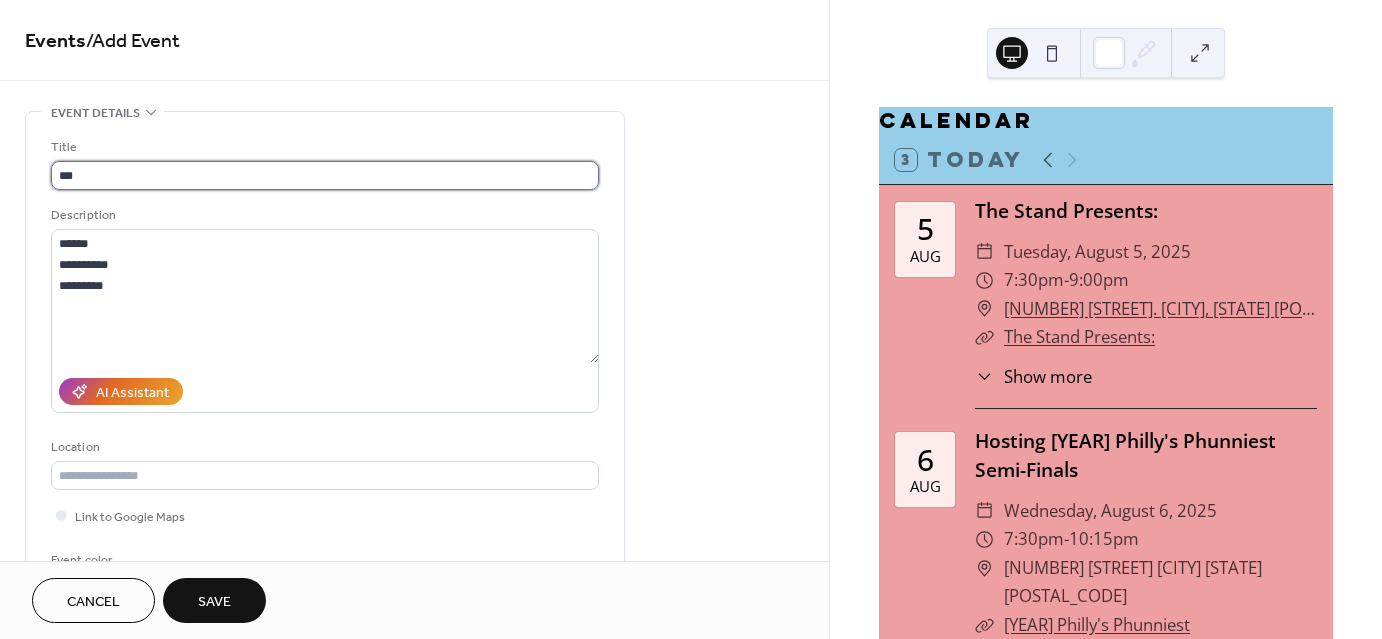 click on "***" at bounding box center [325, 175] 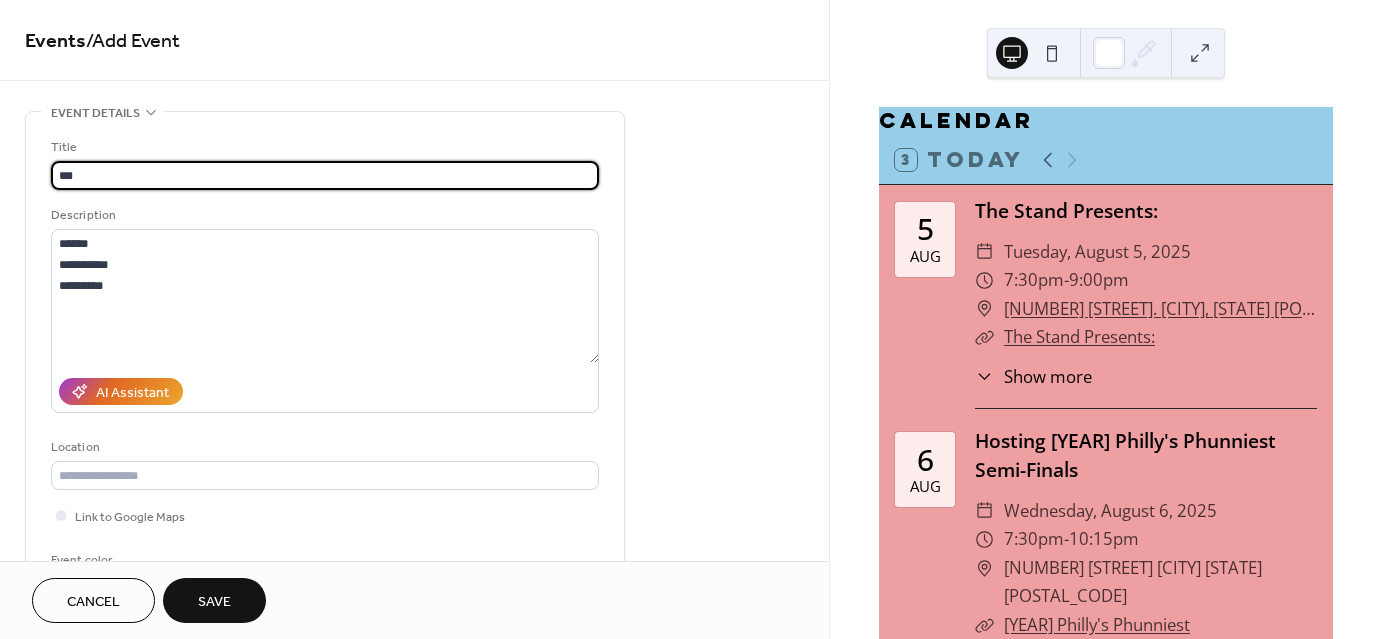 click on "***" at bounding box center (325, 175) 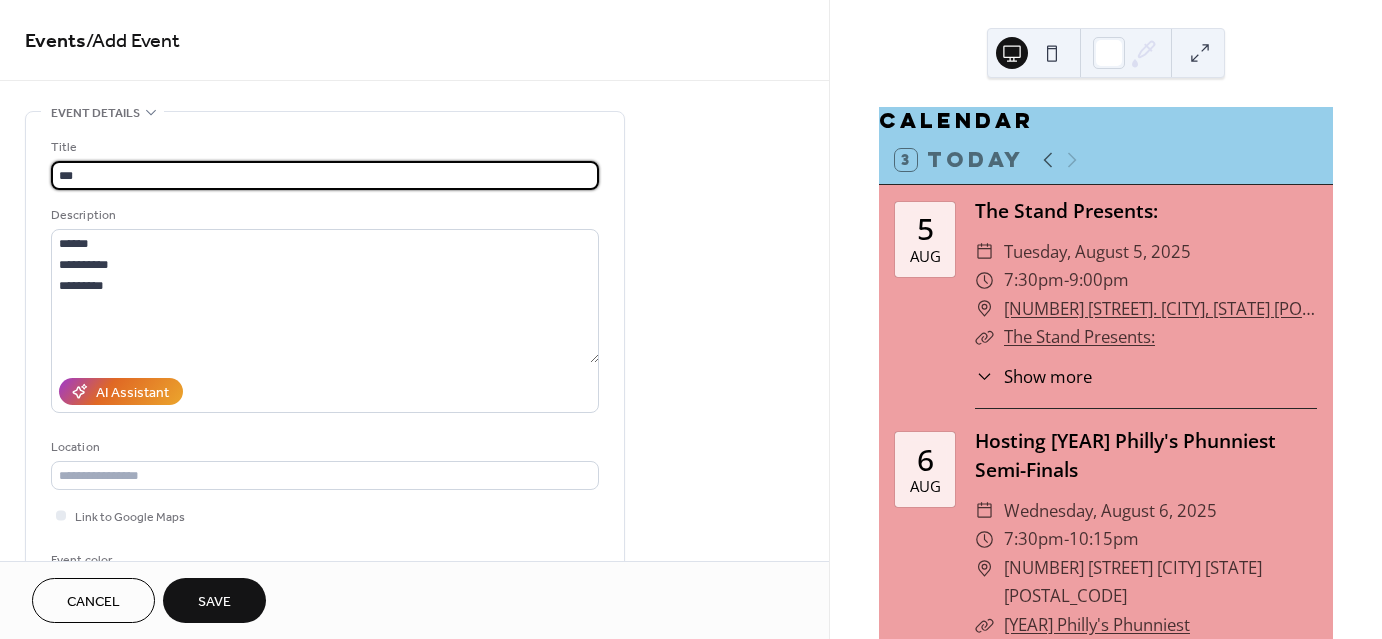 click on "***" at bounding box center (325, 175) 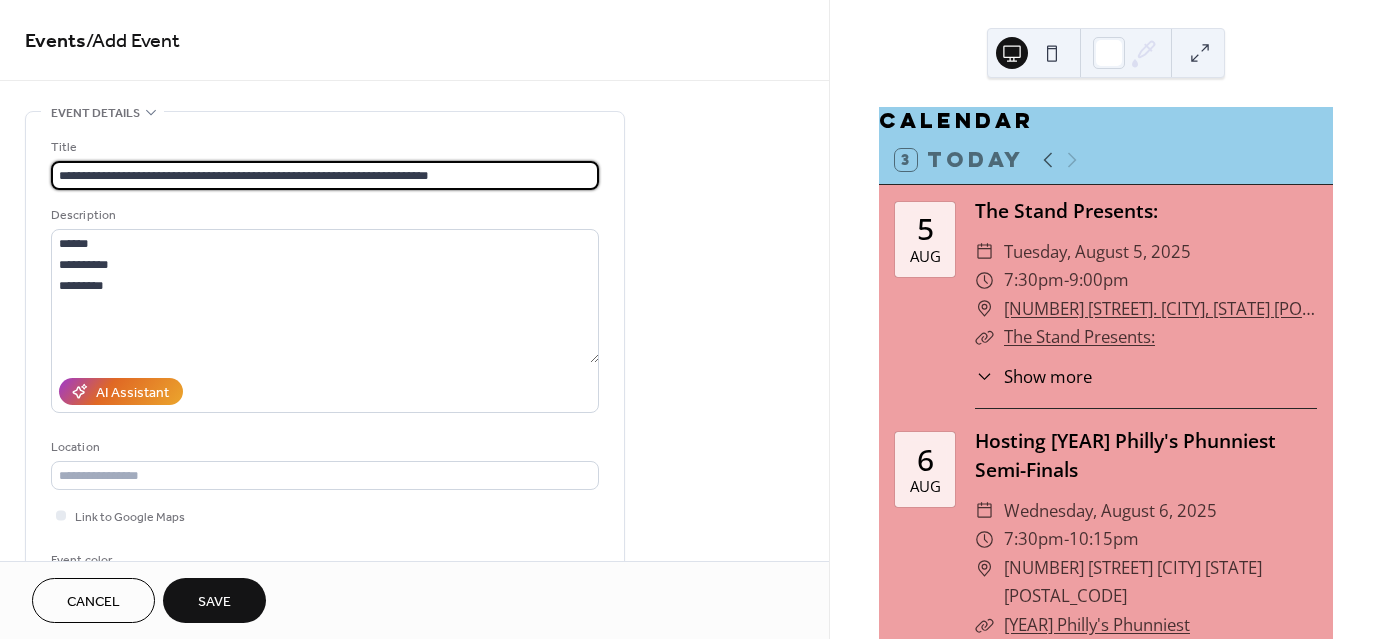 type on "**********" 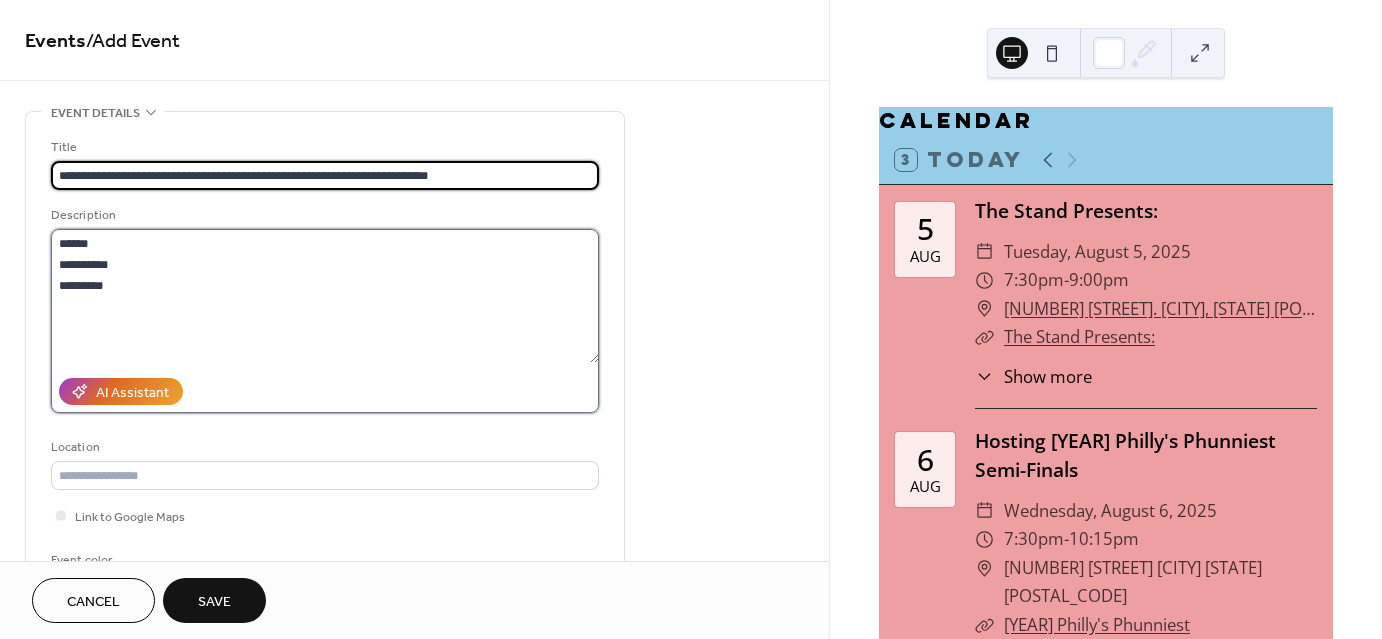 click on "**********" at bounding box center (325, 296) 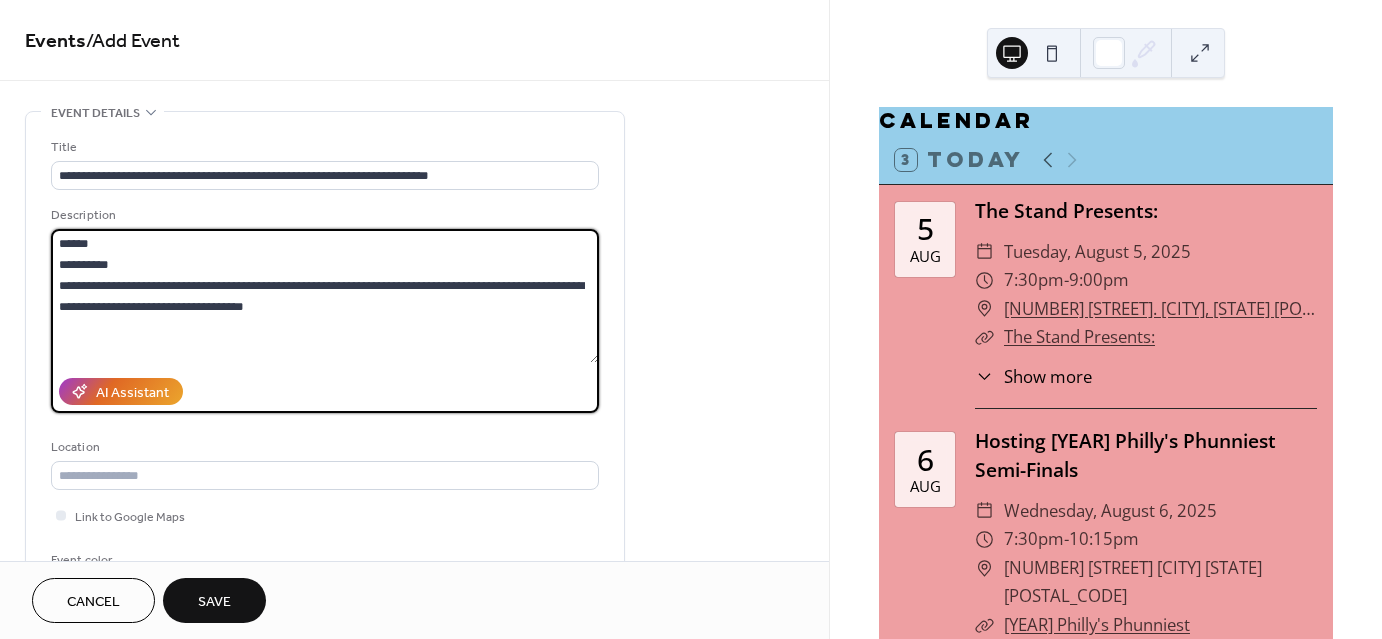 click on "**********" at bounding box center (325, 296) 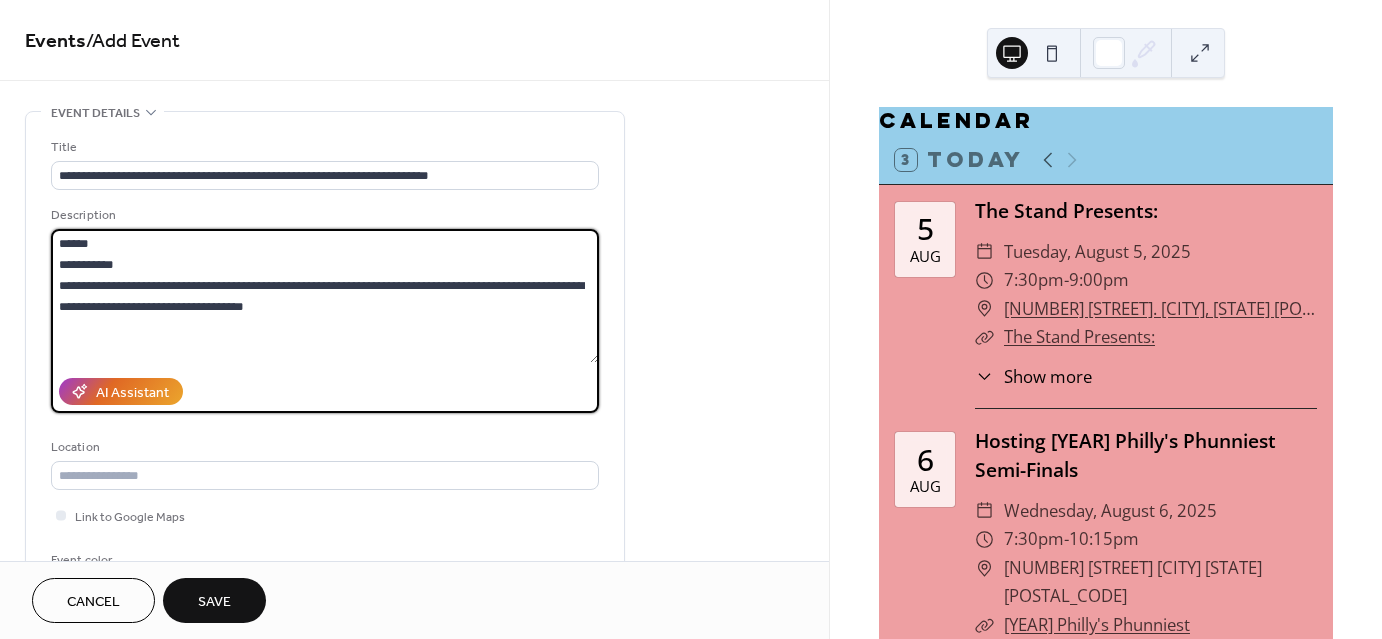 type on "**********" 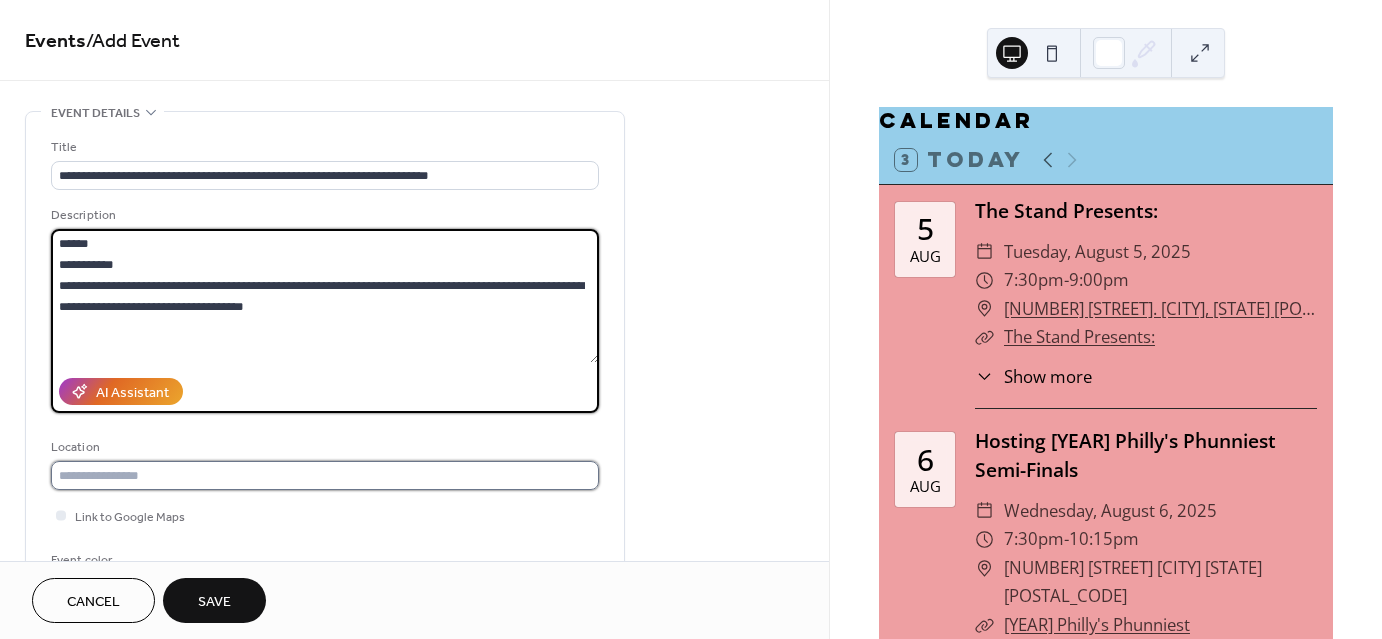 click at bounding box center [325, 475] 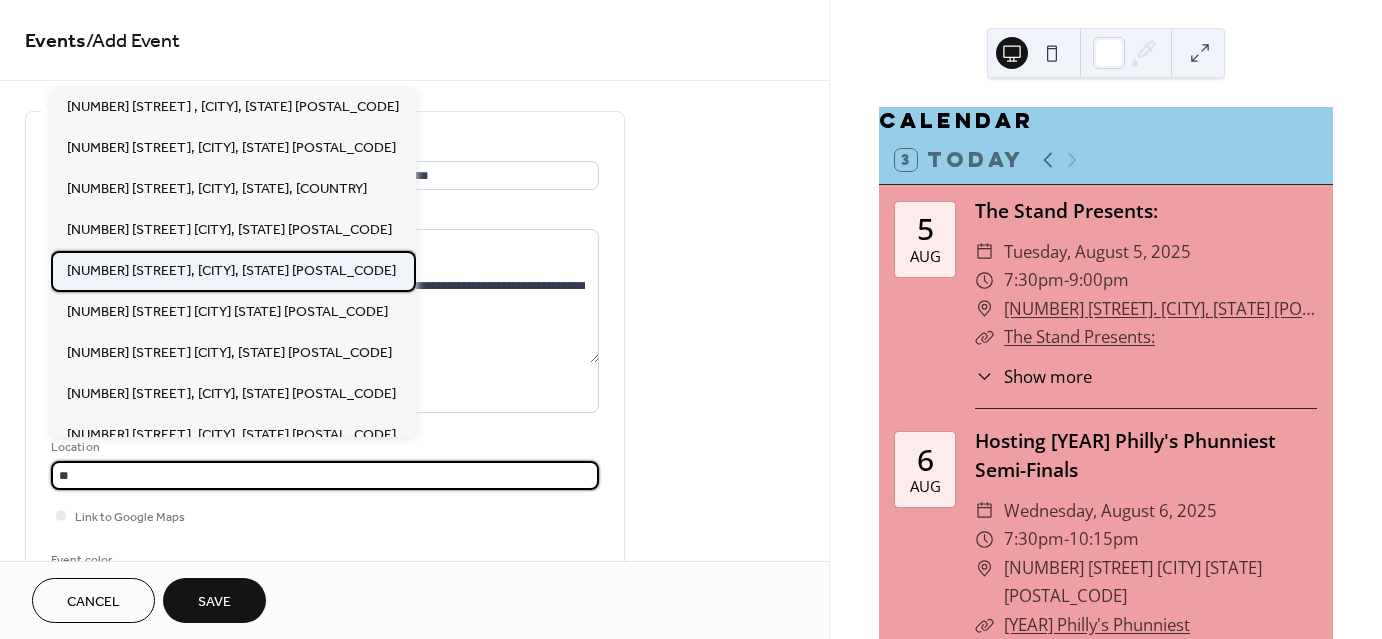 click on "[NUMBER] [STREET], [CITY], [STATE] [POSTAL_CODE]" at bounding box center (231, 270) 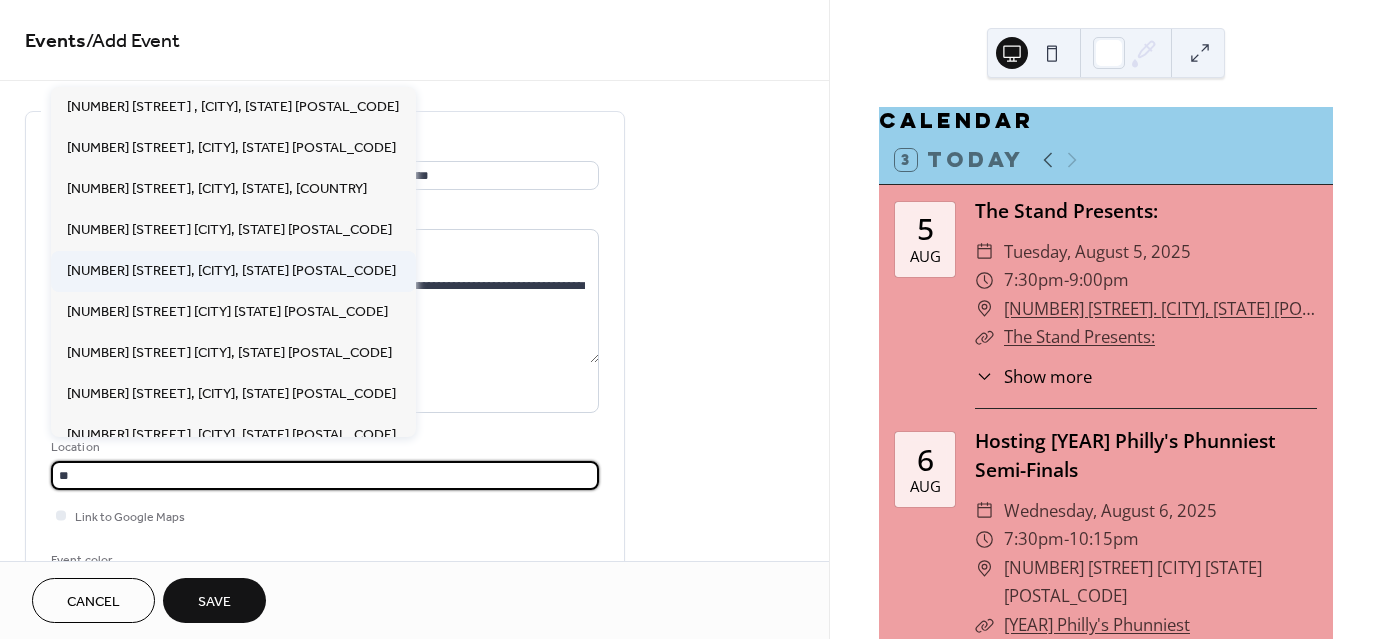 type on "**********" 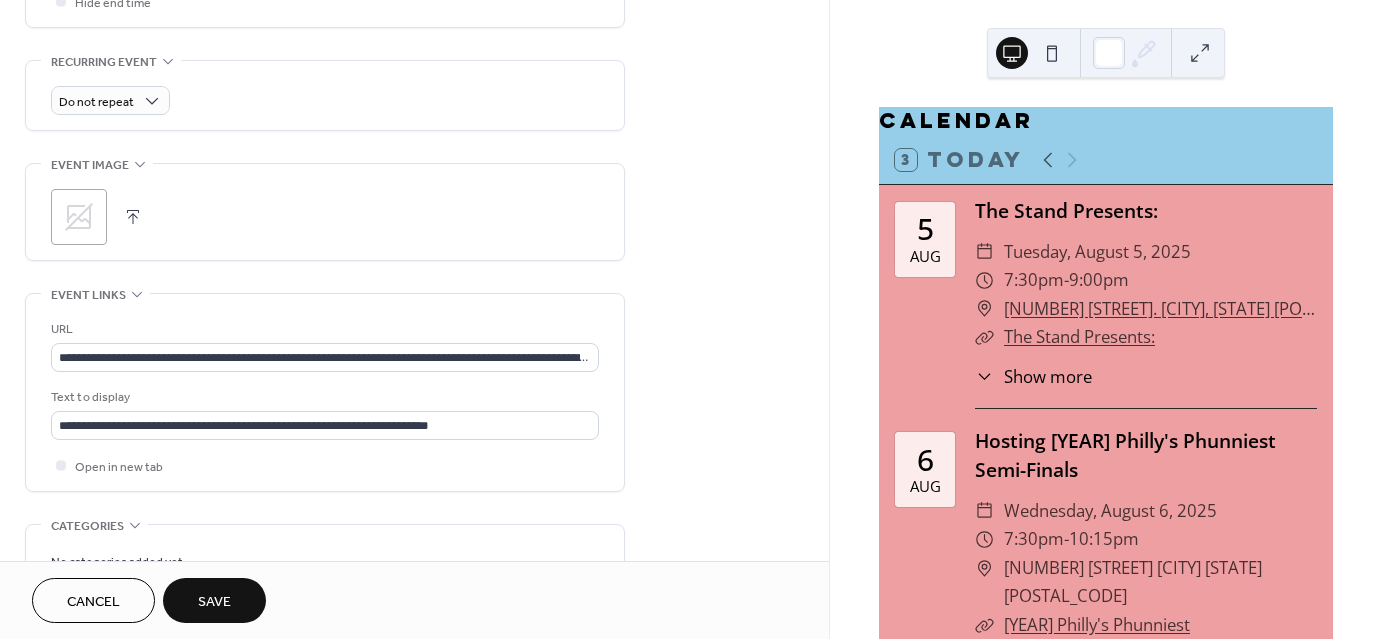 scroll, scrollTop: 827, scrollLeft: 0, axis: vertical 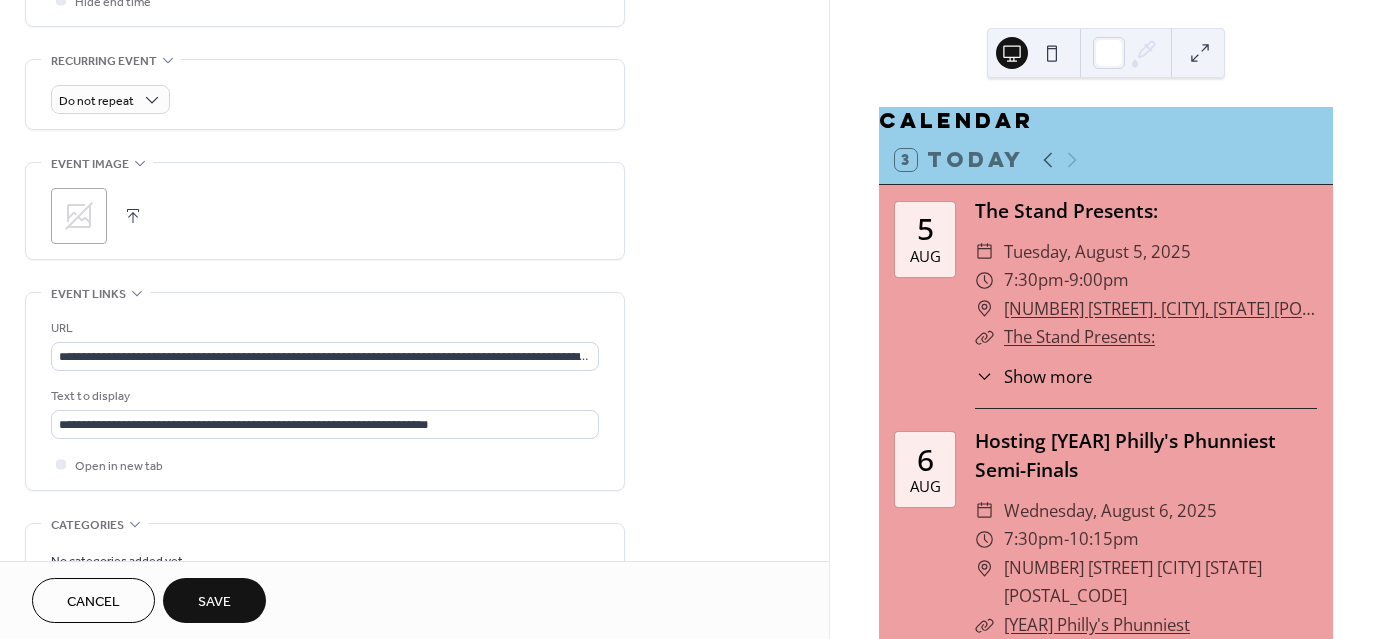 click 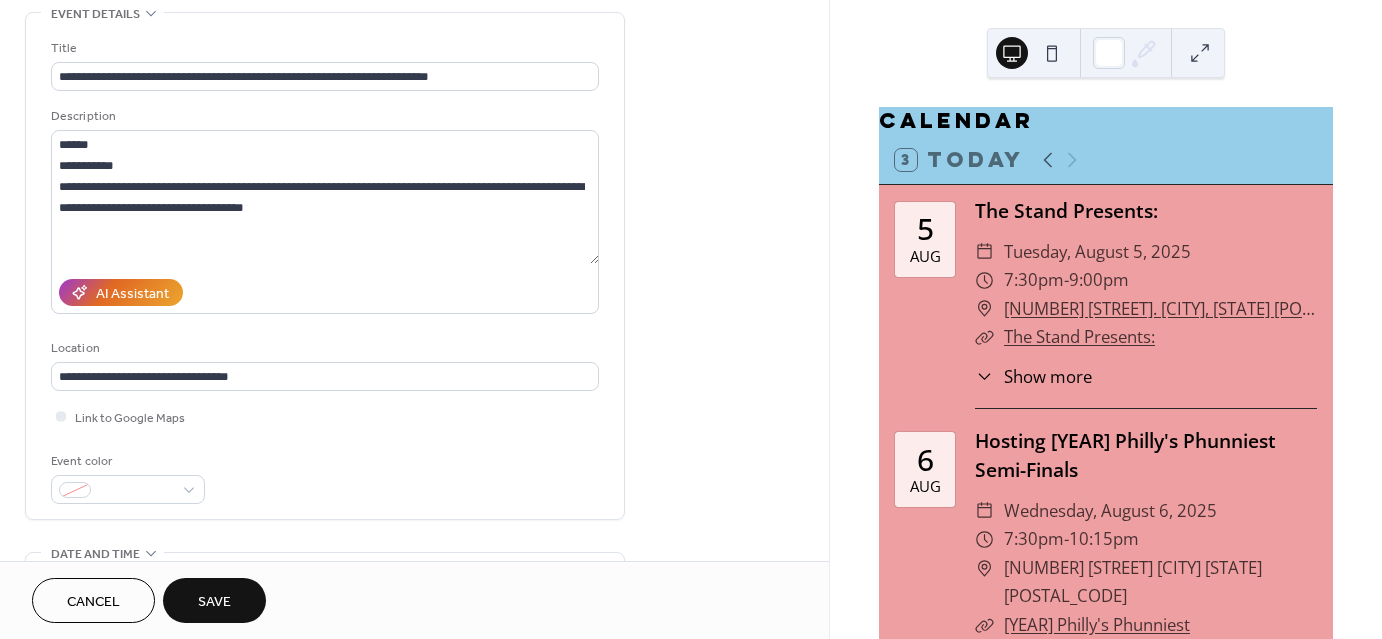scroll, scrollTop: 98, scrollLeft: 0, axis: vertical 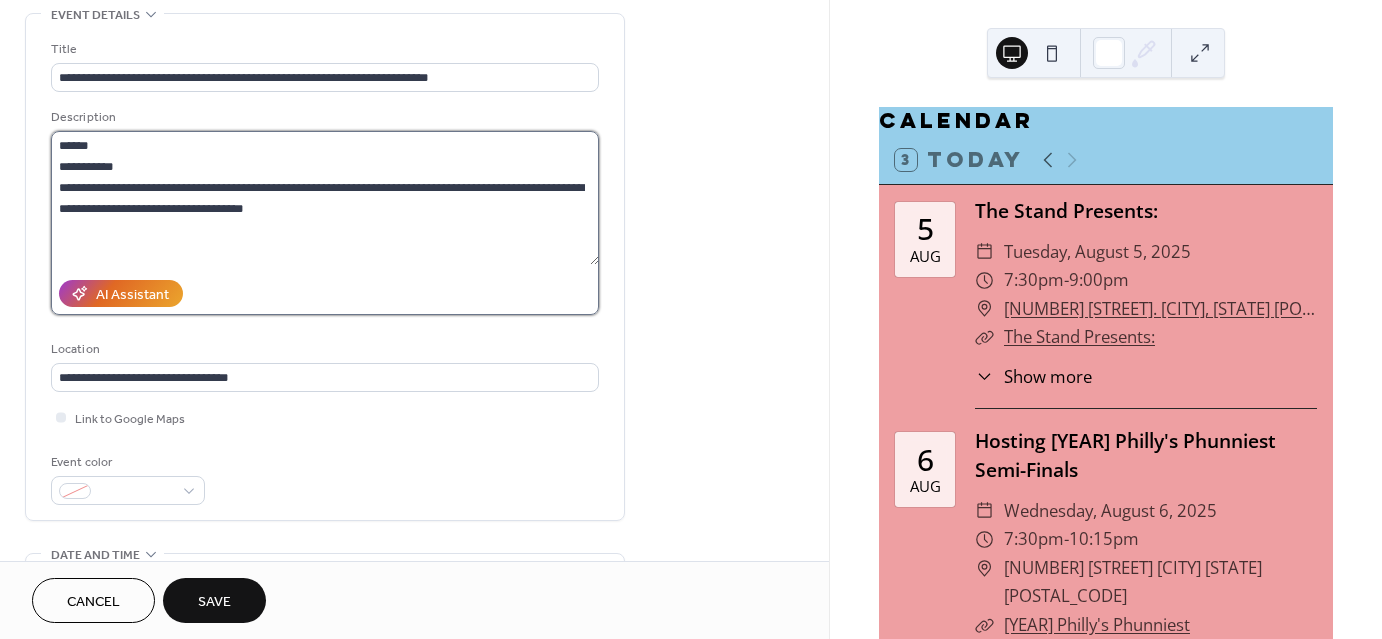 click on "**********" at bounding box center (325, 198) 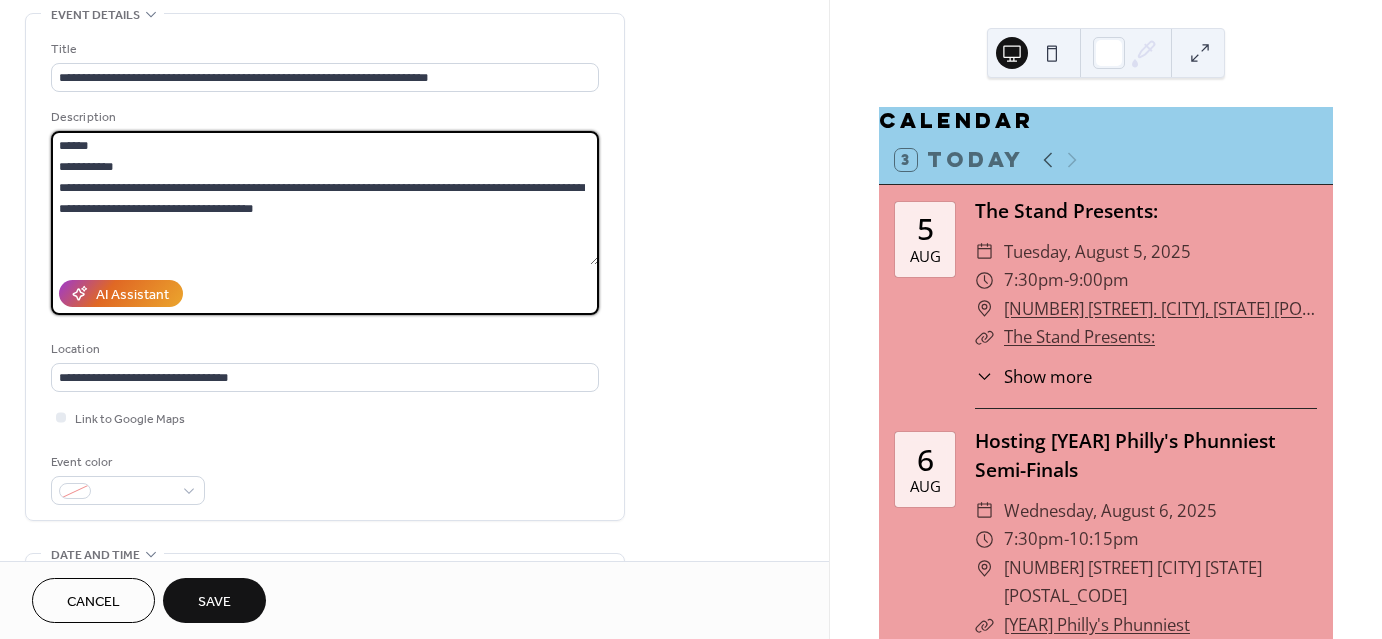 paste on "**********" 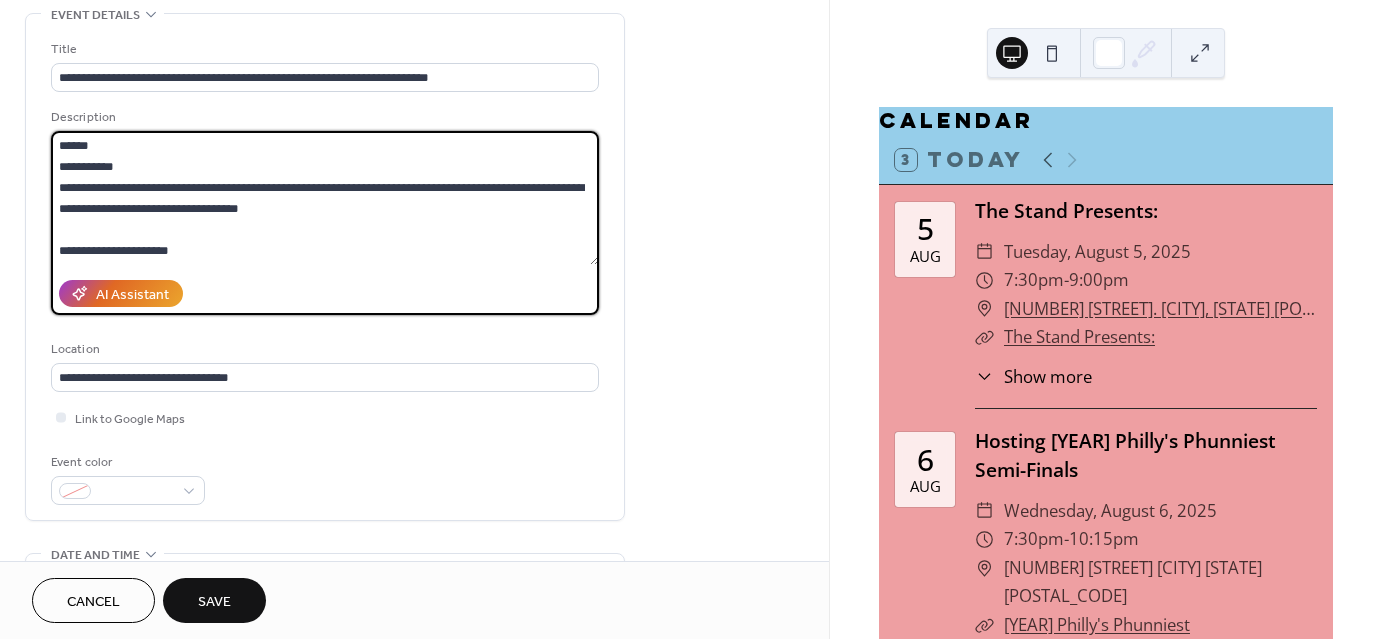 scroll, scrollTop: 124, scrollLeft: 0, axis: vertical 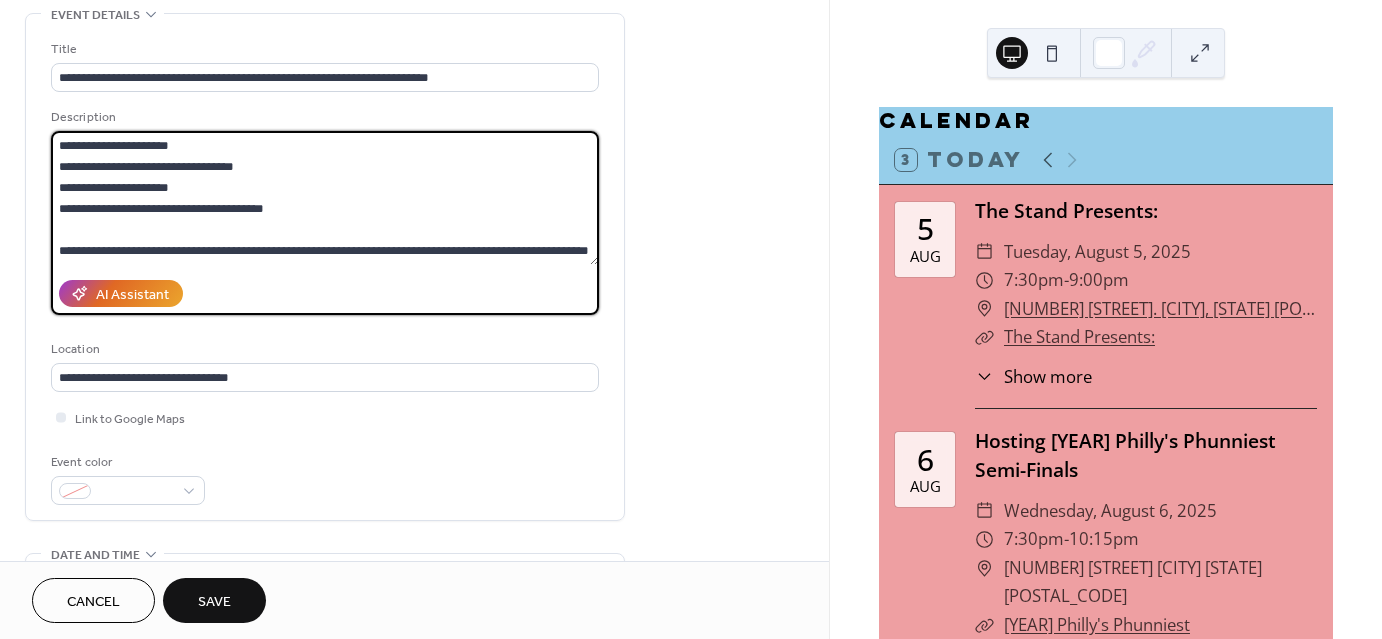 drag, startPoint x: 380, startPoint y: 226, endPoint x: 498, endPoint y: 229, distance: 118.03813 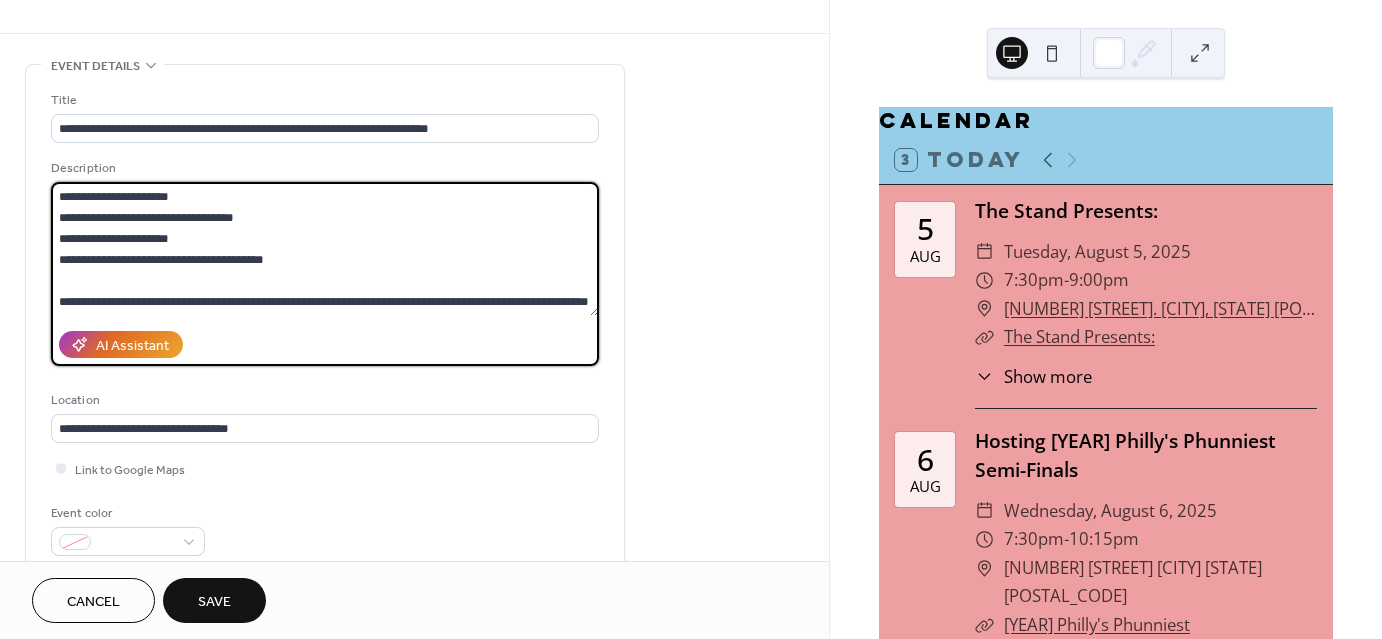 scroll, scrollTop: 46, scrollLeft: 0, axis: vertical 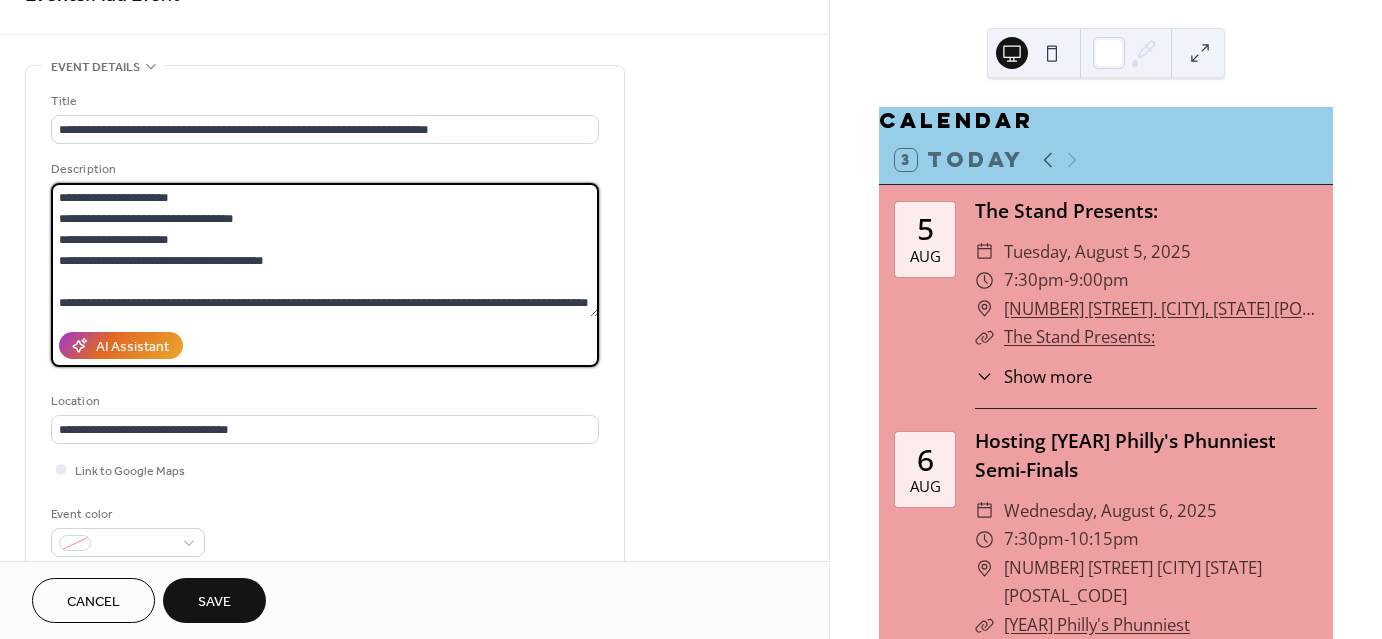 click on "**********" at bounding box center (325, 250) 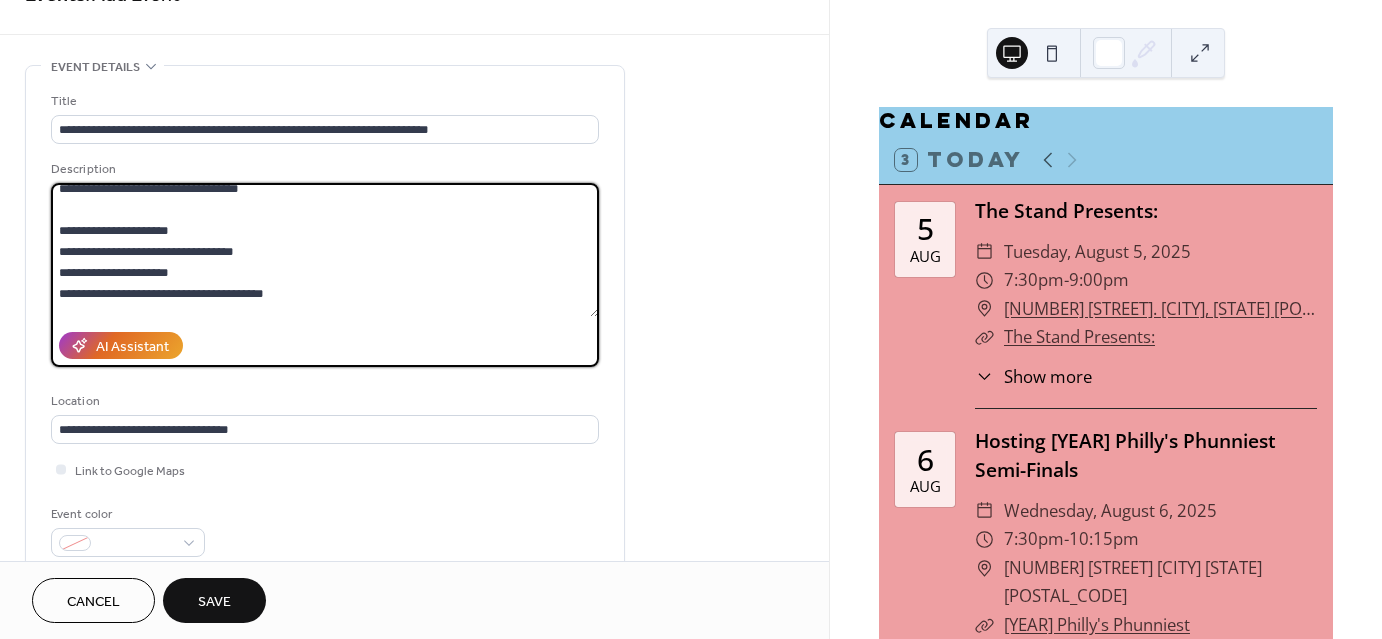 scroll, scrollTop: 68, scrollLeft: 0, axis: vertical 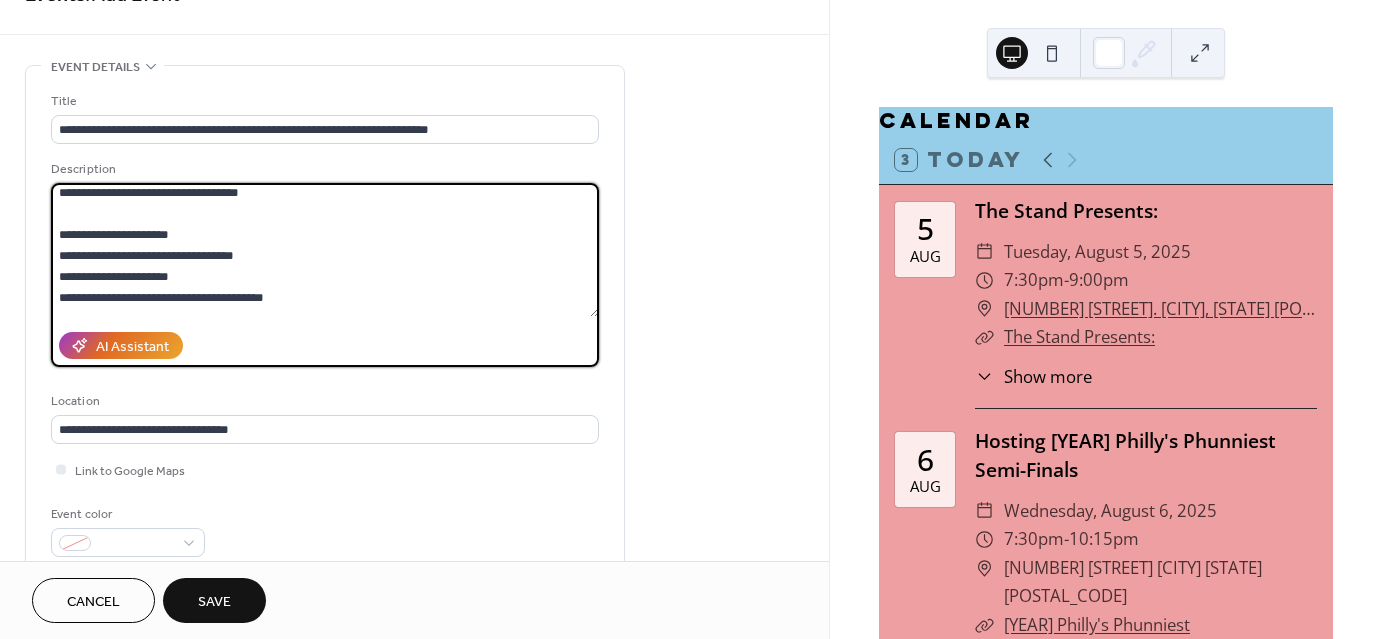 click on "**********" at bounding box center (325, 250) 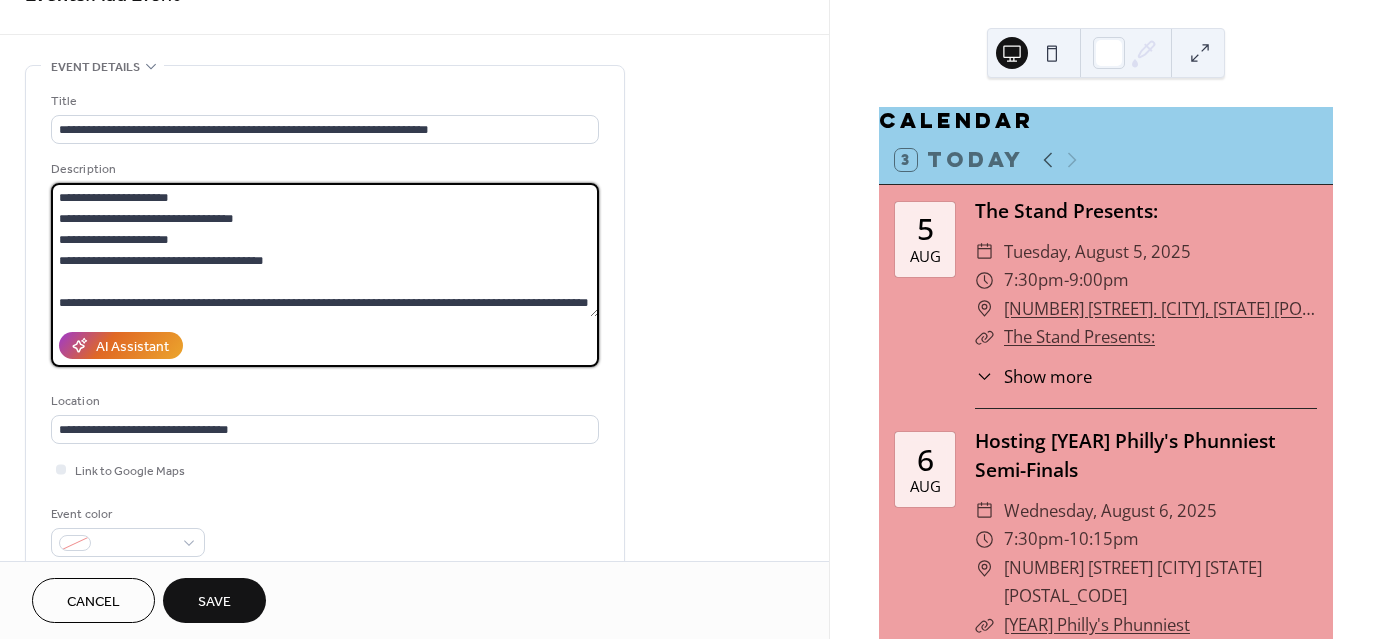scroll, scrollTop: 146, scrollLeft: 0, axis: vertical 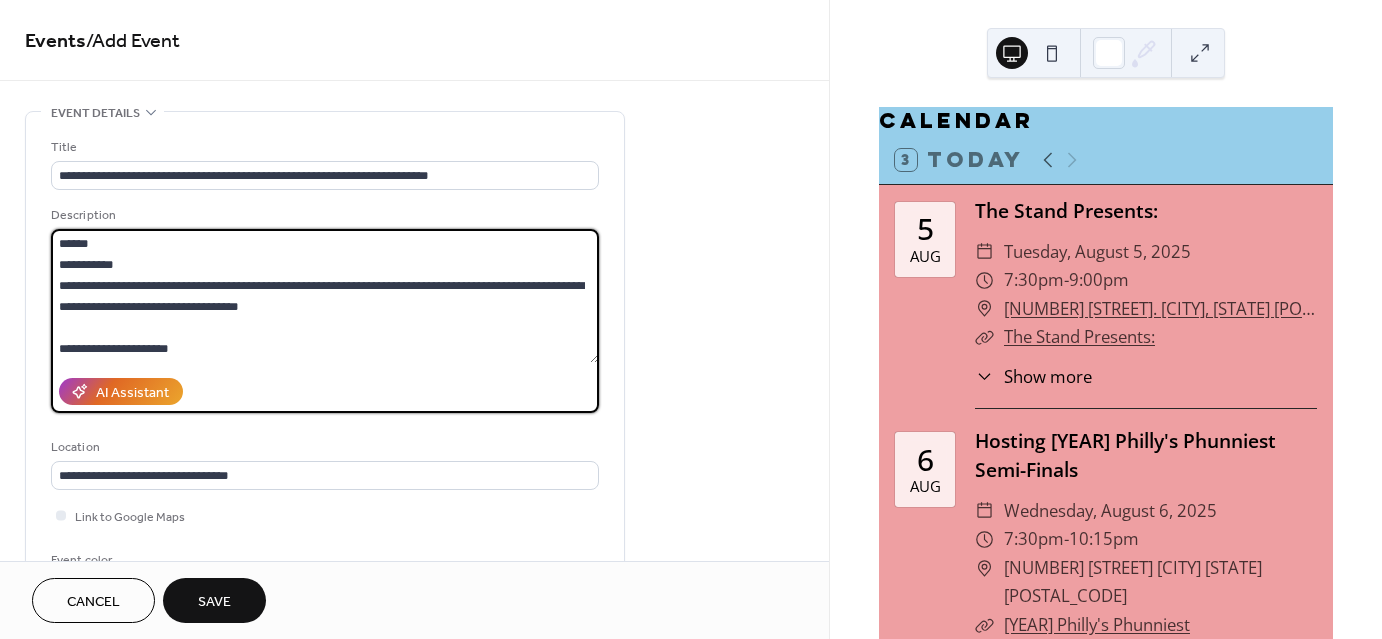 click on "**********" at bounding box center [325, 296] 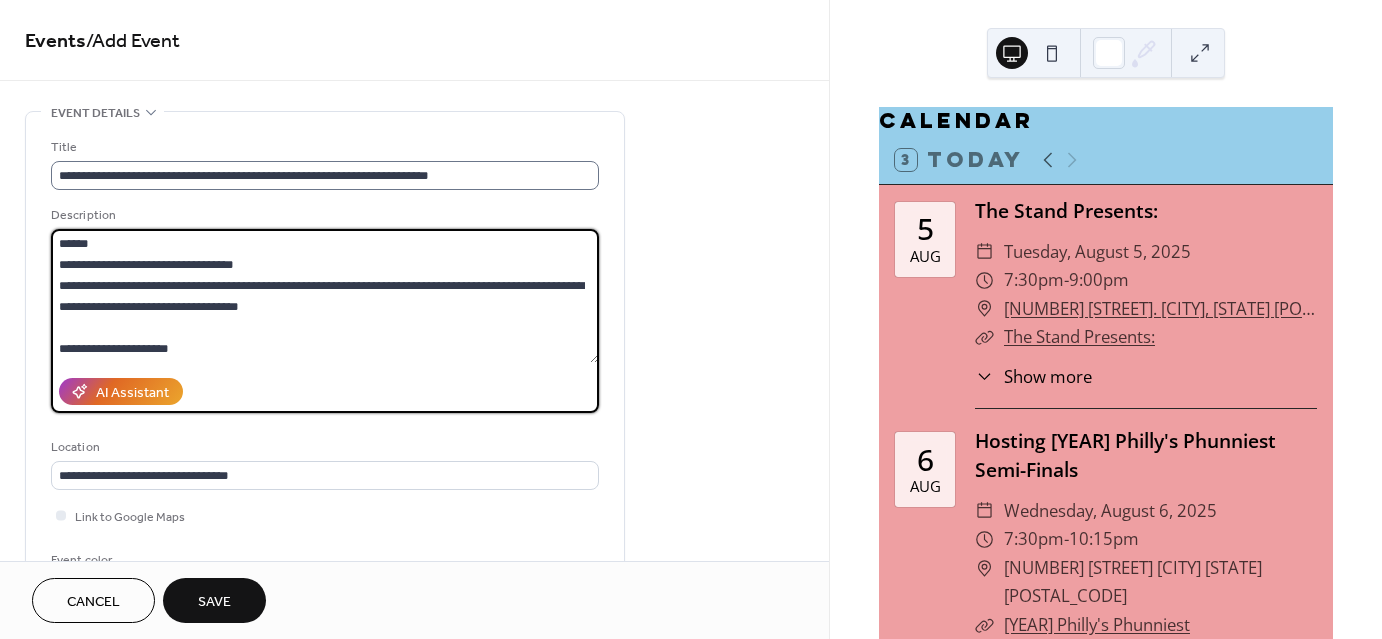 type on "**********" 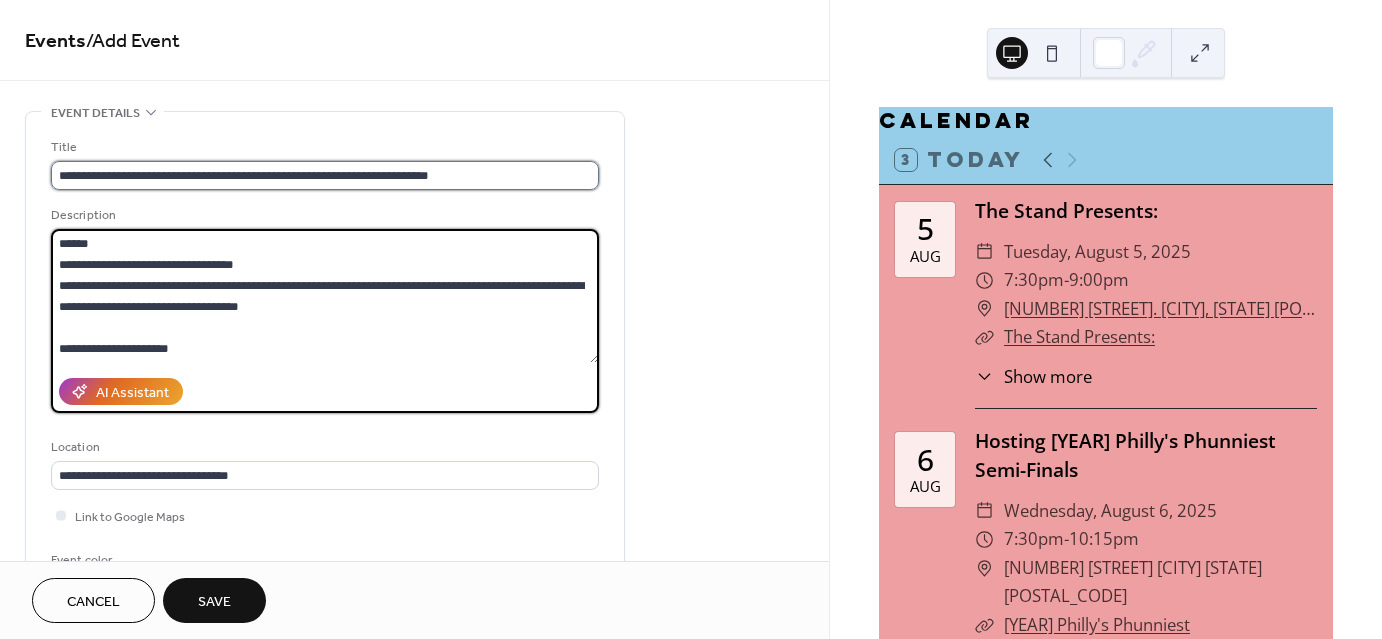 click on "**********" at bounding box center [325, 175] 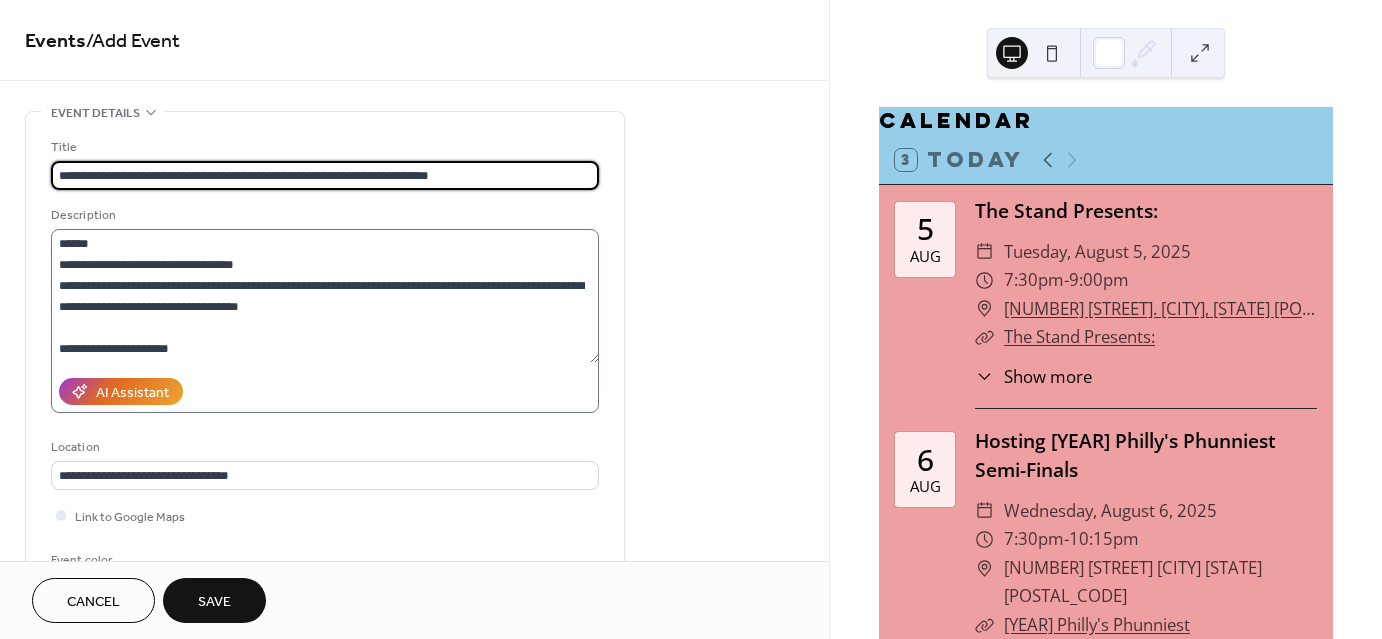 type on "**********" 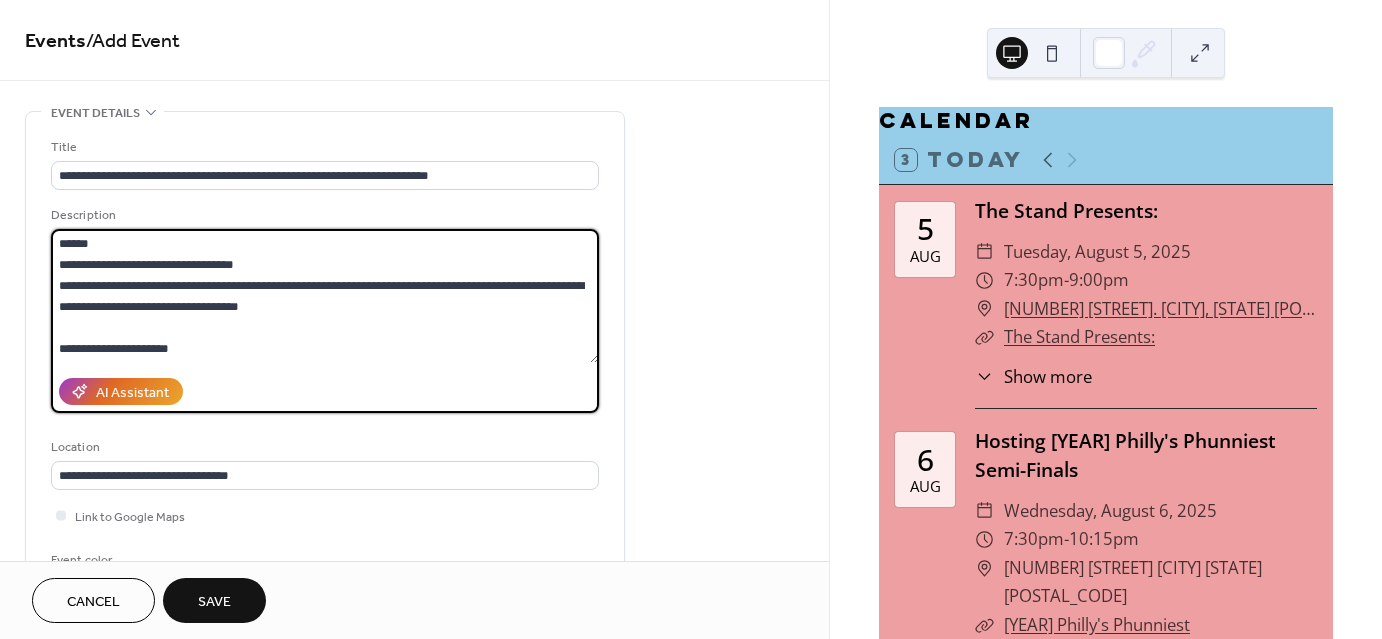 click on "**********" at bounding box center [325, 296] 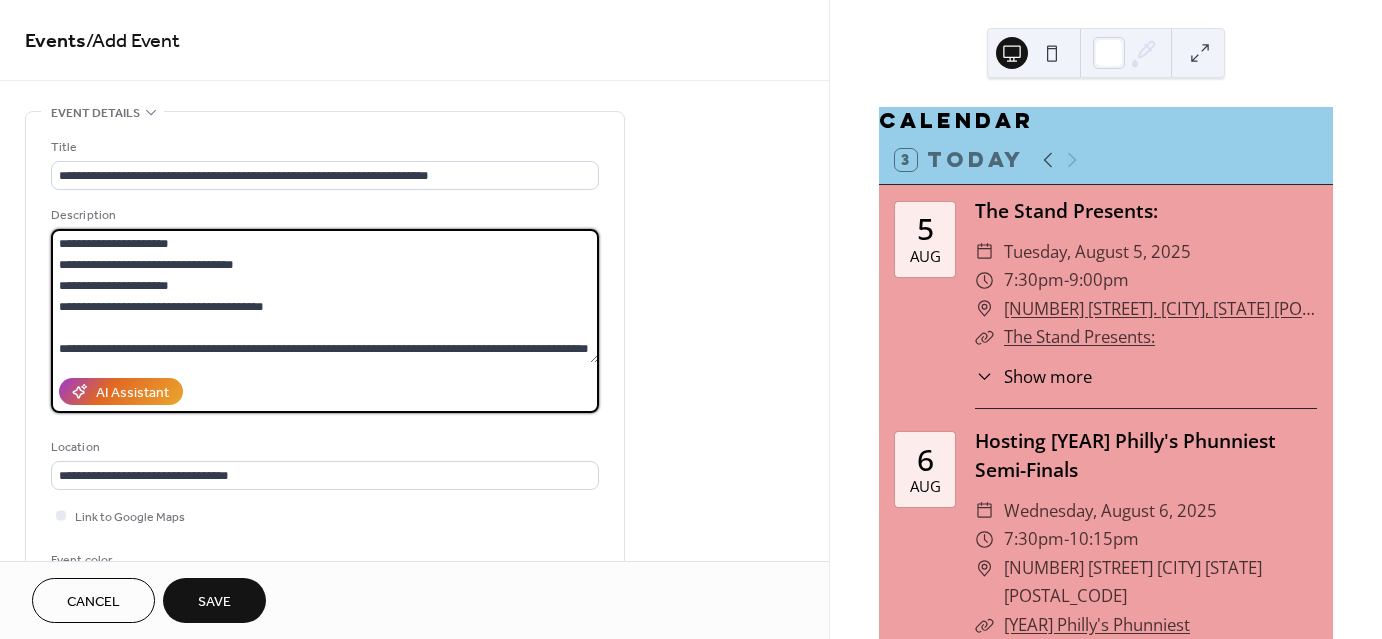 scroll, scrollTop: 146, scrollLeft: 0, axis: vertical 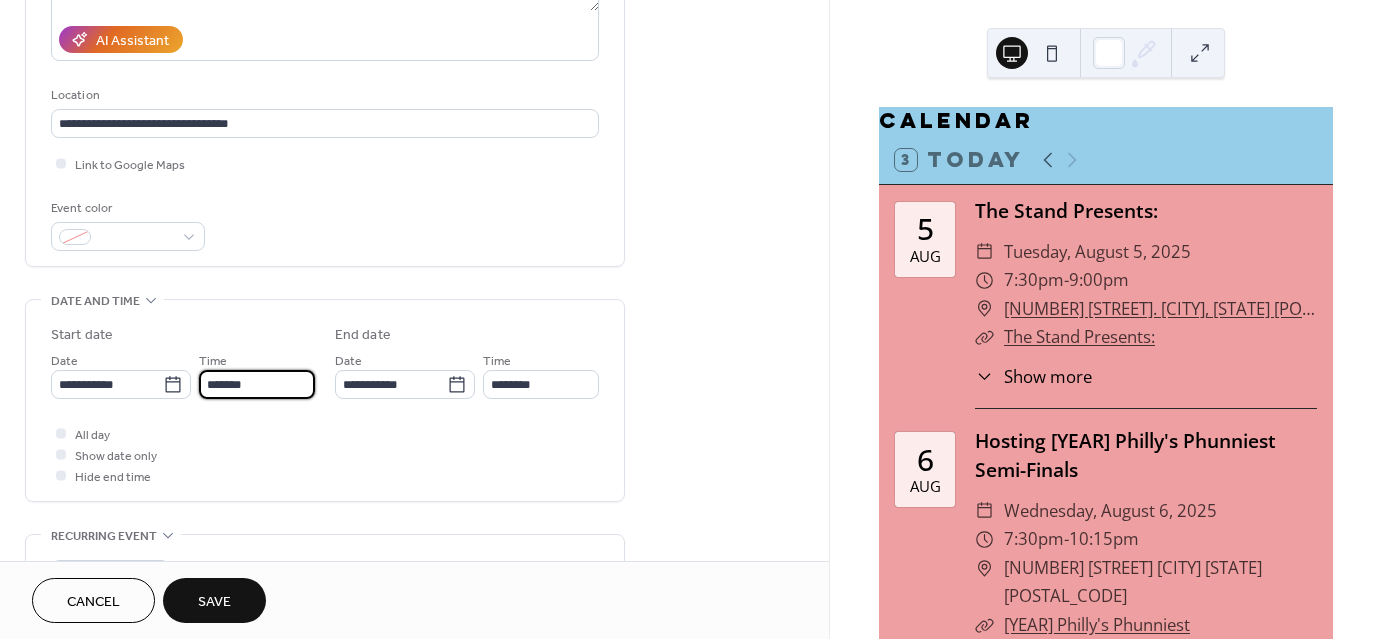 click on "*******" at bounding box center (257, 384) 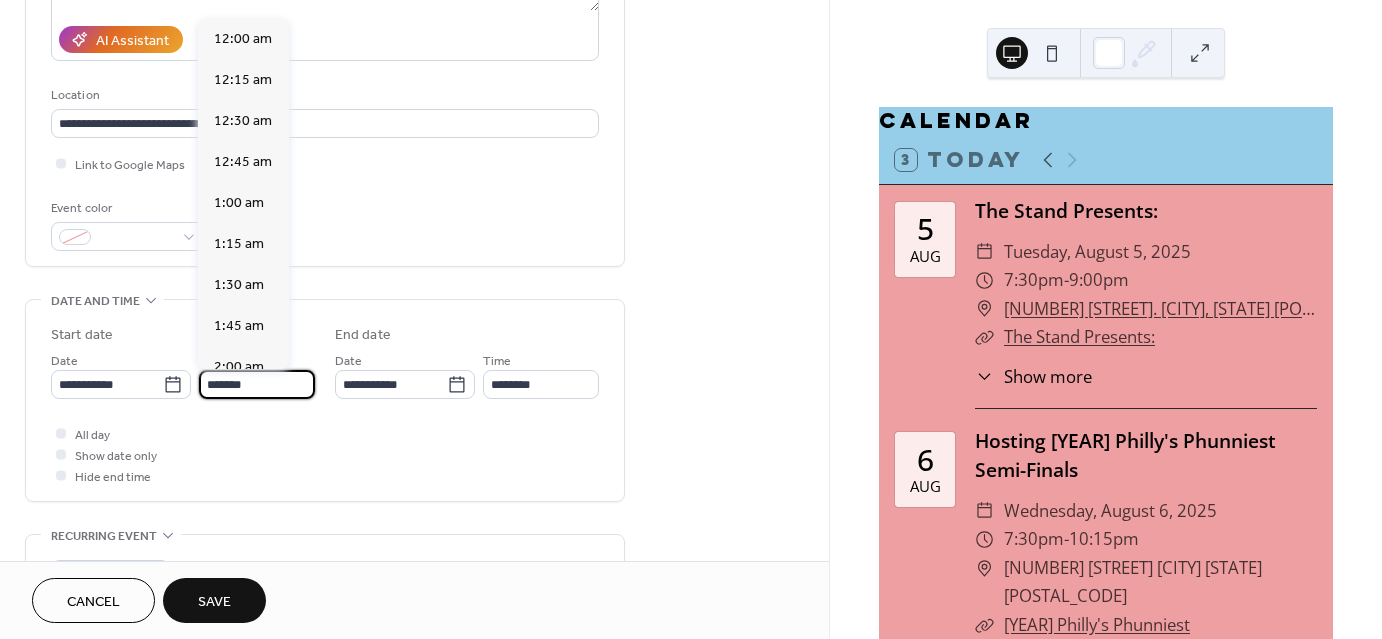 scroll, scrollTop: 3280, scrollLeft: 0, axis: vertical 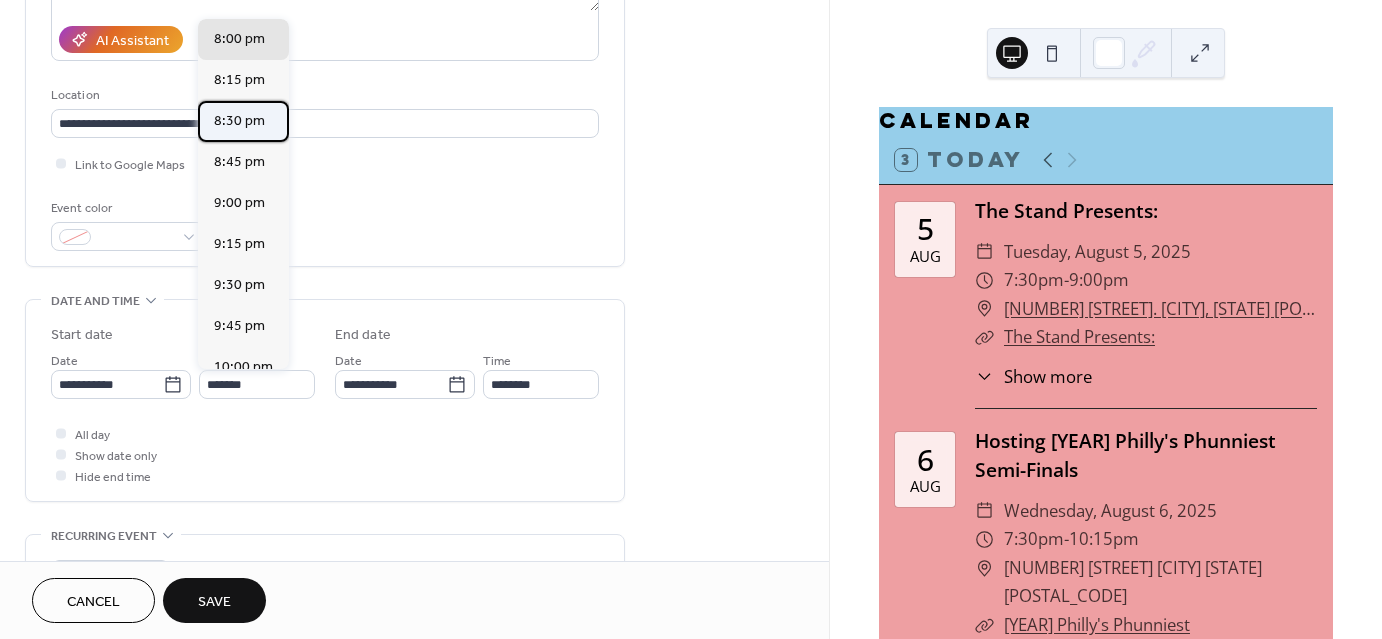 click on "8:30 pm" at bounding box center (239, 121) 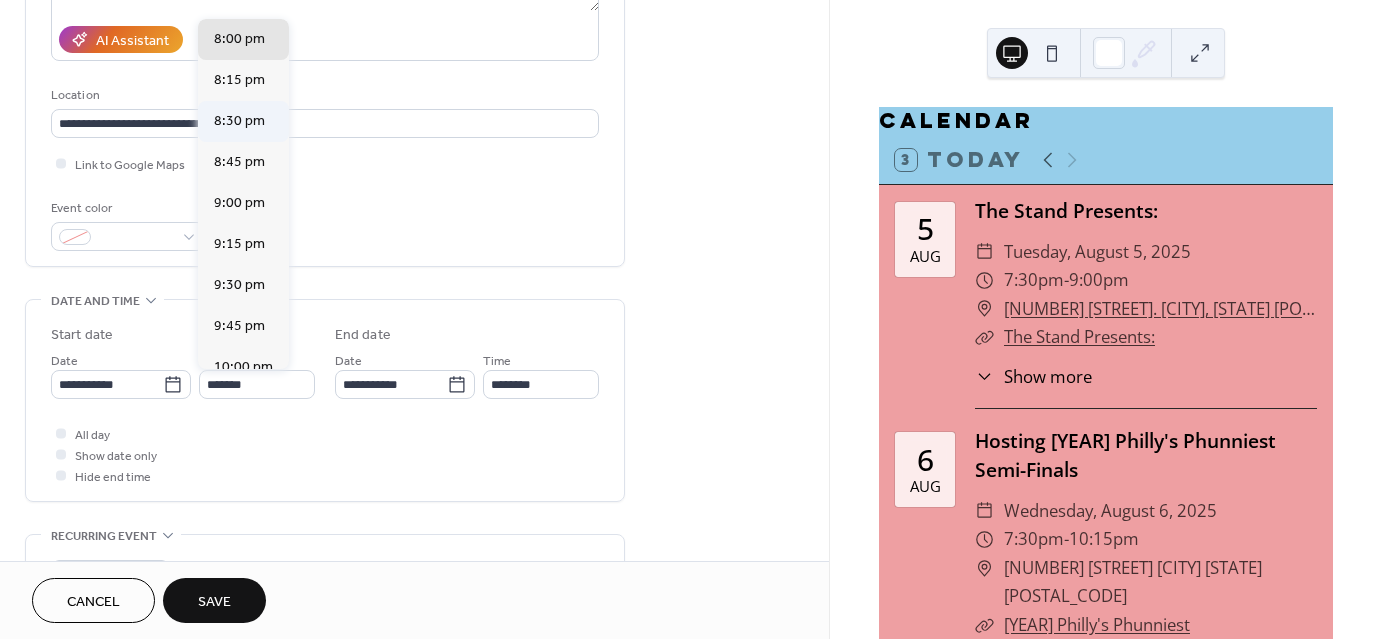 type on "*******" 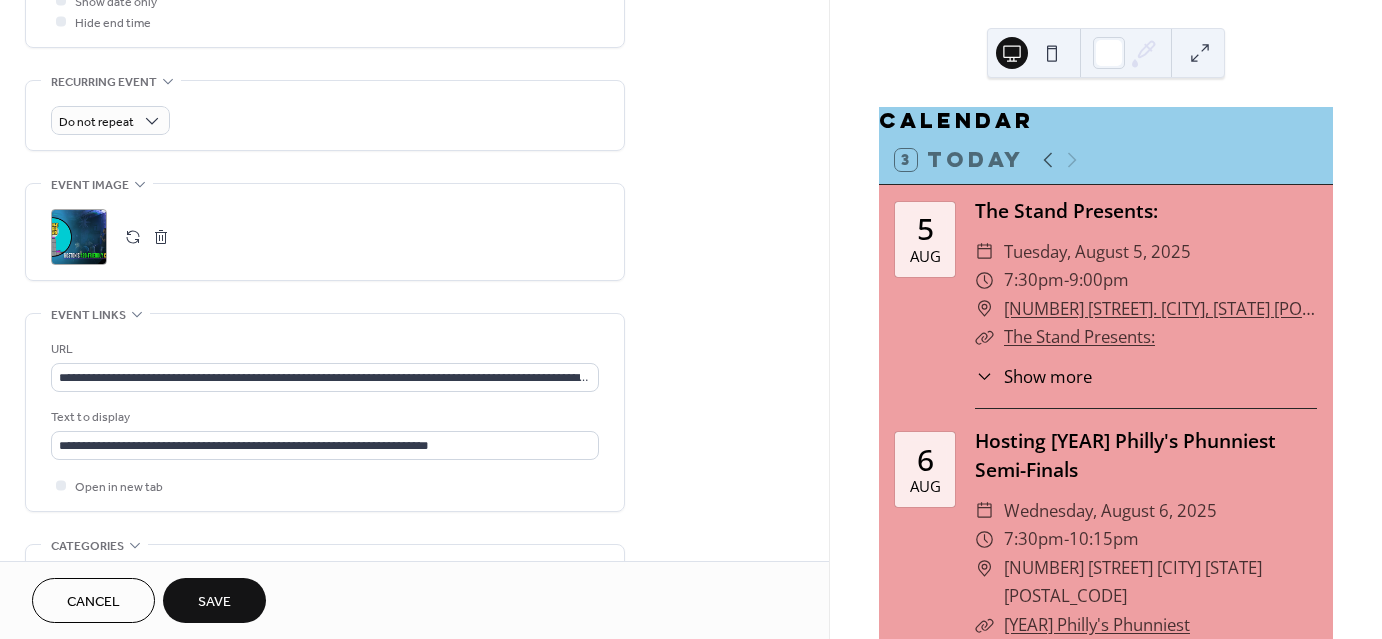 scroll, scrollTop: 819, scrollLeft: 0, axis: vertical 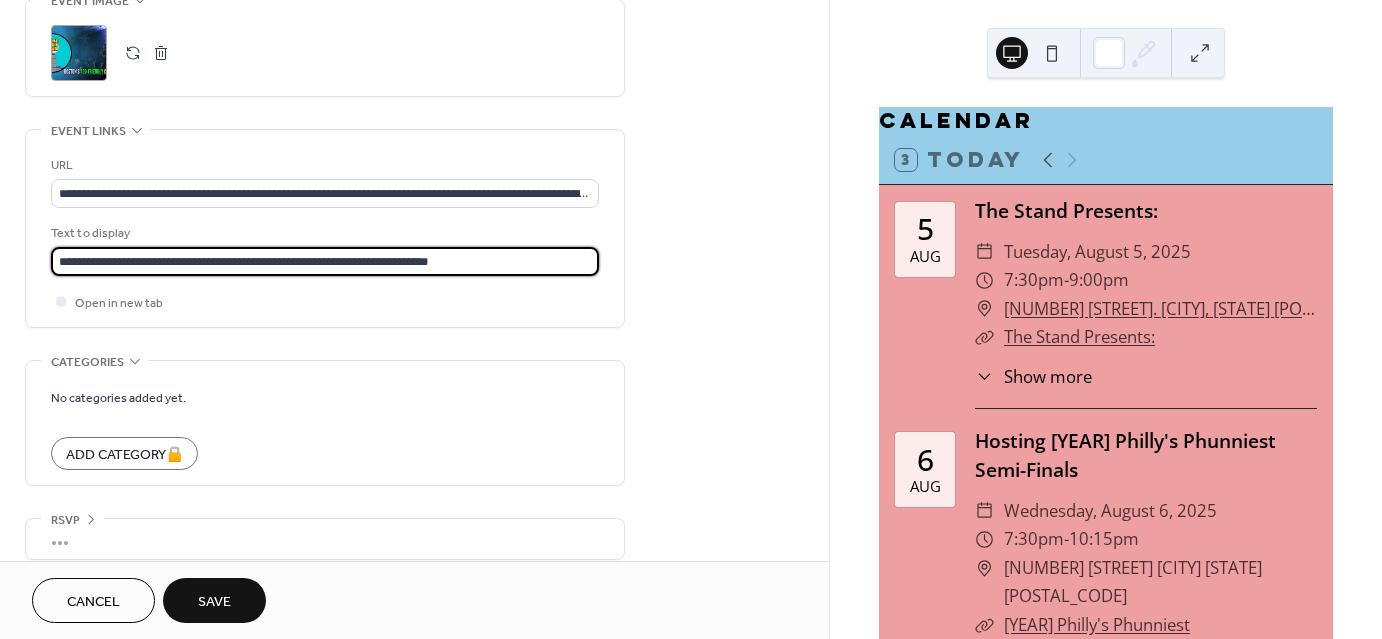click on "**********" at bounding box center (325, 261) 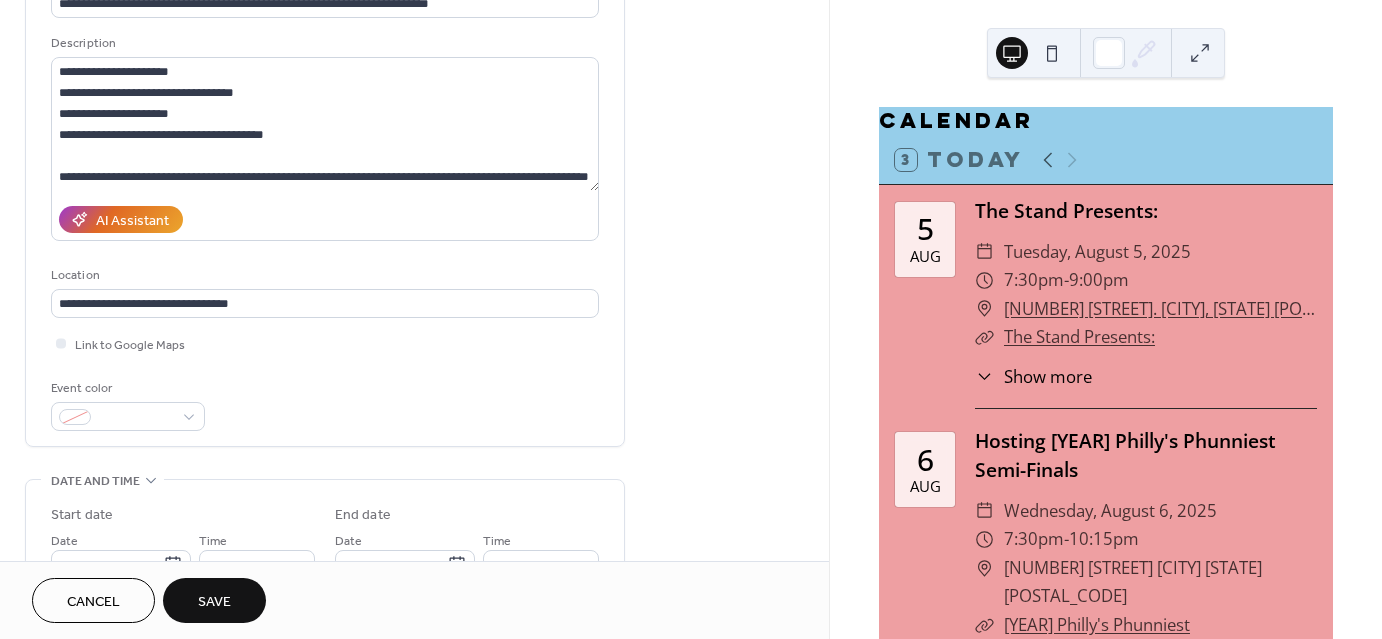 scroll, scrollTop: 0, scrollLeft: 0, axis: both 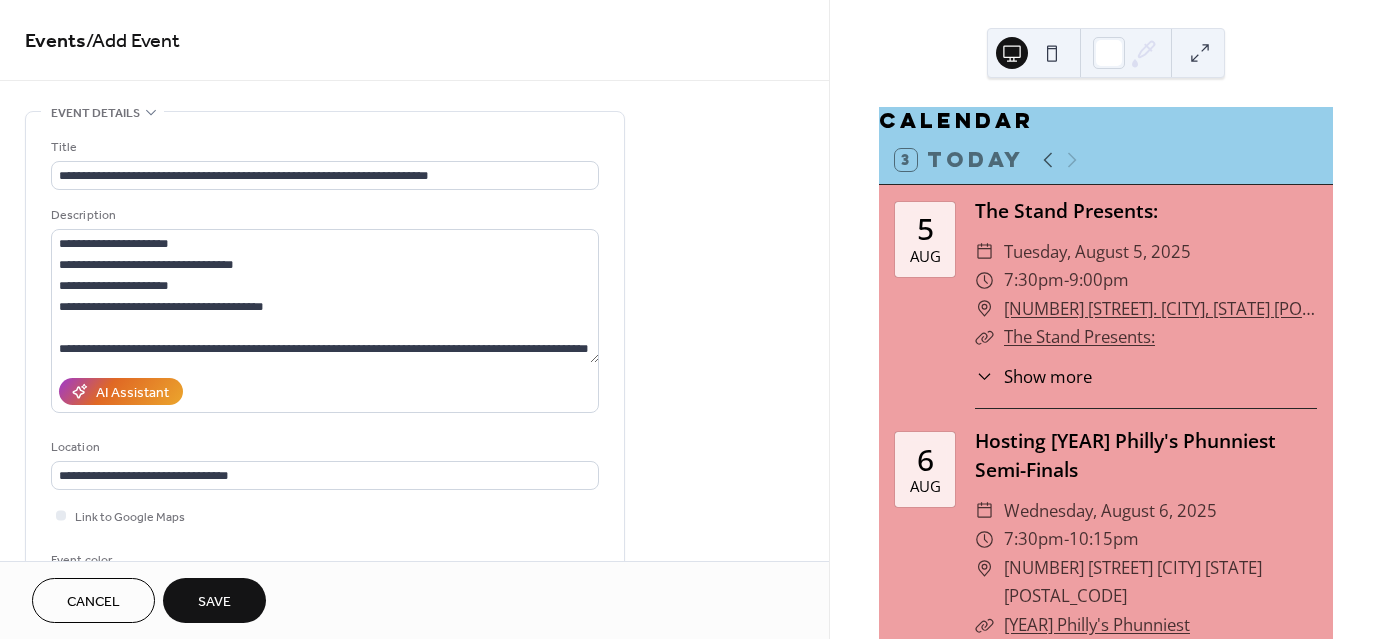 type on "**********" 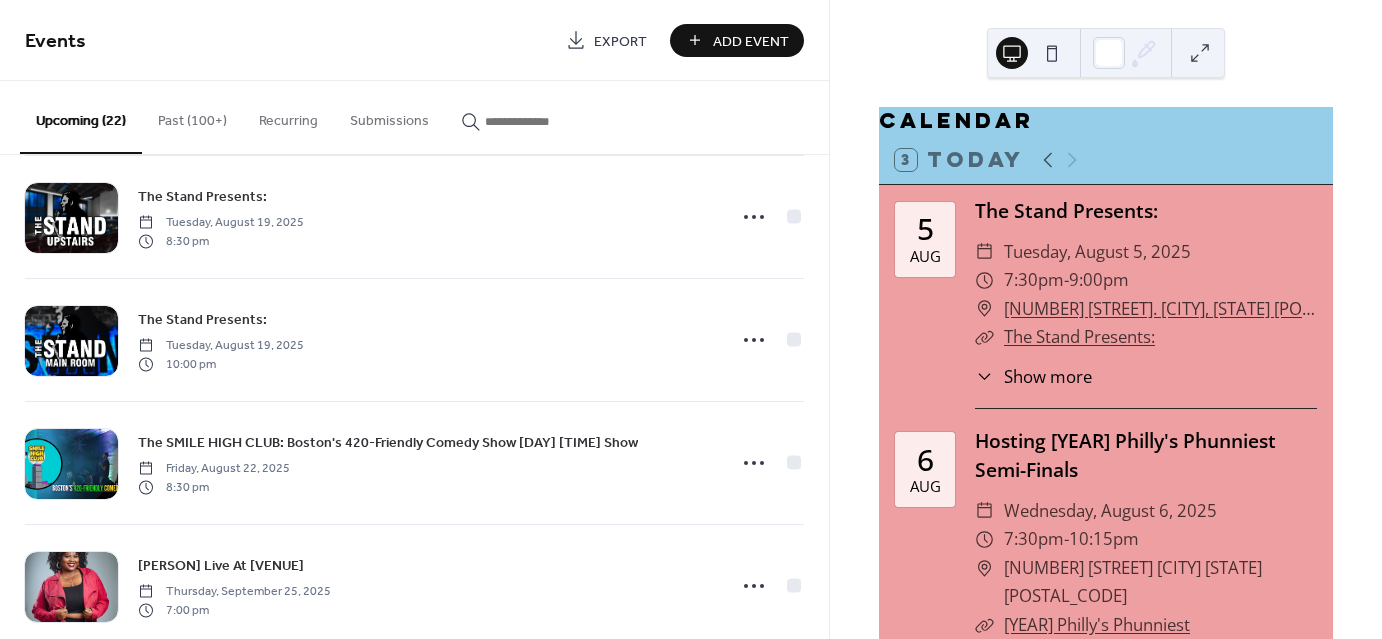 scroll, scrollTop: 2276, scrollLeft: 0, axis: vertical 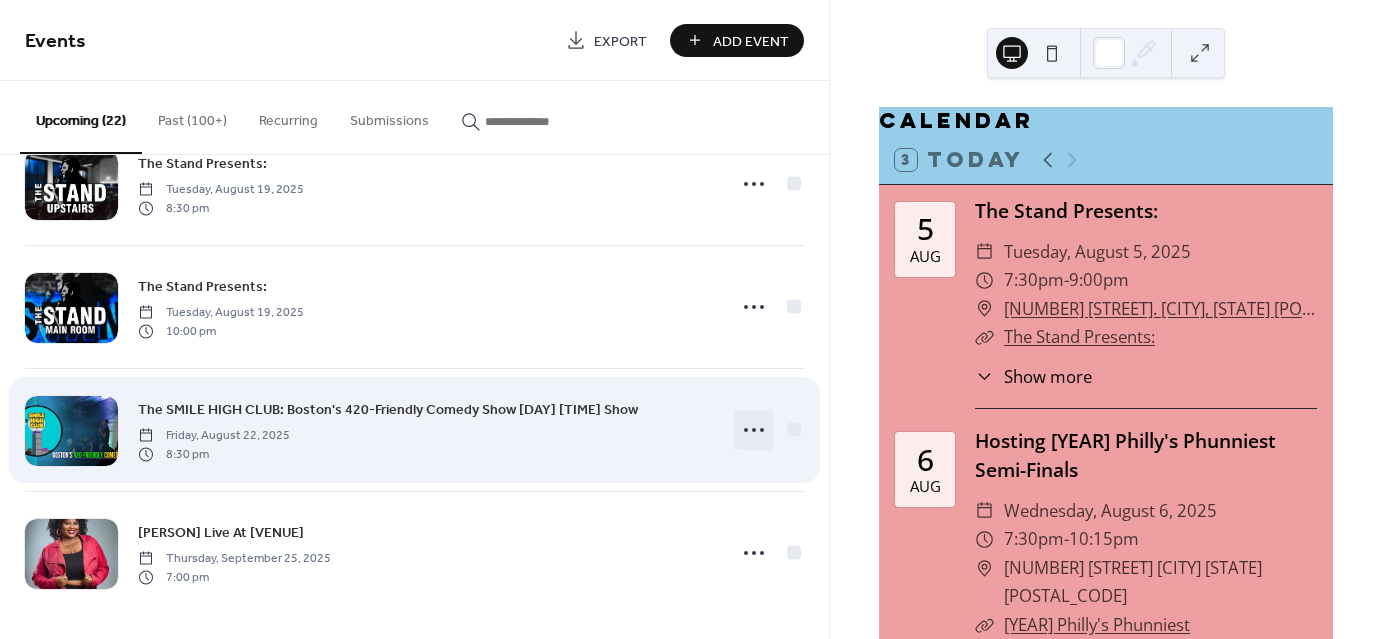 click 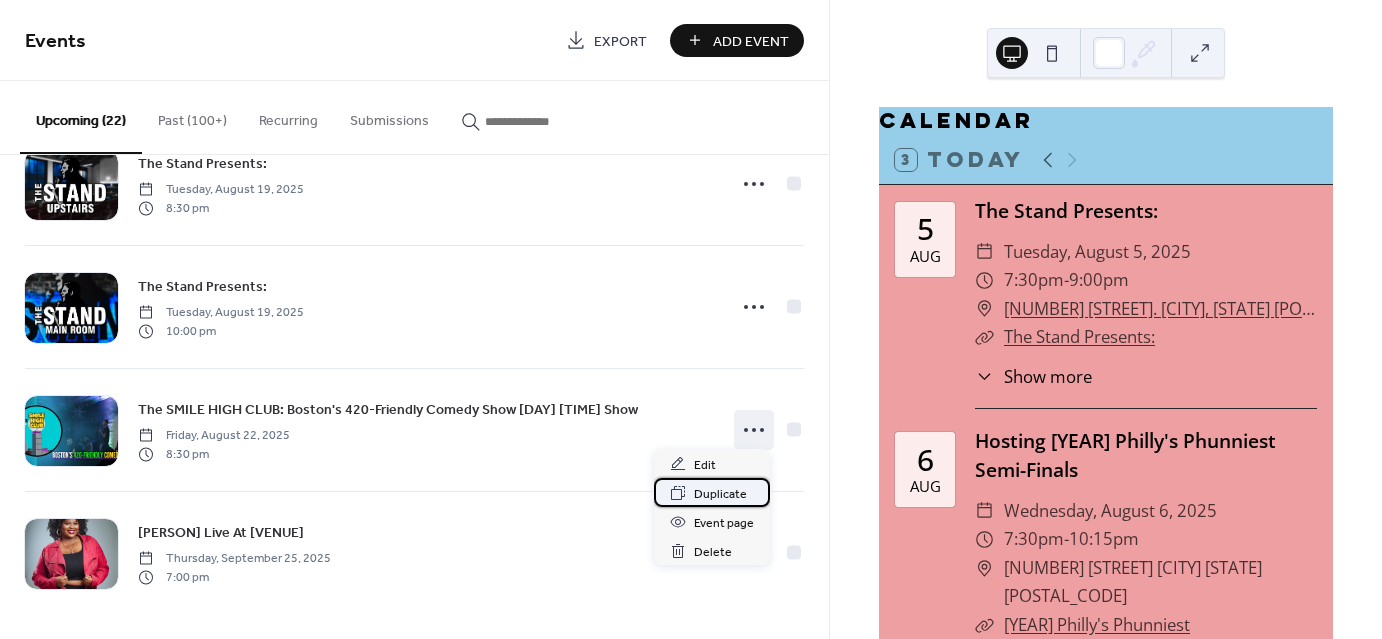 click on "Duplicate" at bounding box center [720, 494] 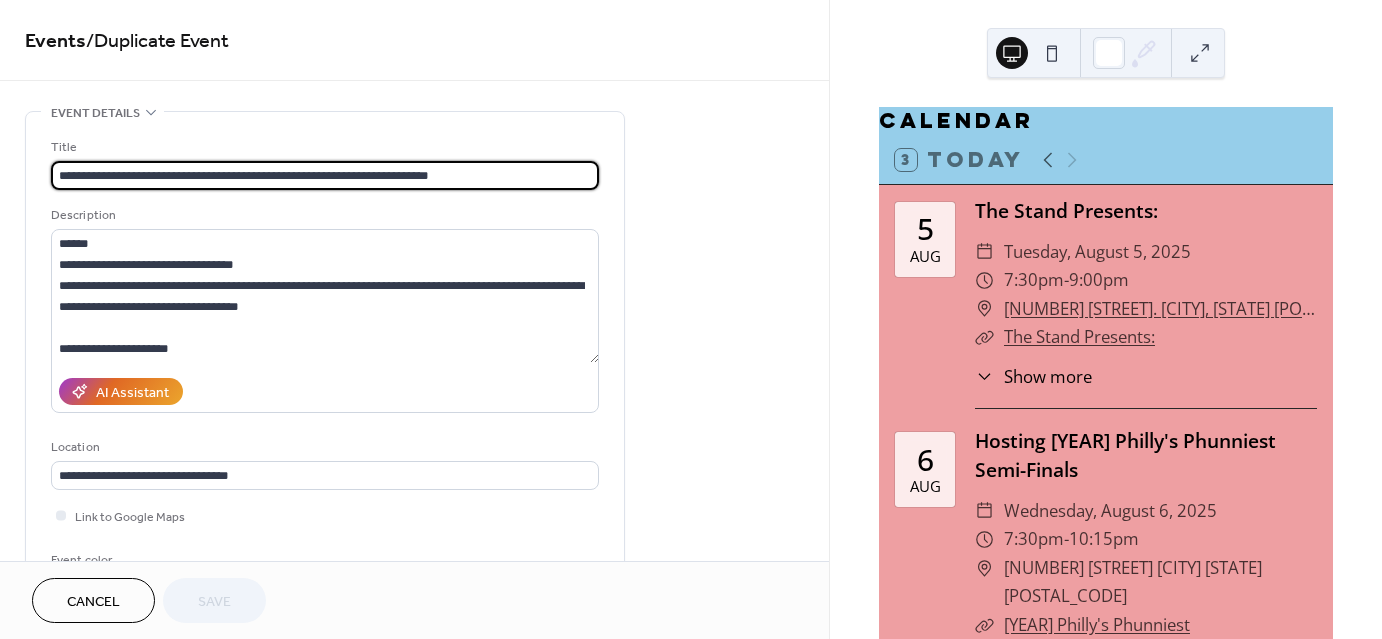 click on "**********" at bounding box center (325, 175) 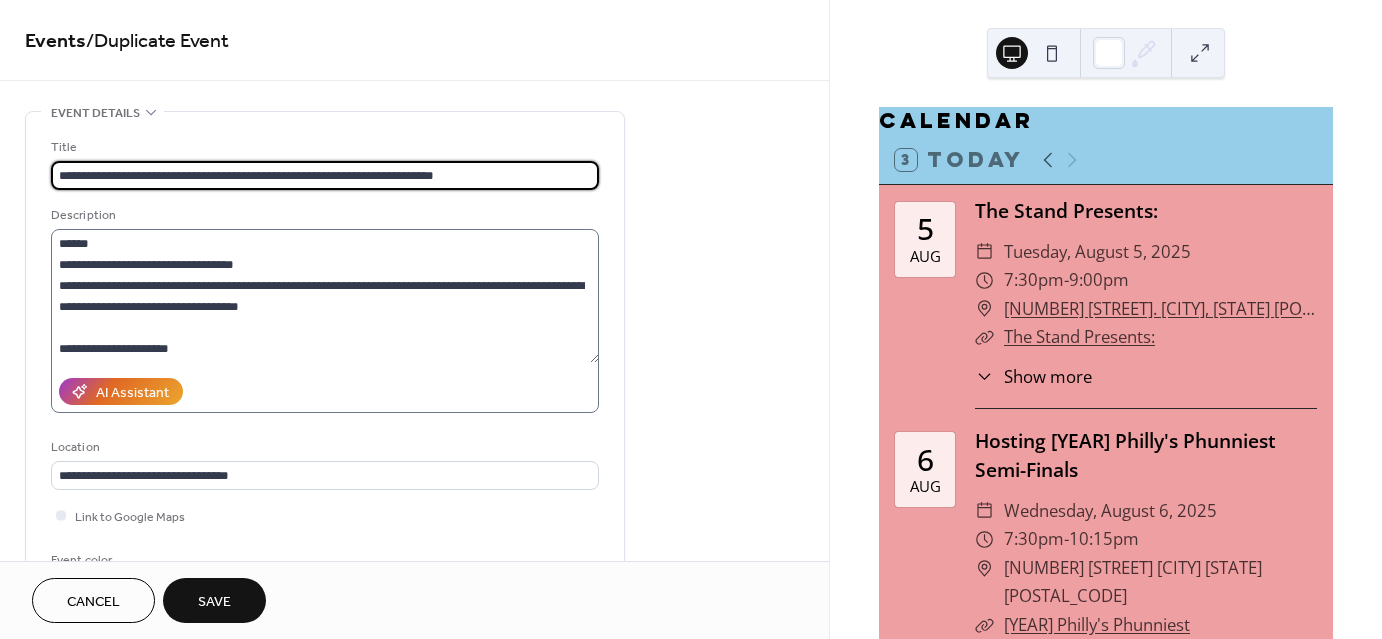 scroll, scrollTop: 146, scrollLeft: 0, axis: vertical 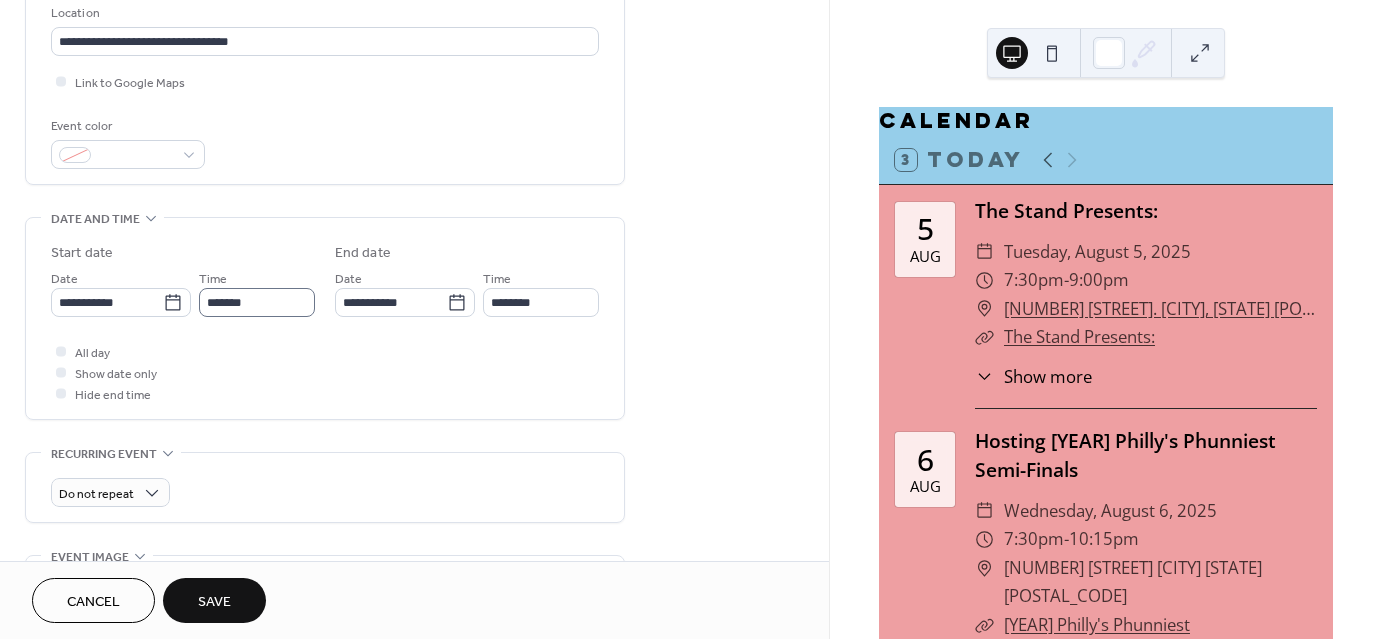 type on "**********" 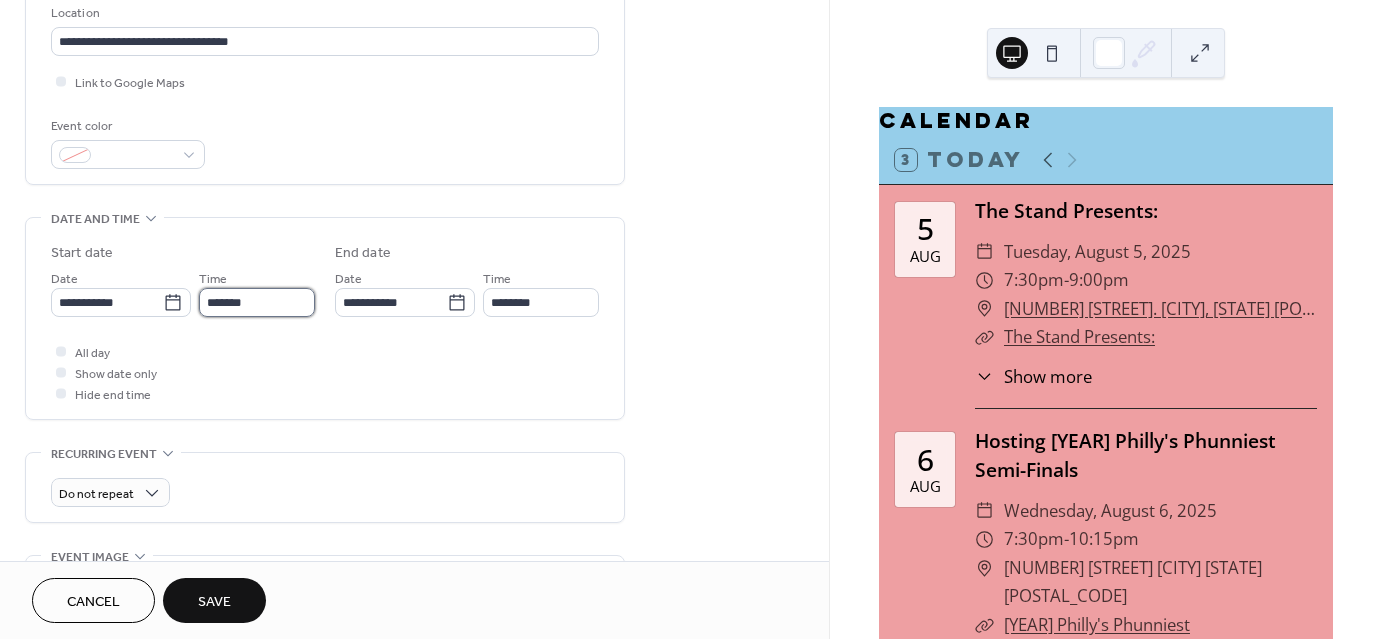 click on "*******" at bounding box center [257, 302] 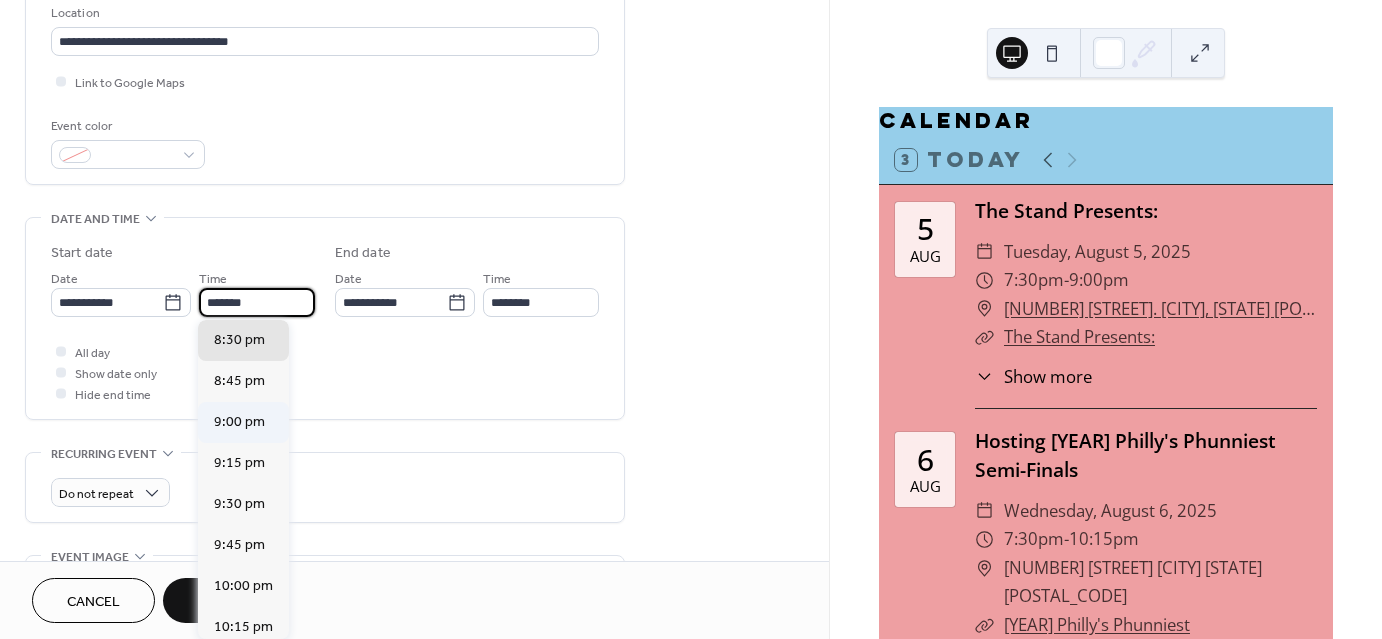 scroll, scrollTop: 3616, scrollLeft: 0, axis: vertical 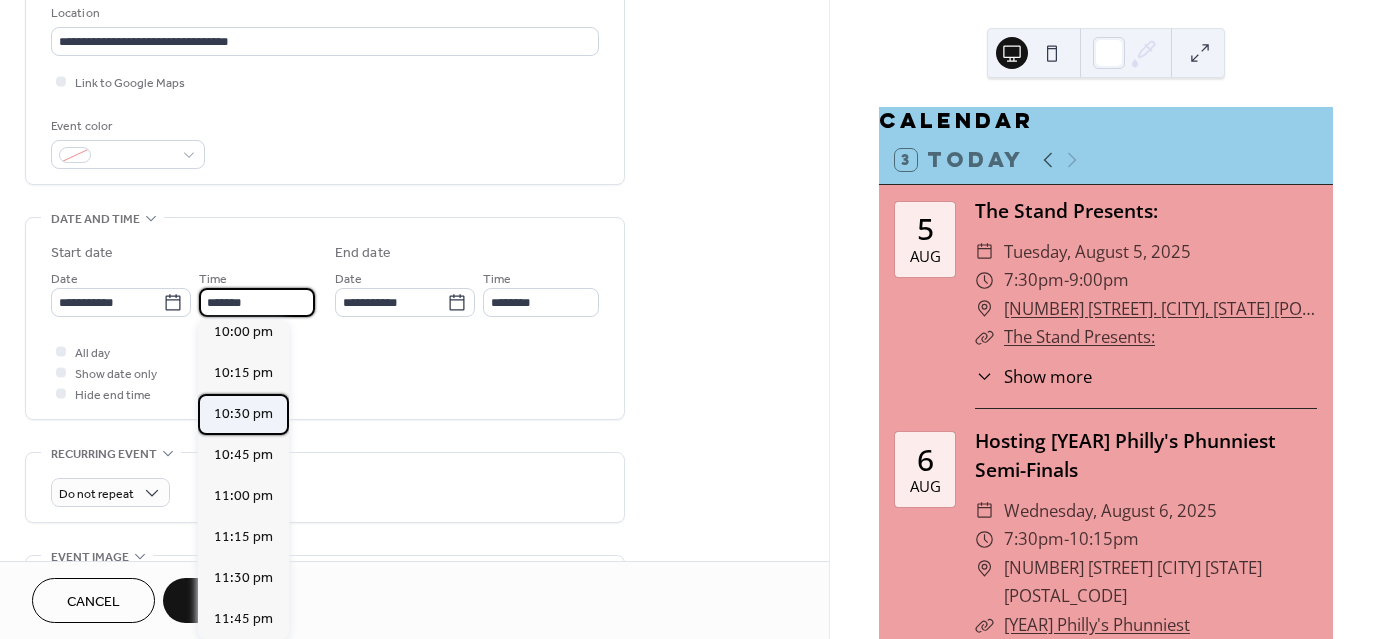 click on "10:30 pm" at bounding box center (243, 413) 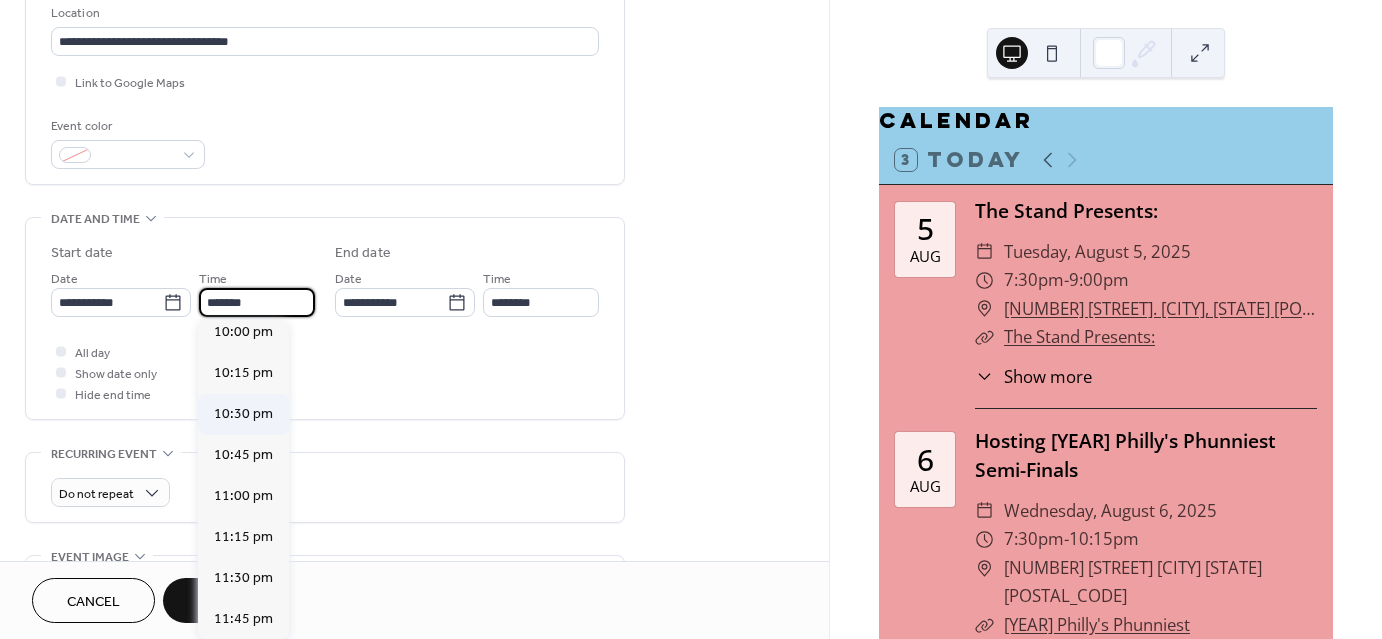 type on "********" 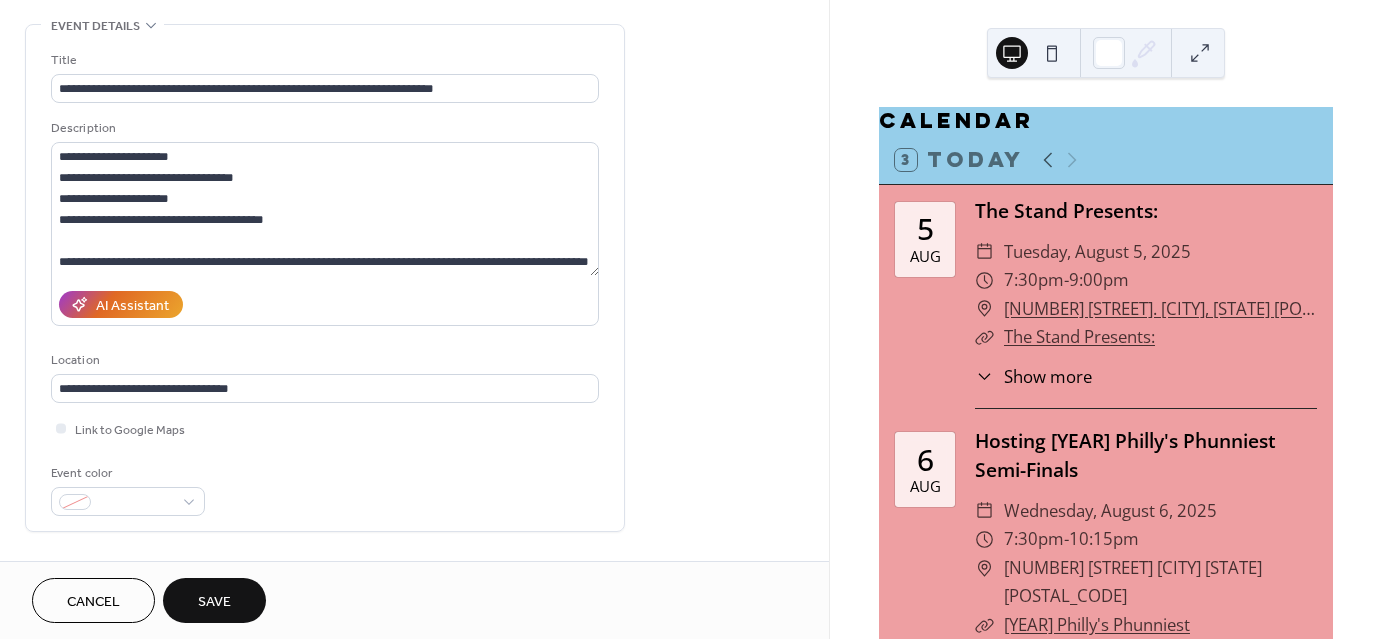 scroll, scrollTop: 0, scrollLeft: 0, axis: both 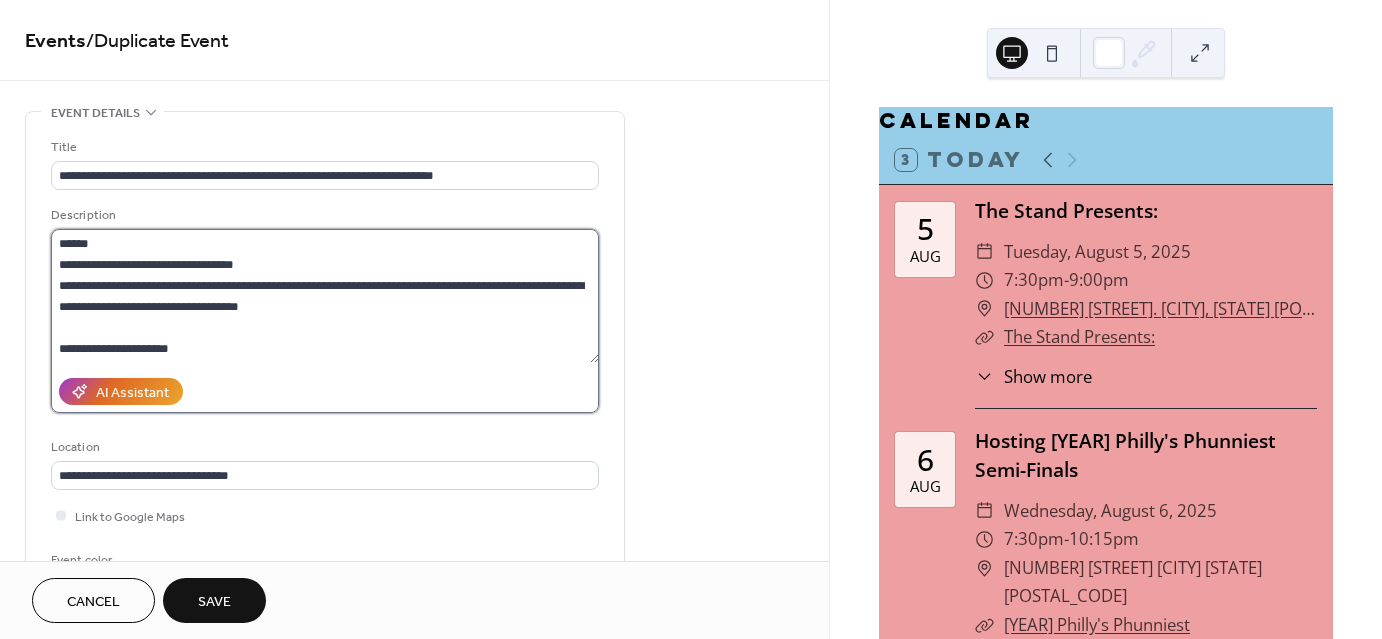 click on "**********" at bounding box center [325, 296] 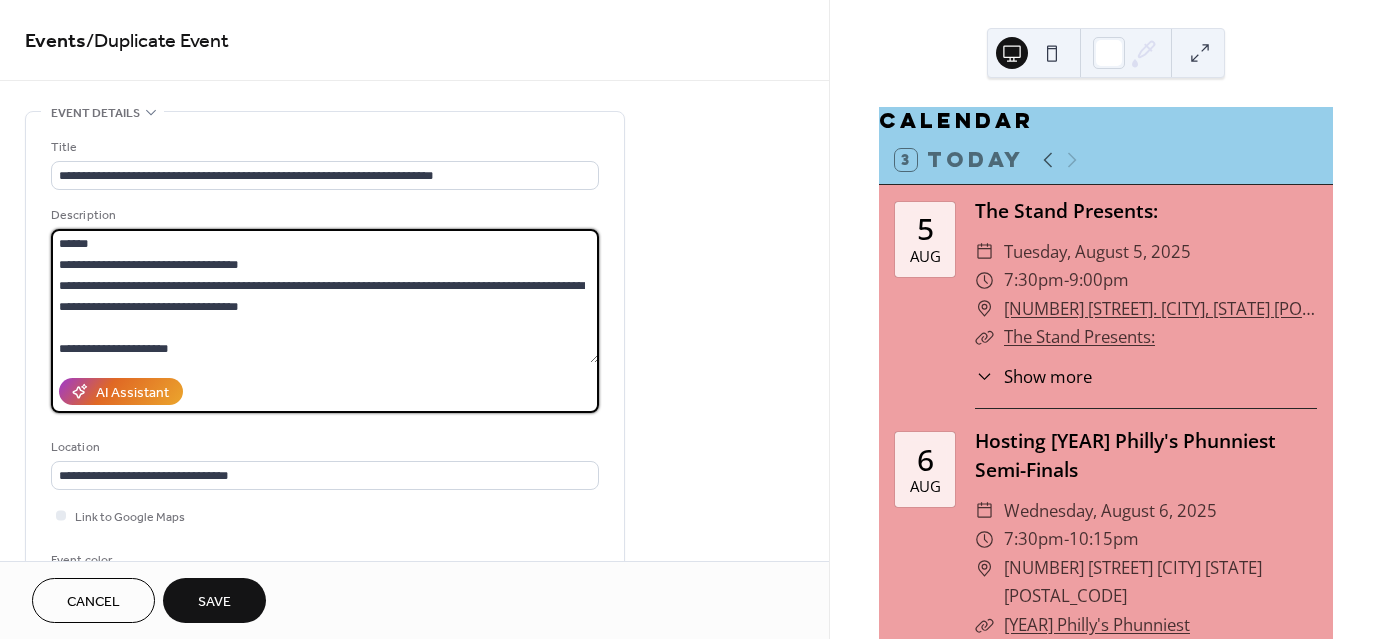 click on "**********" at bounding box center (325, 296) 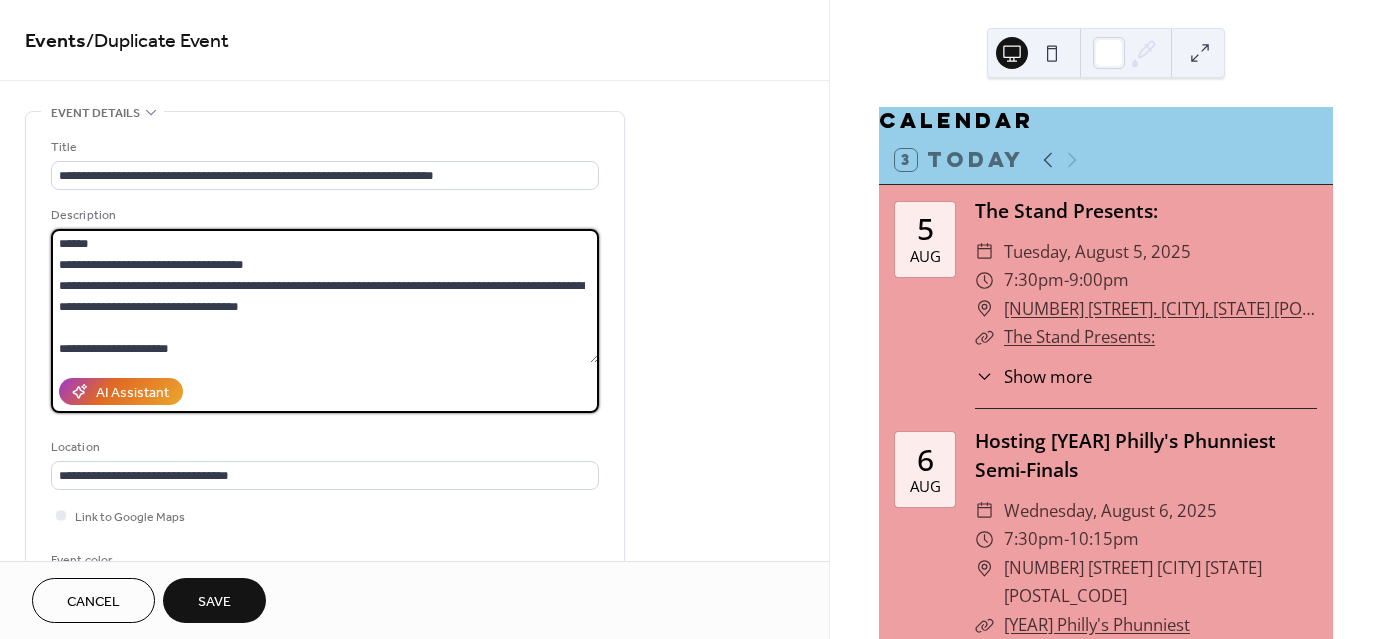 click on "**********" at bounding box center [325, 296] 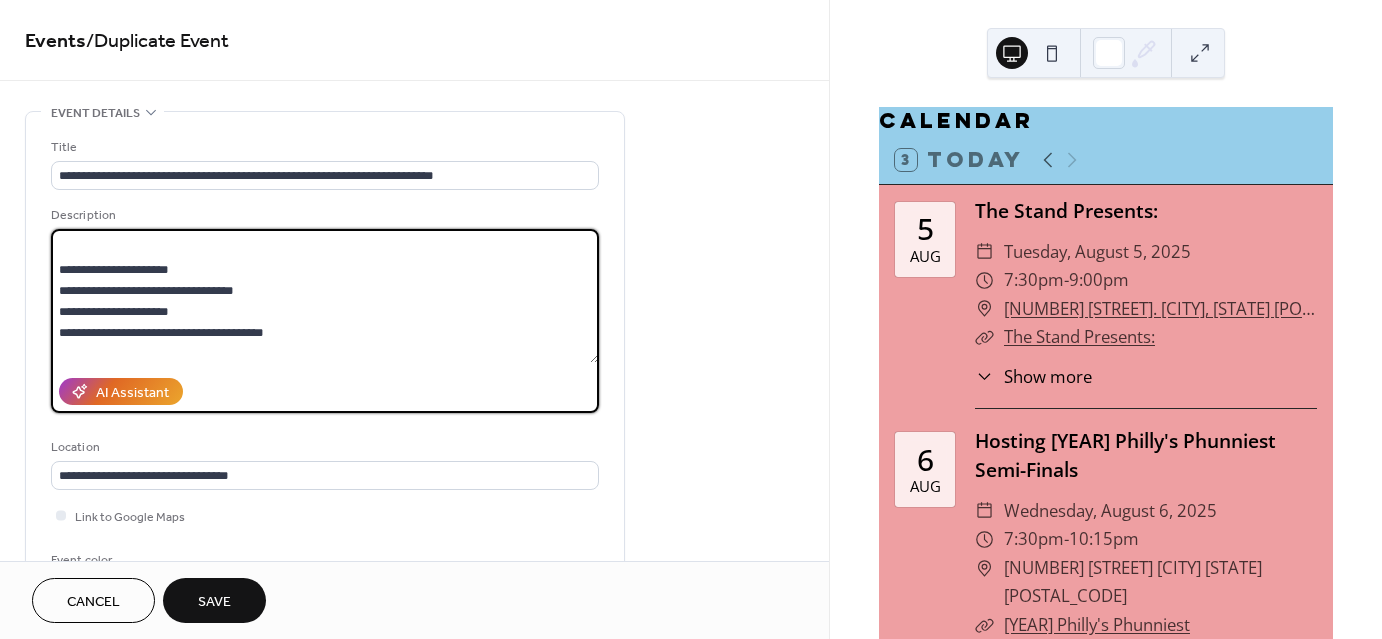 scroll, scrollTop: 146, scrollLeft: 0, axis: vertical 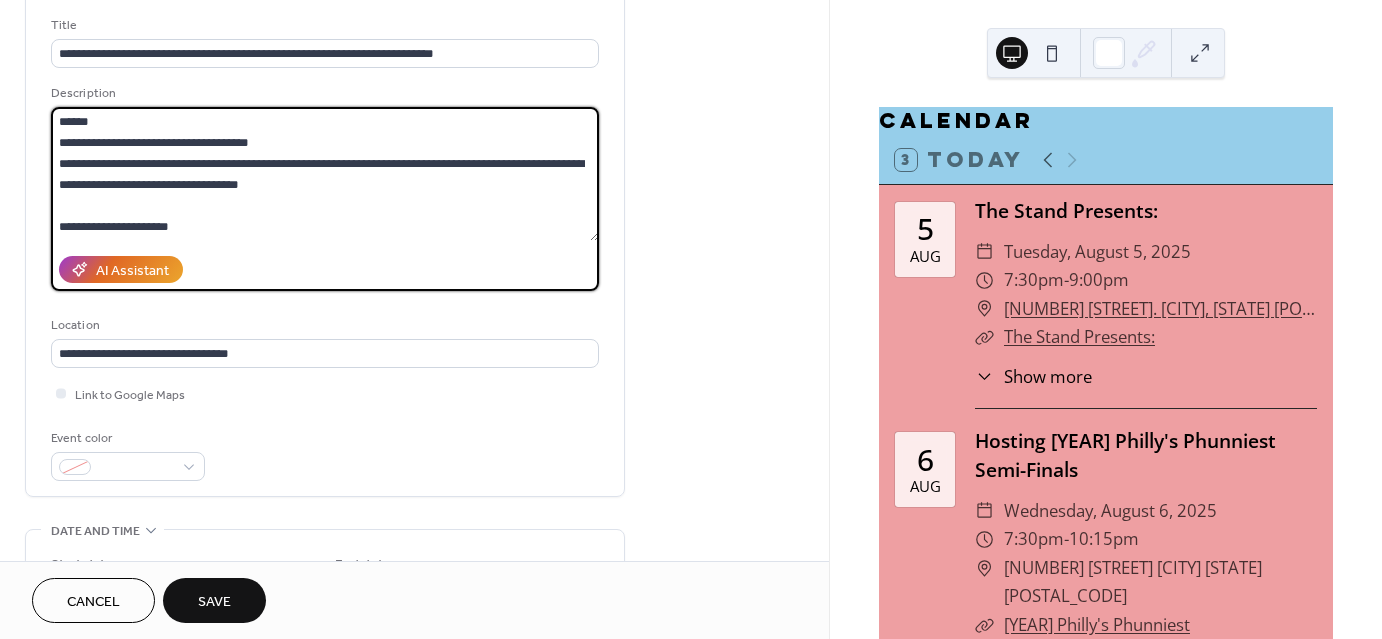click on "**********" at bounding box center (325, 174) 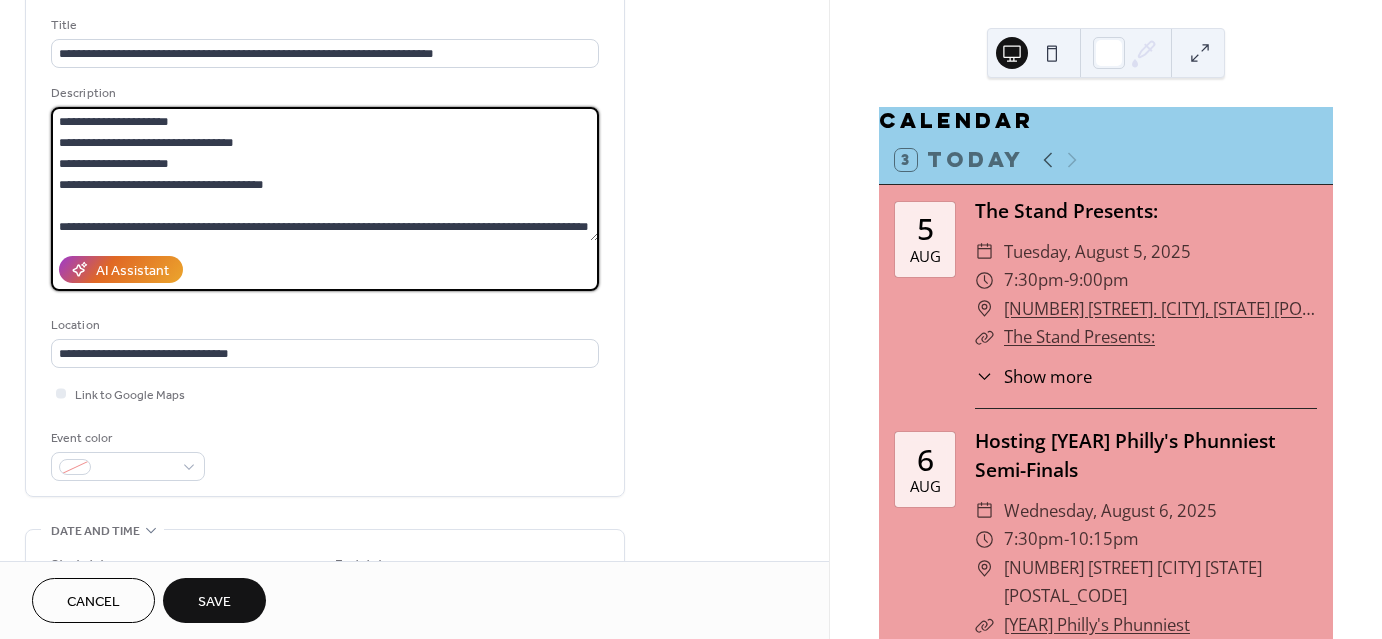 scroll, scrollTop: 140, scrollLeft: 0, axis: vertical 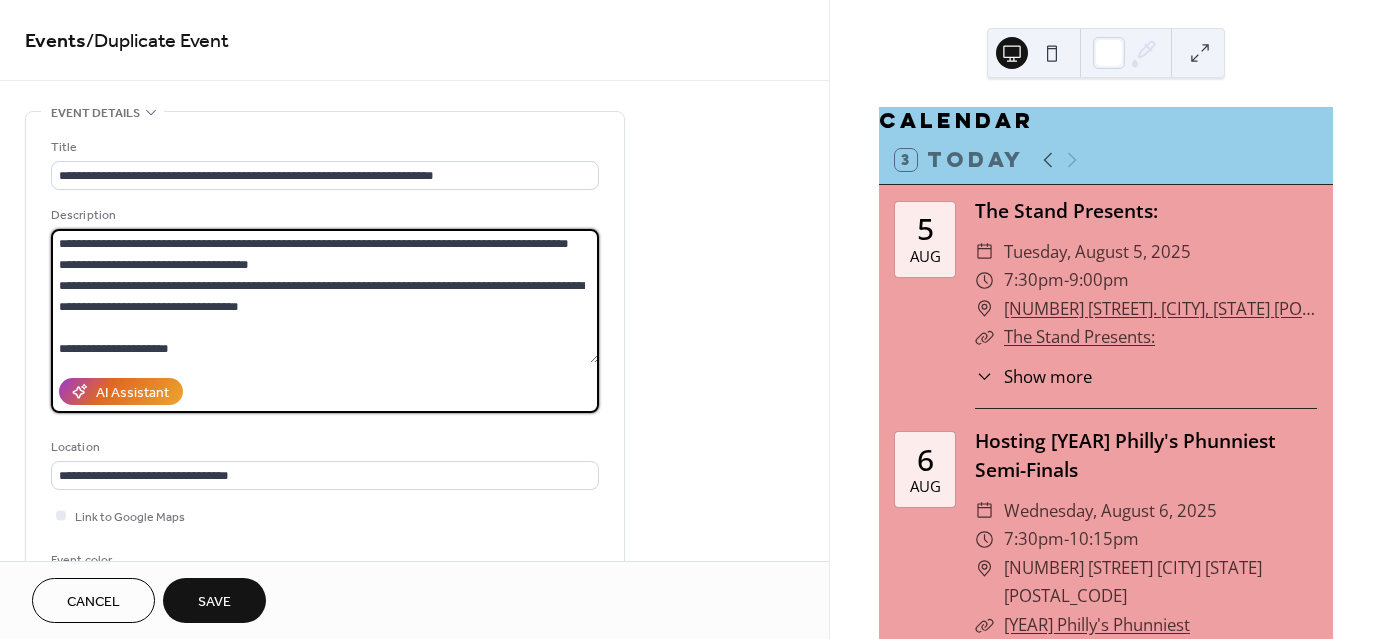 click on "**********" at bounding box center [325, 296] 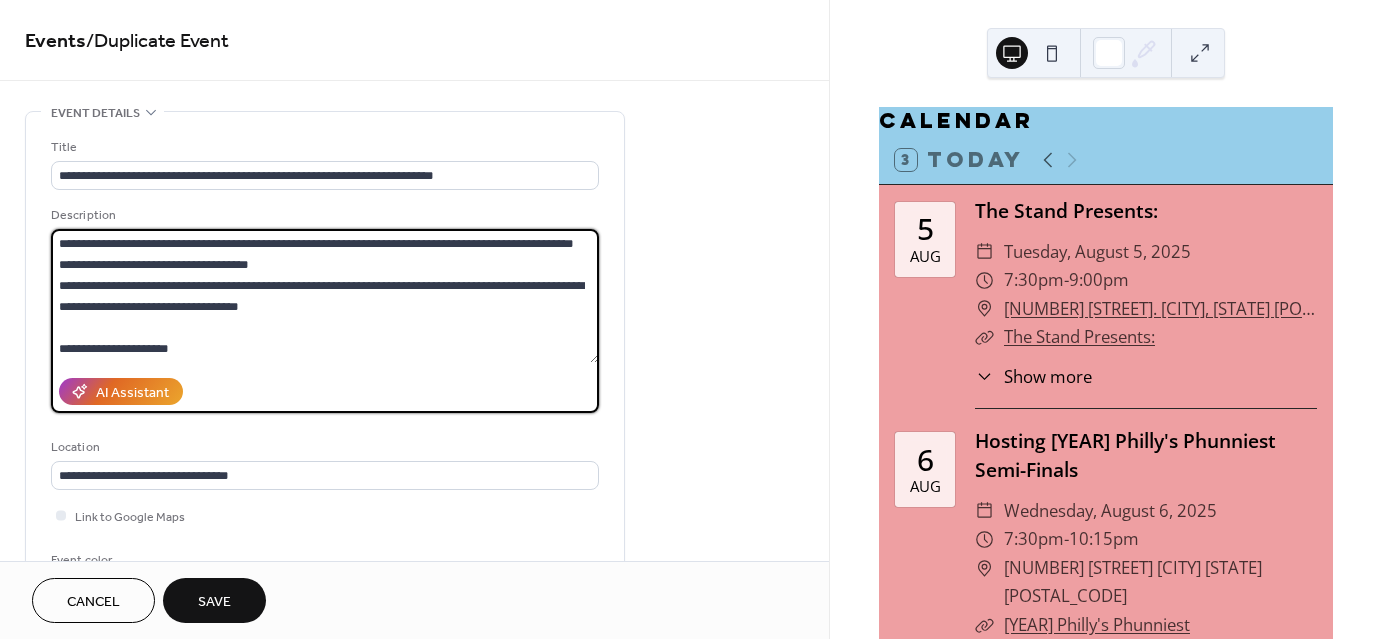 type on "**********" 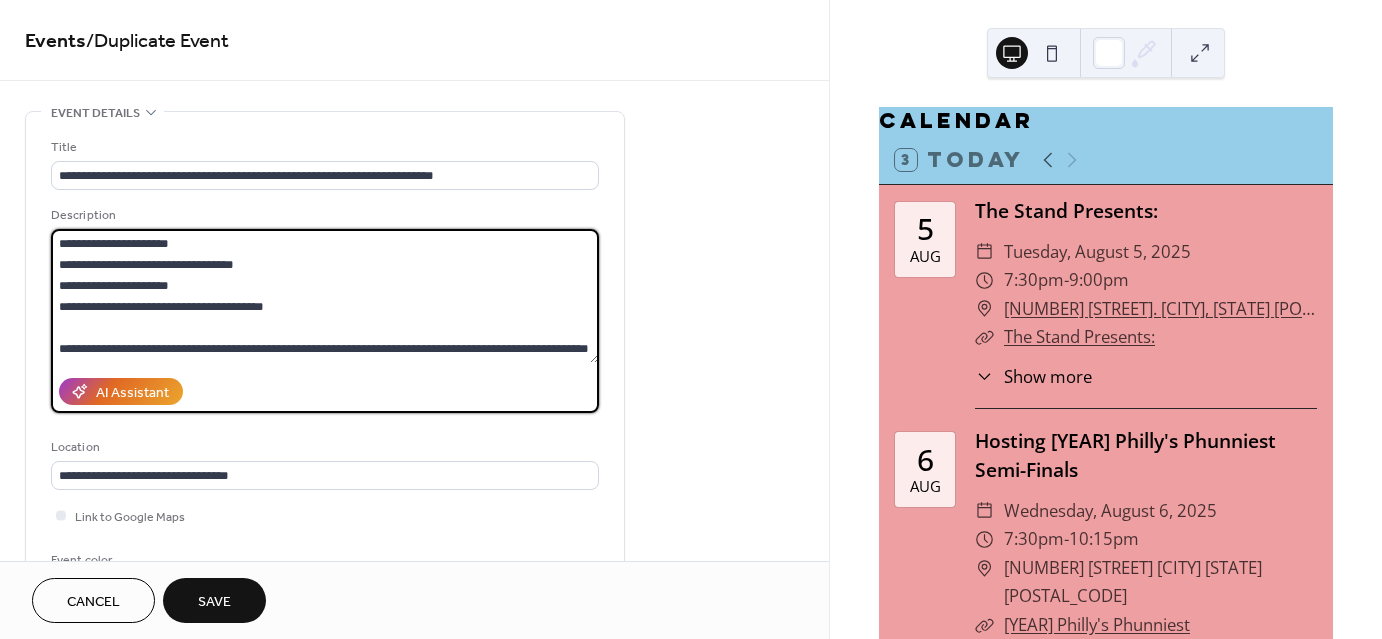 scroll, scrollTop: 146, scrollLeft: 0, axis: vertical 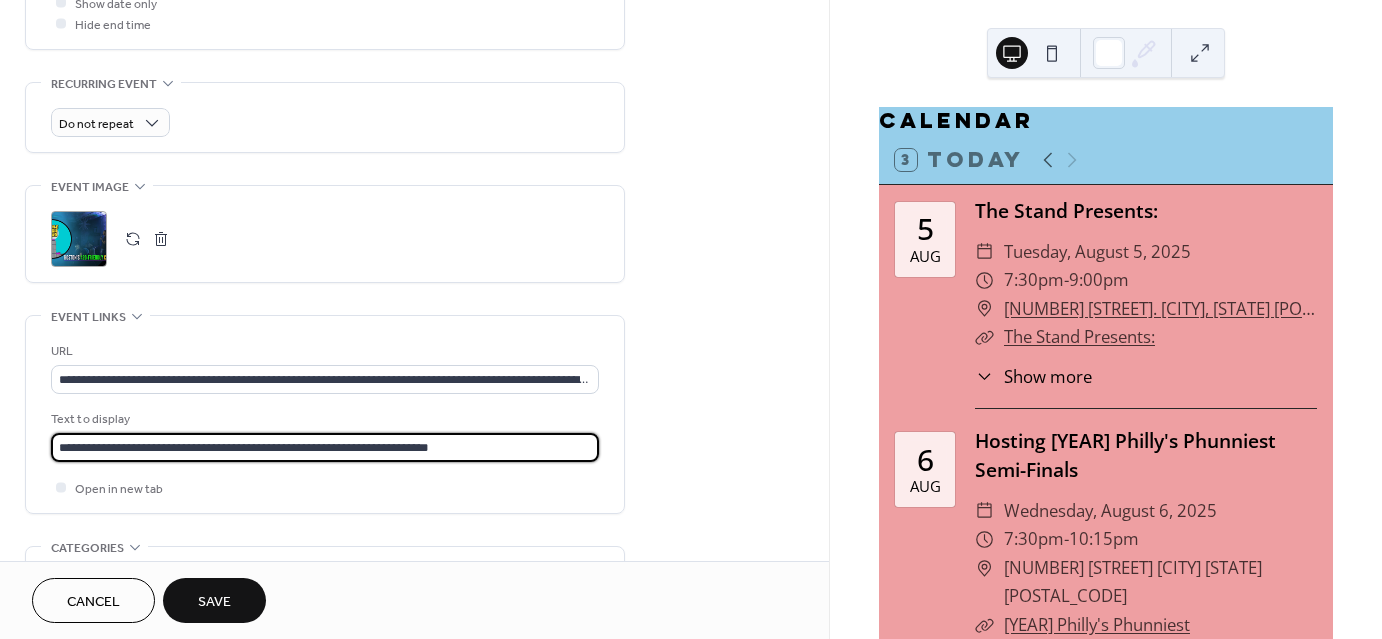 click on "**********" at bounding box center [325, 447] 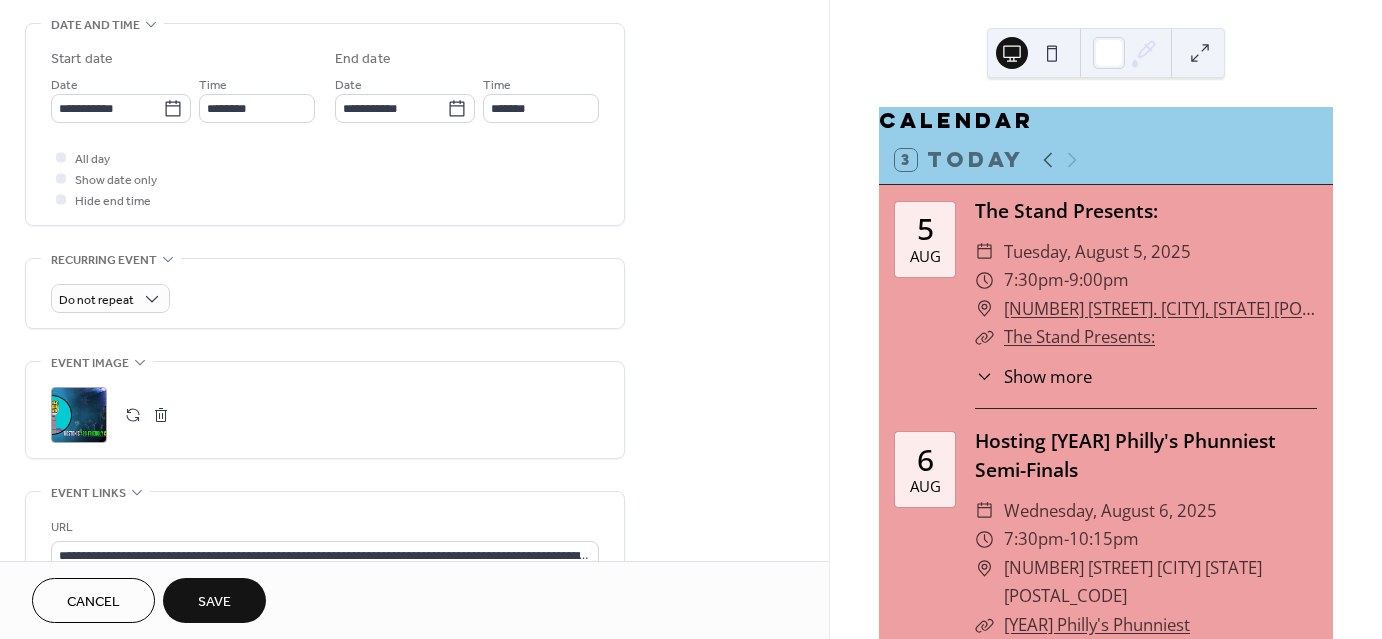 scroll, scrollTop: 1006, scrollLeft: 0, axis: vertical 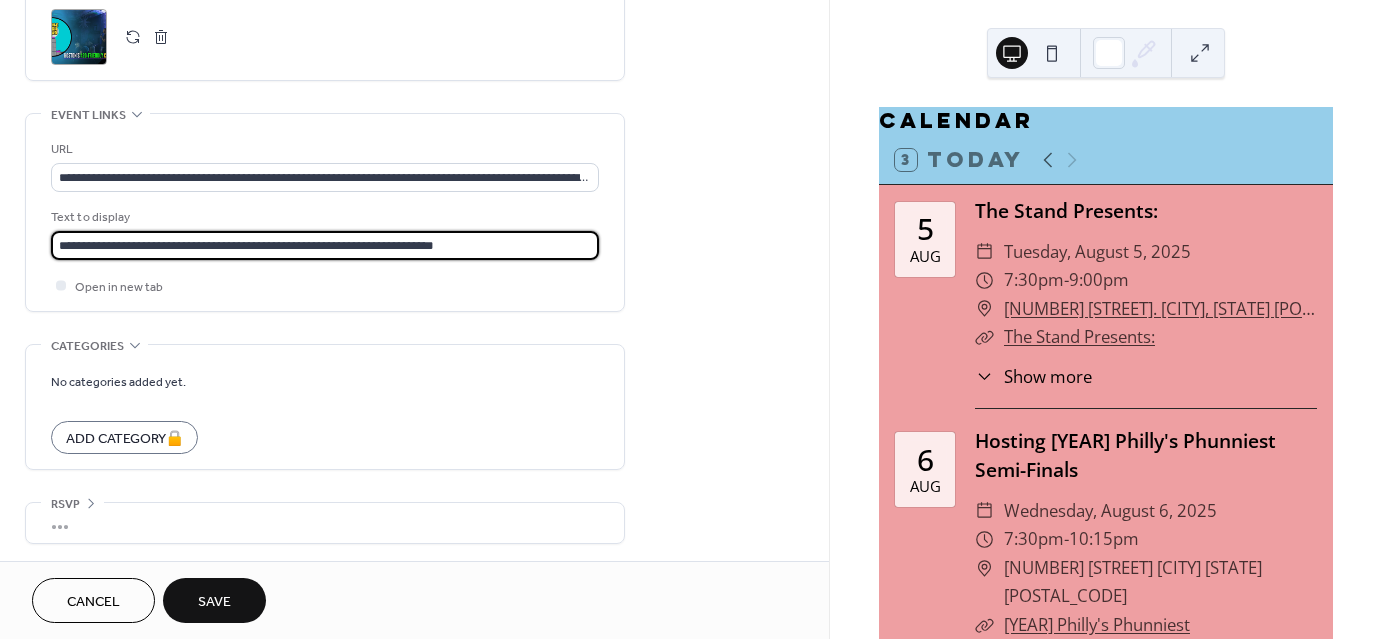 type on "**********" 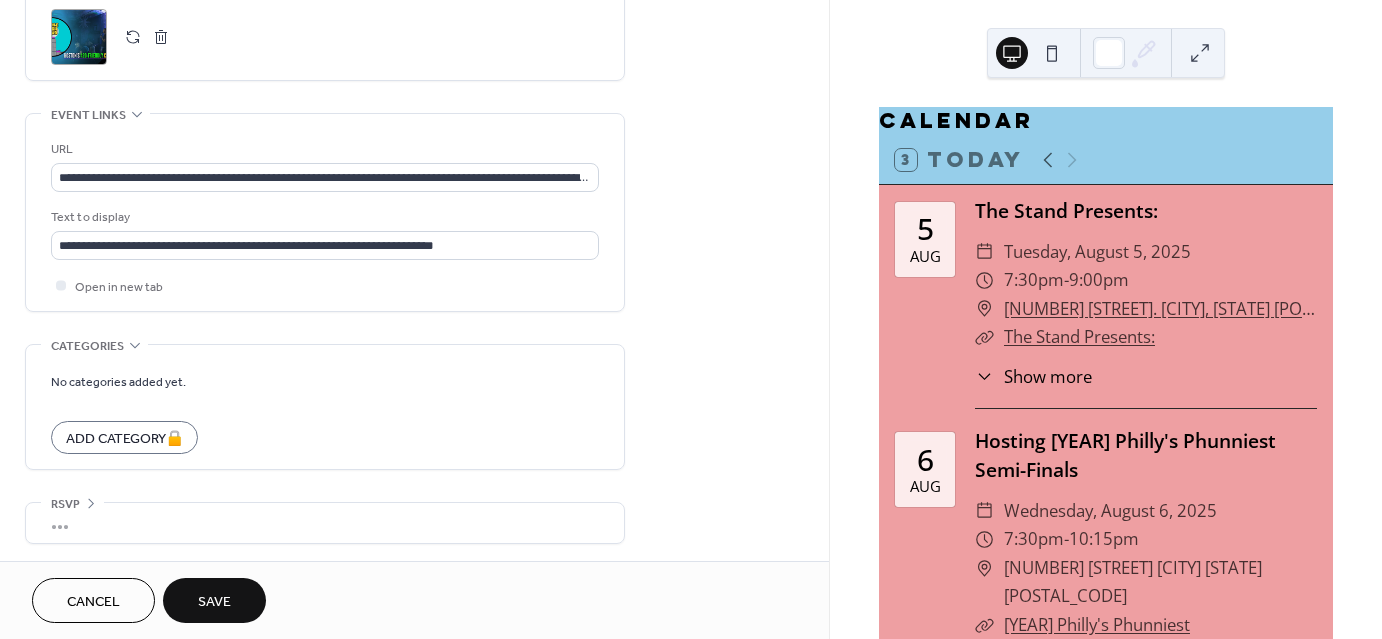 scroll, scrollTop: 0, scrollLeft: 0, axis: both 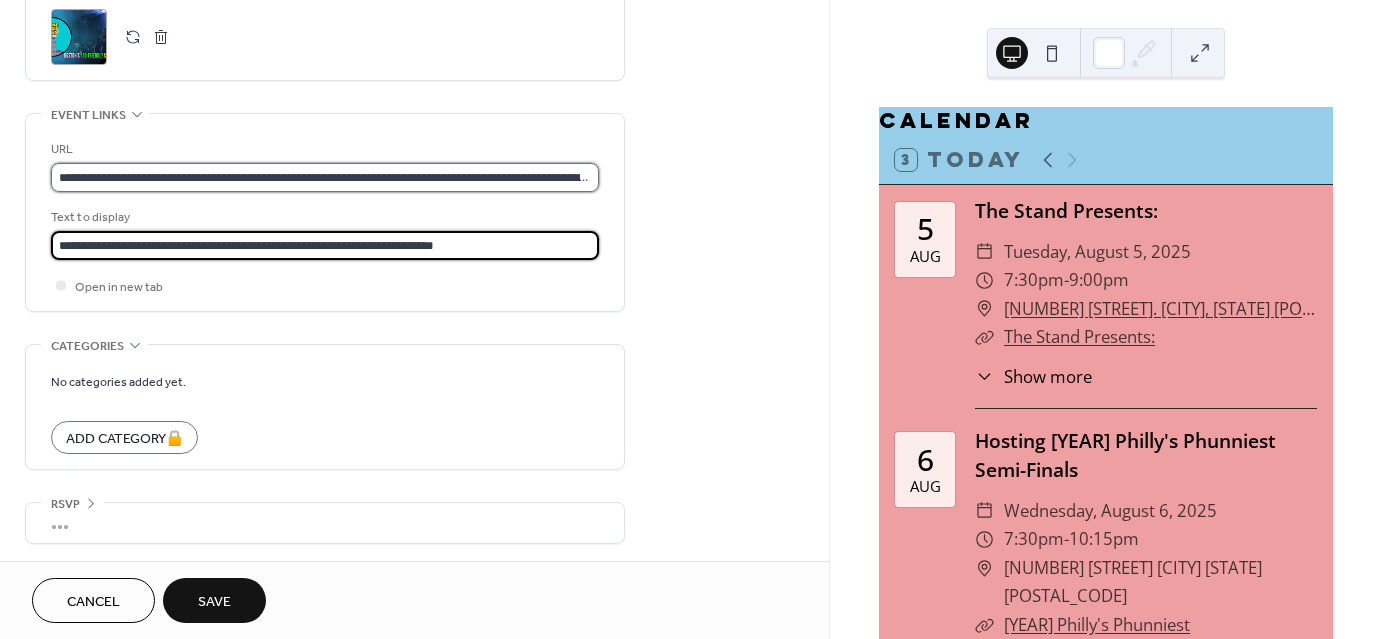 click on "**********" at bounding box center [325, 177] 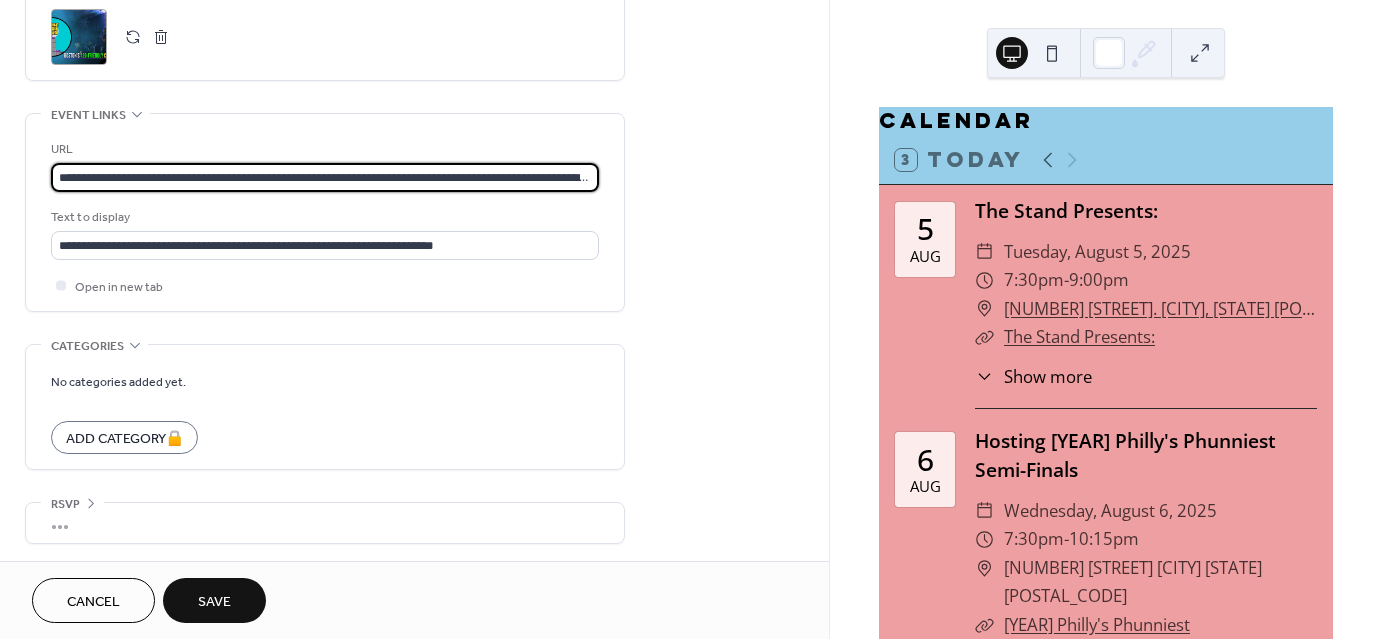 click on "**********" at bounding box center [325, 177] 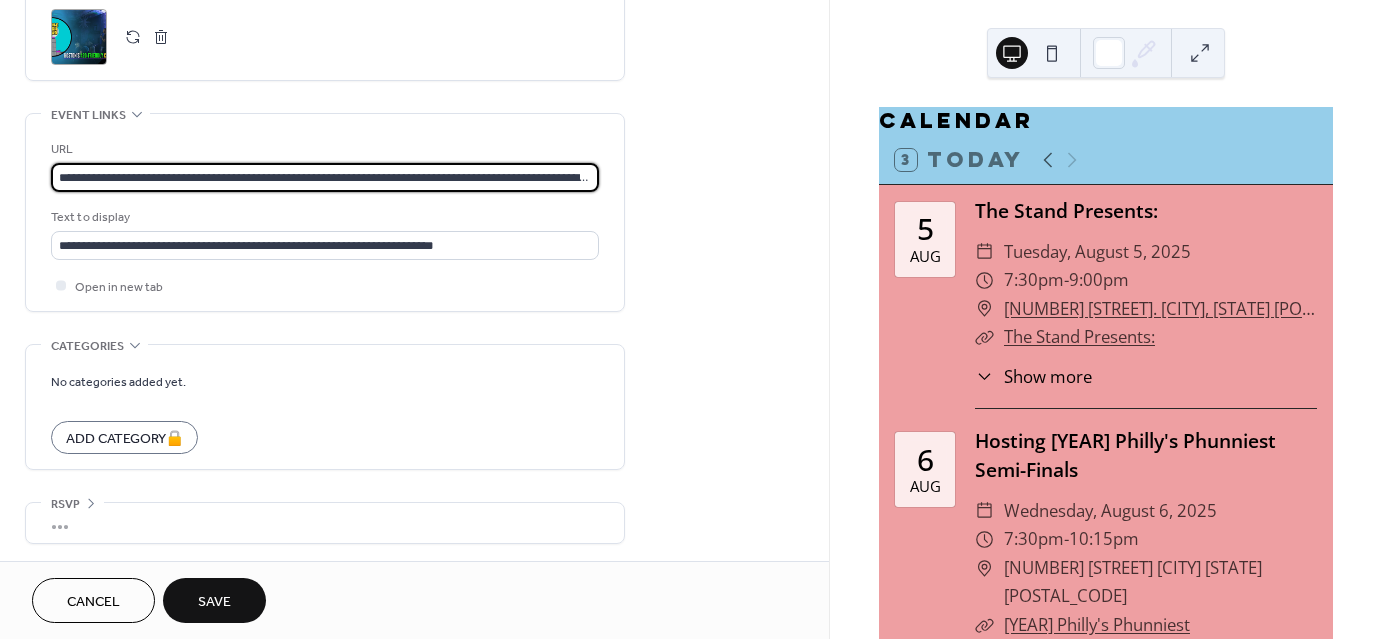 scroll, scrollTop: 0, scrollLeft: 165, axis: horizontal 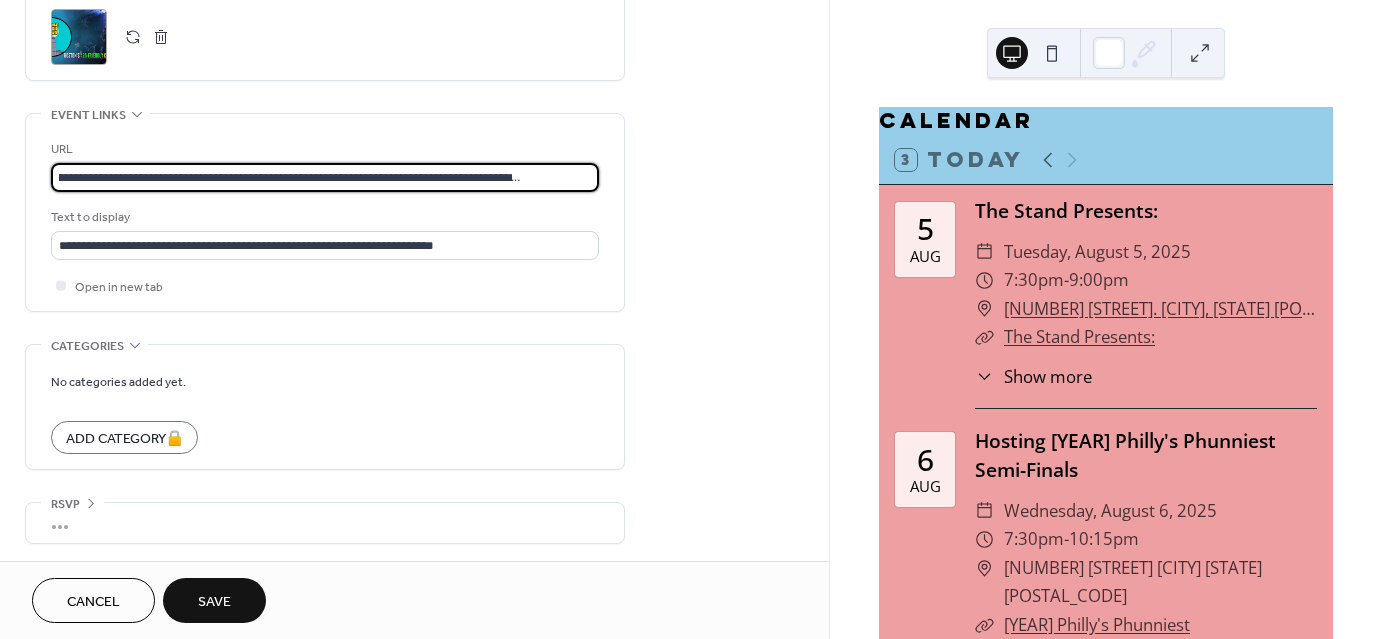 click on "**********" at bounding box center [325, 177] 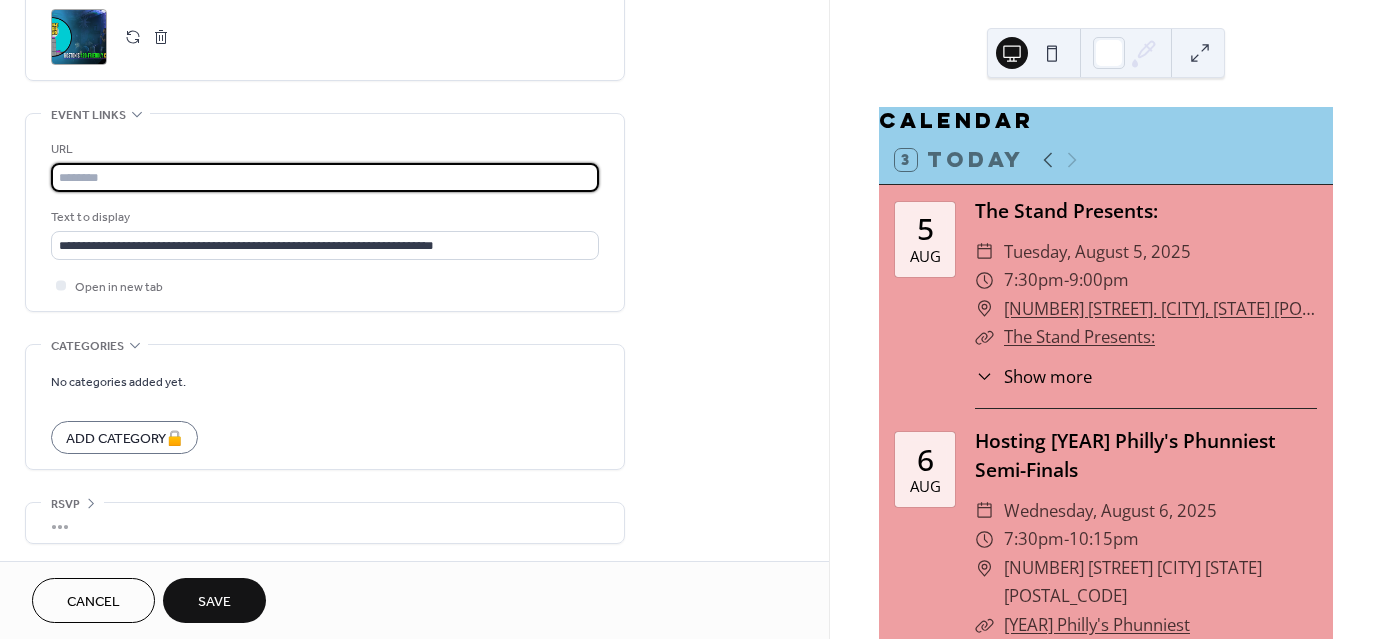 scroll, scrollTop: 0, scrollLeft: 0, axis: both 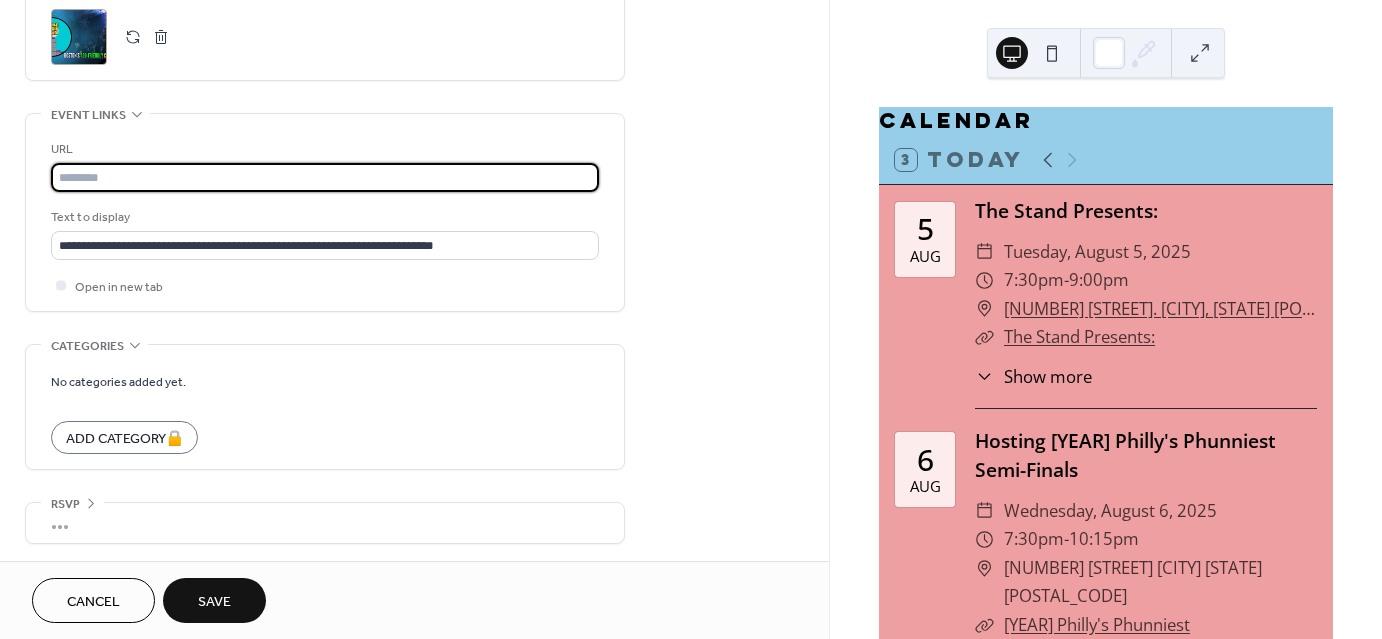 paste on "**********" 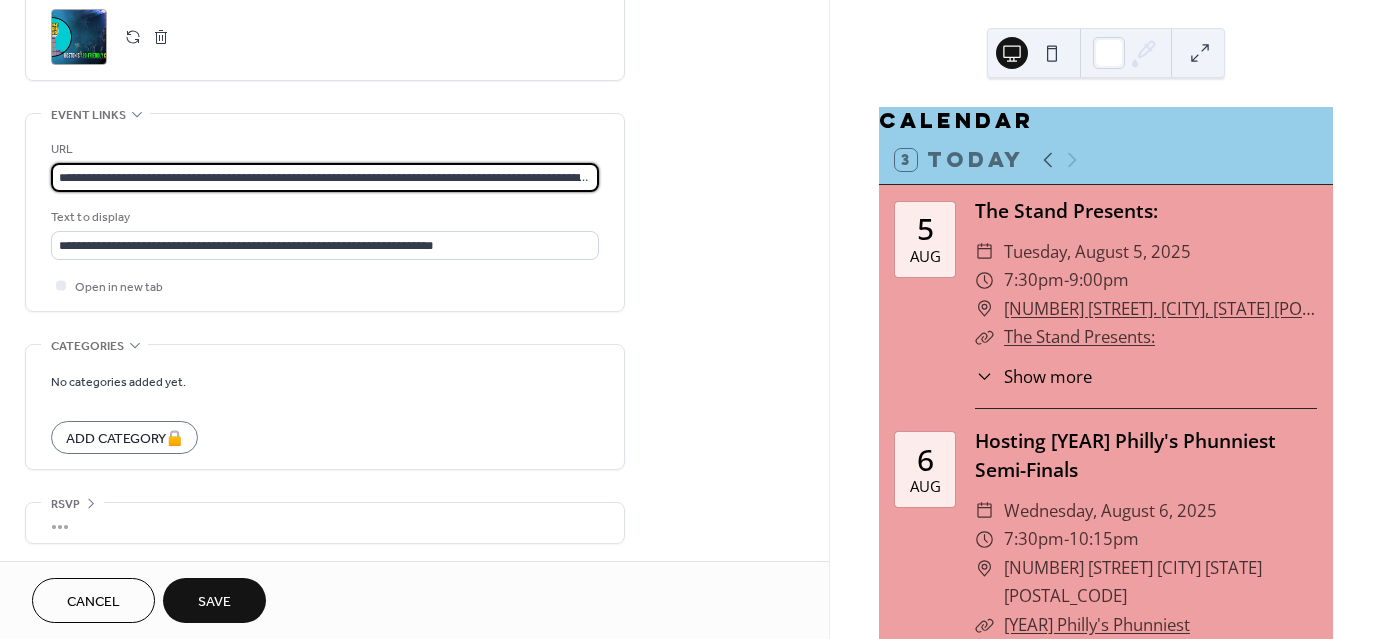 scroll, scrollTop: 0, scrollLeft: 165, axis: horizontal 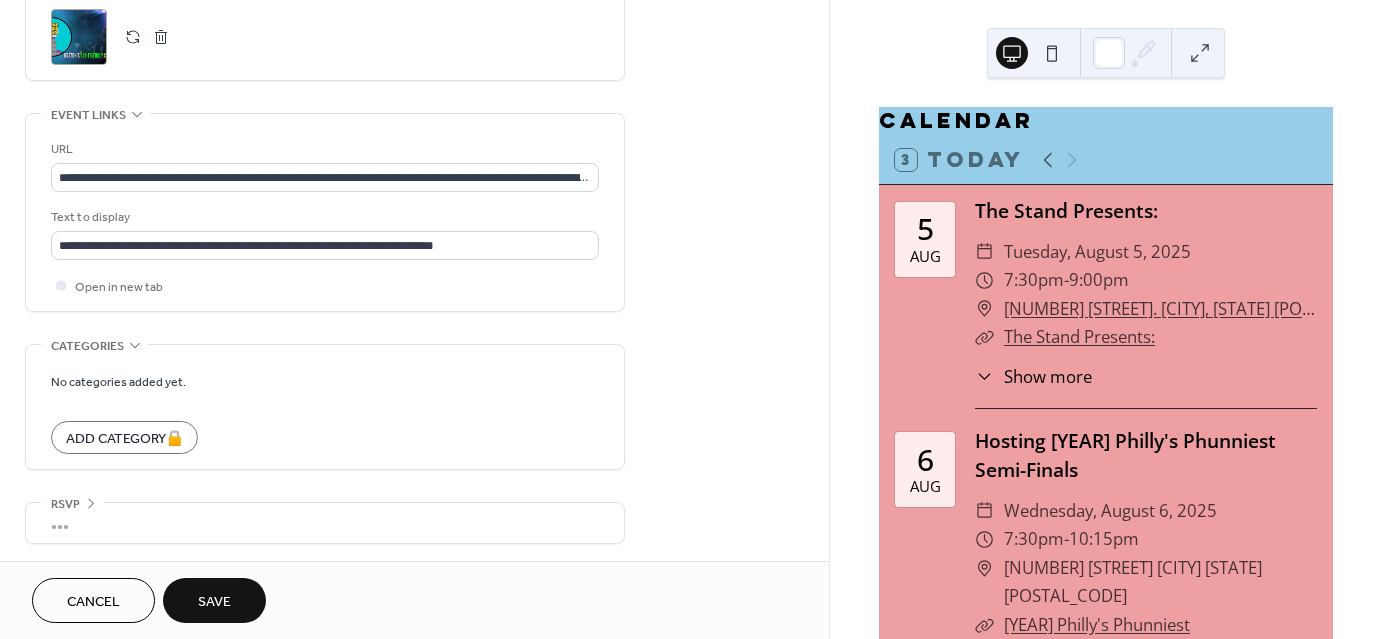 click on "Save" at bounding box center [214, 602] 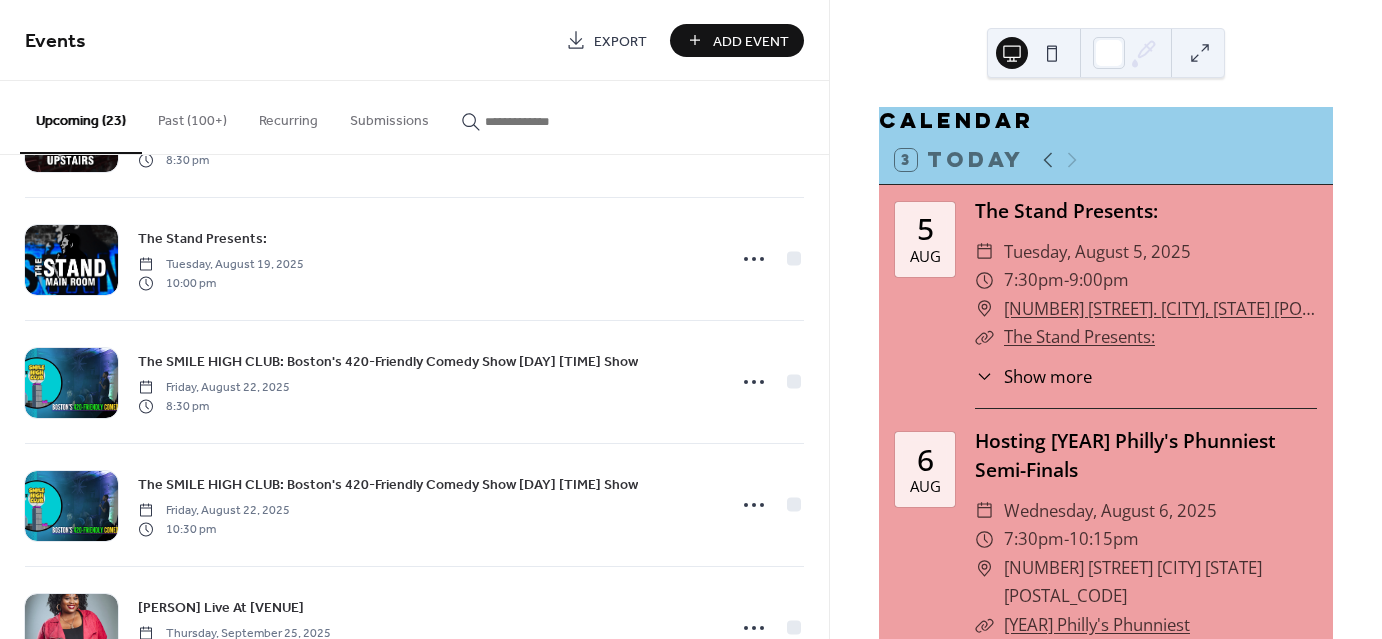 scroll, scrollTop: 2398, scrollLeft: 0, axis: vertical 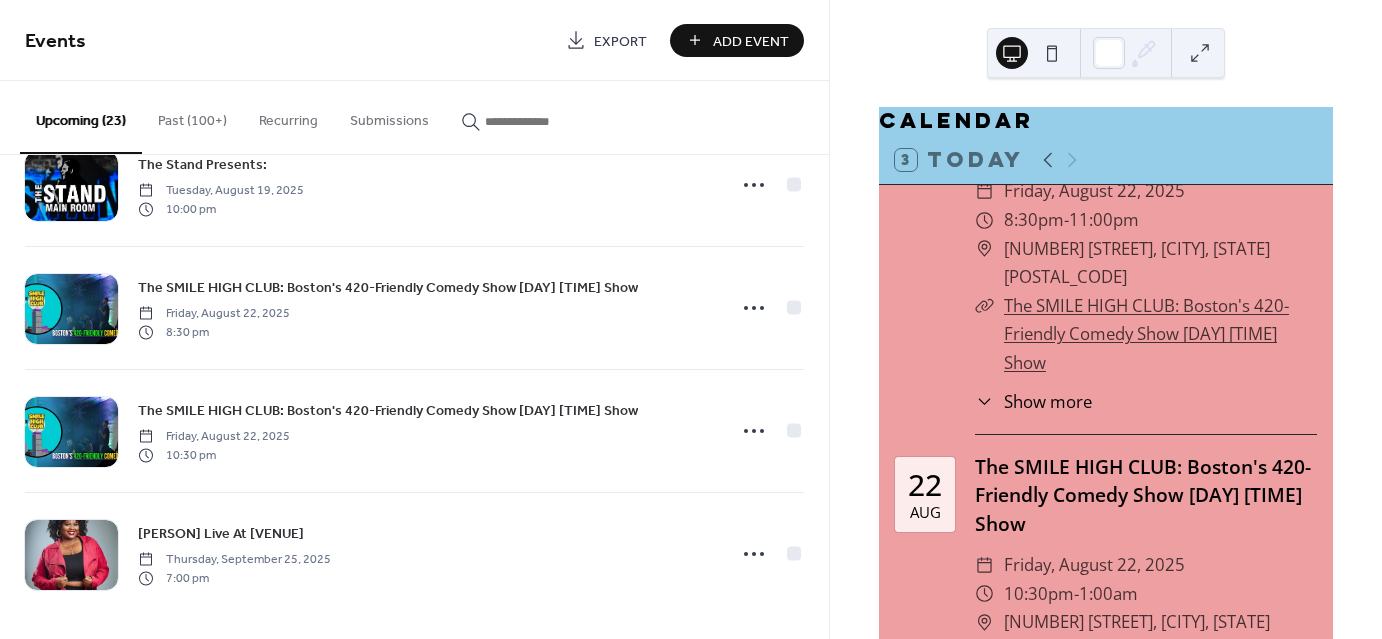 click on "The SMILE HIGH CLUB: Boston's 420-Friendly Comedy Show [DAY] [TIME] Show" at bounding box center [1146, 334] 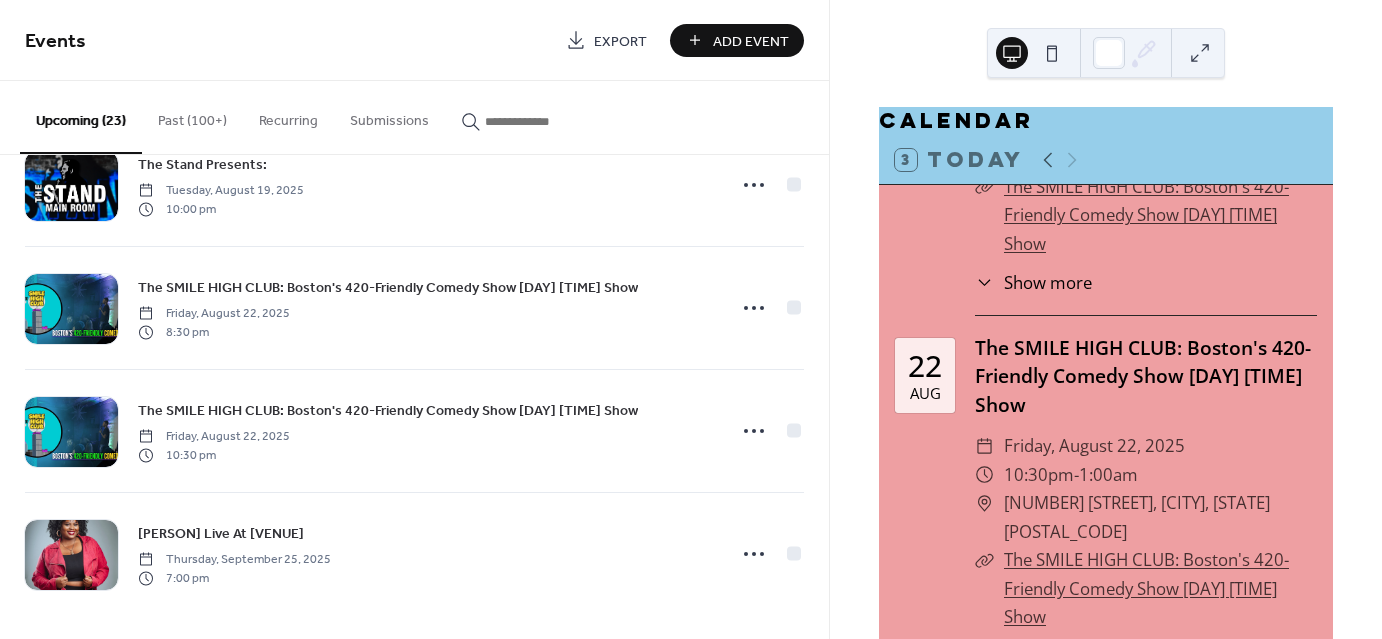 scroll, scrollTop: 4556, scrollLeft: 0, axis: vertical 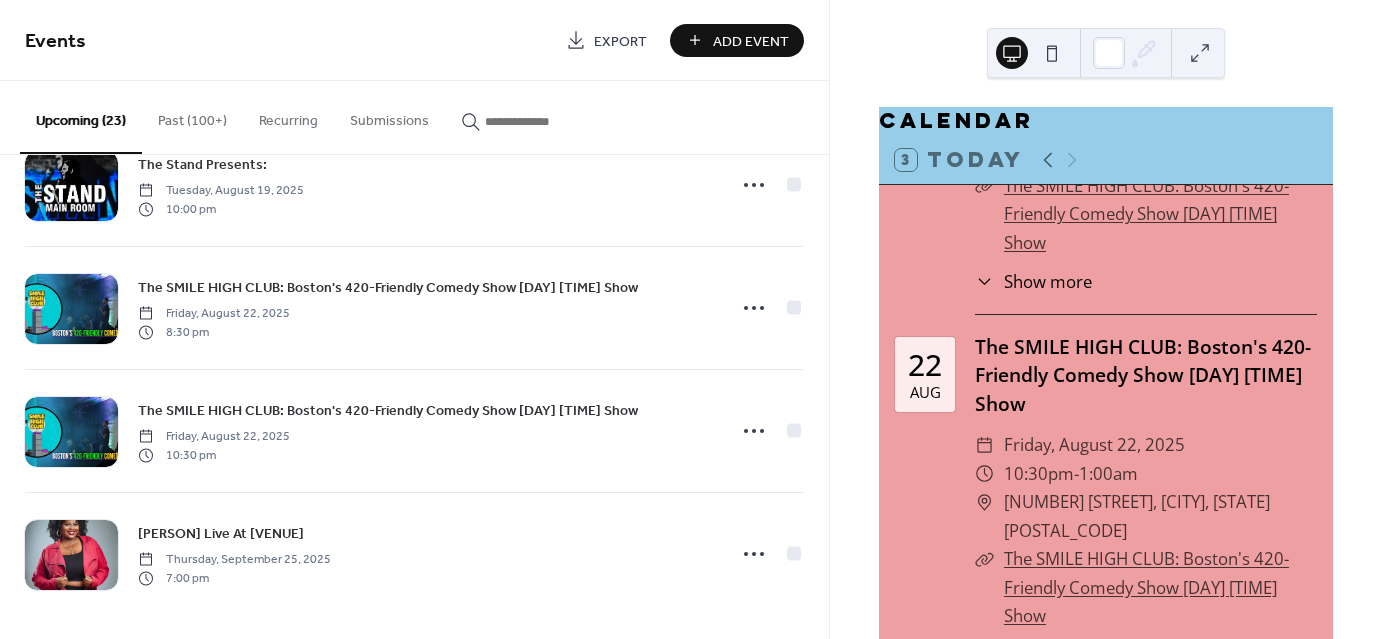 click on "The SMILE HIGH CLUB: Boston's 420-Friendly Comedy Show [DAY] [TIME] Show" at bounding box center [1146, 587] 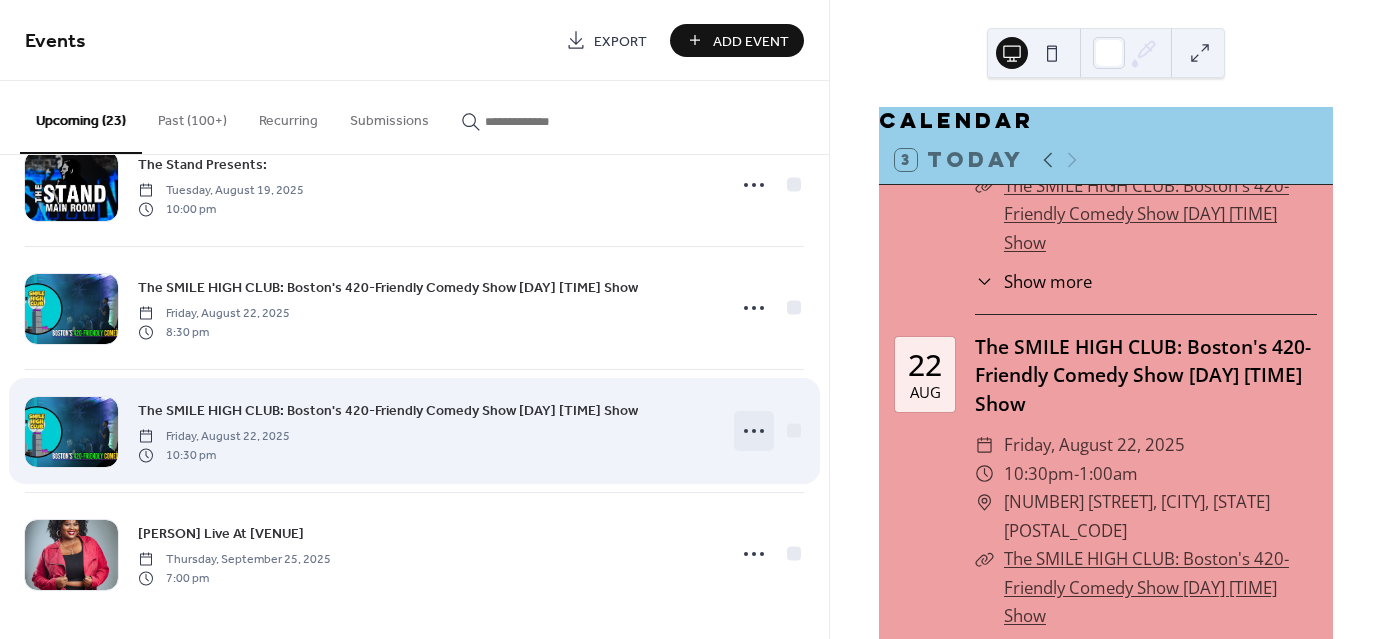 click 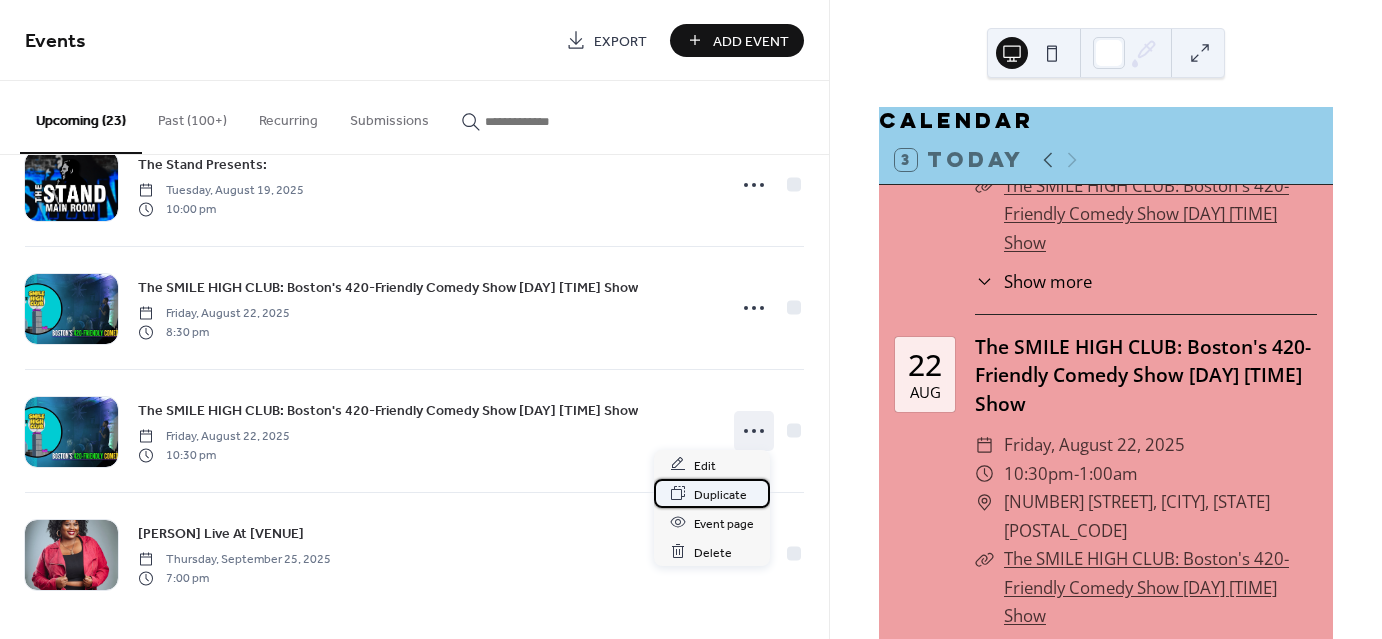 click on "Duplicate" at bounding box center [720, 494] 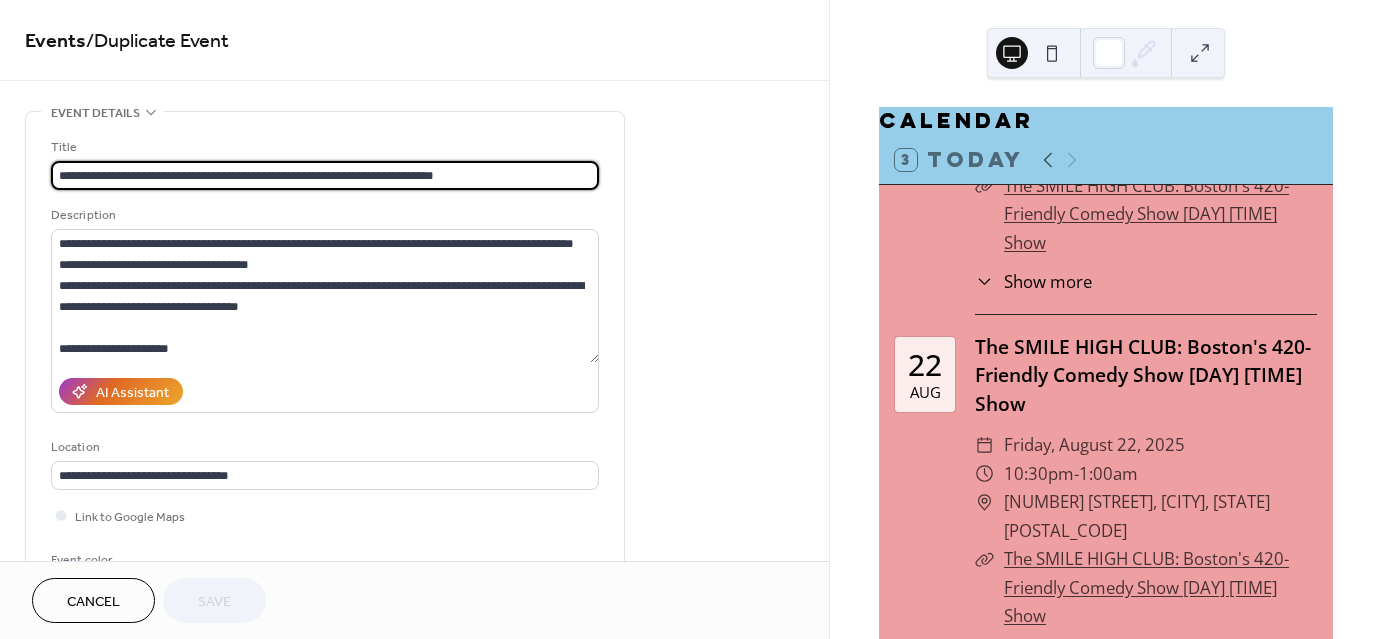 click on "**********" at bounding box center [325, 175] 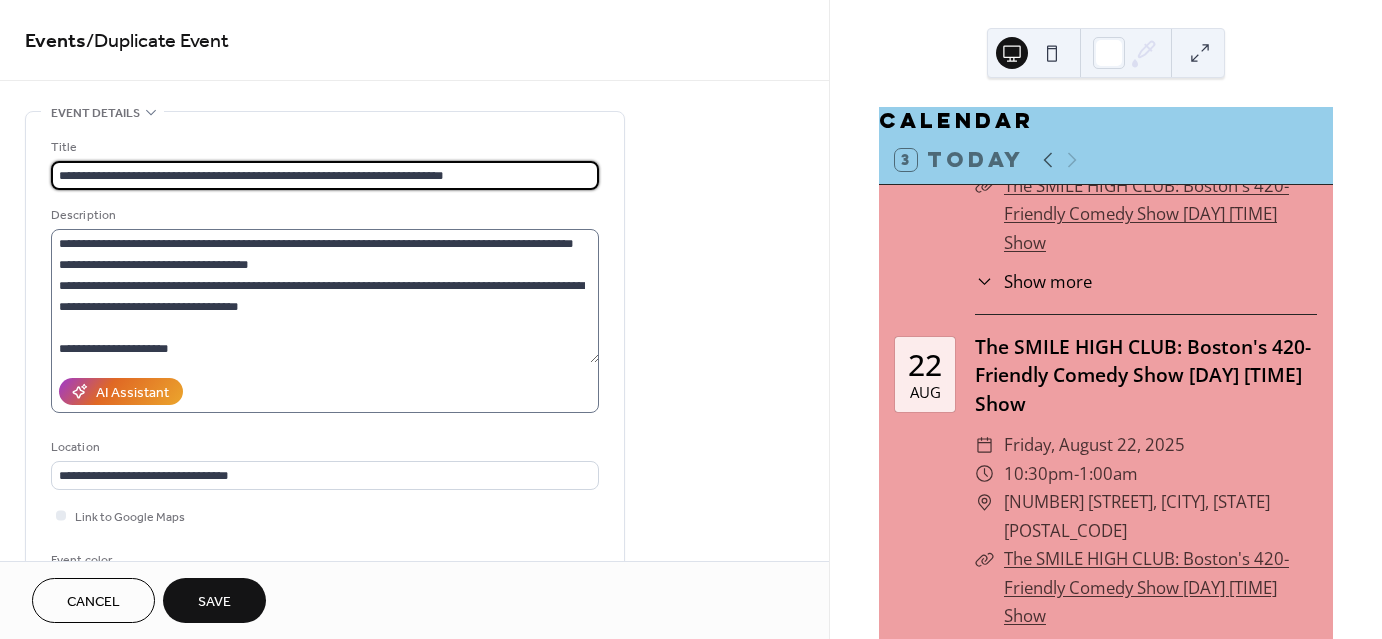 scroll, scrollTop: 146, scrollLeft: 0, axis: vertical 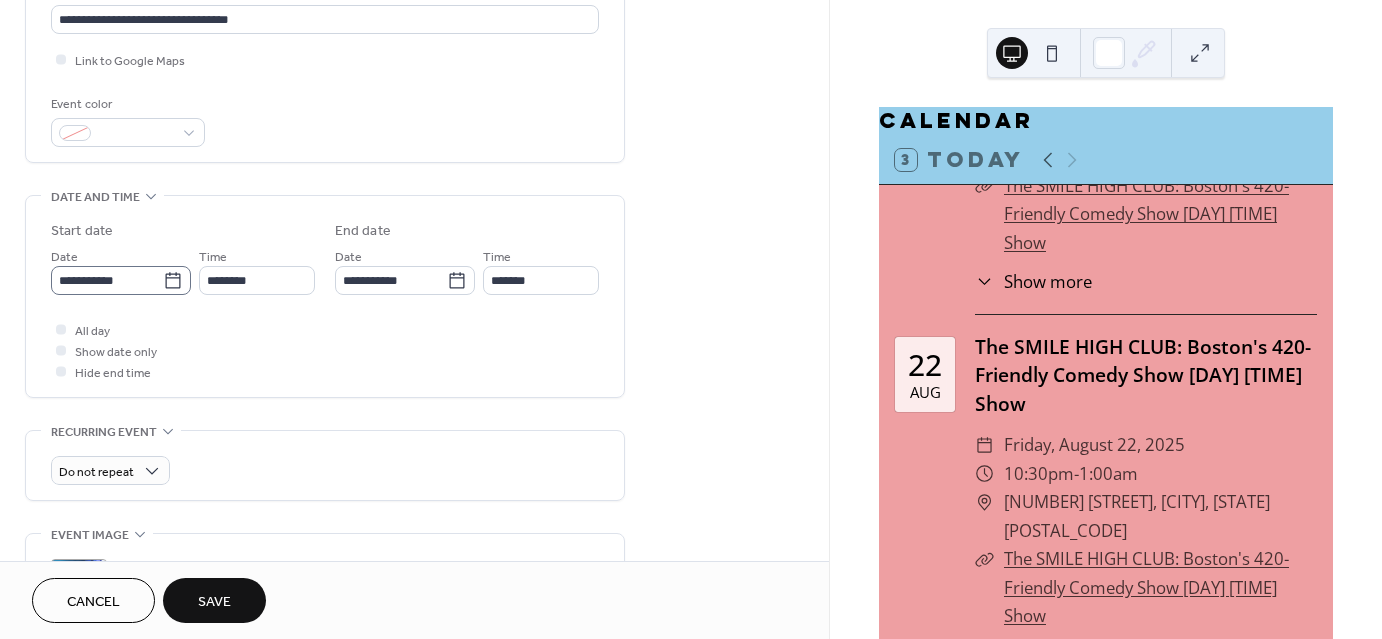 type on "**********" 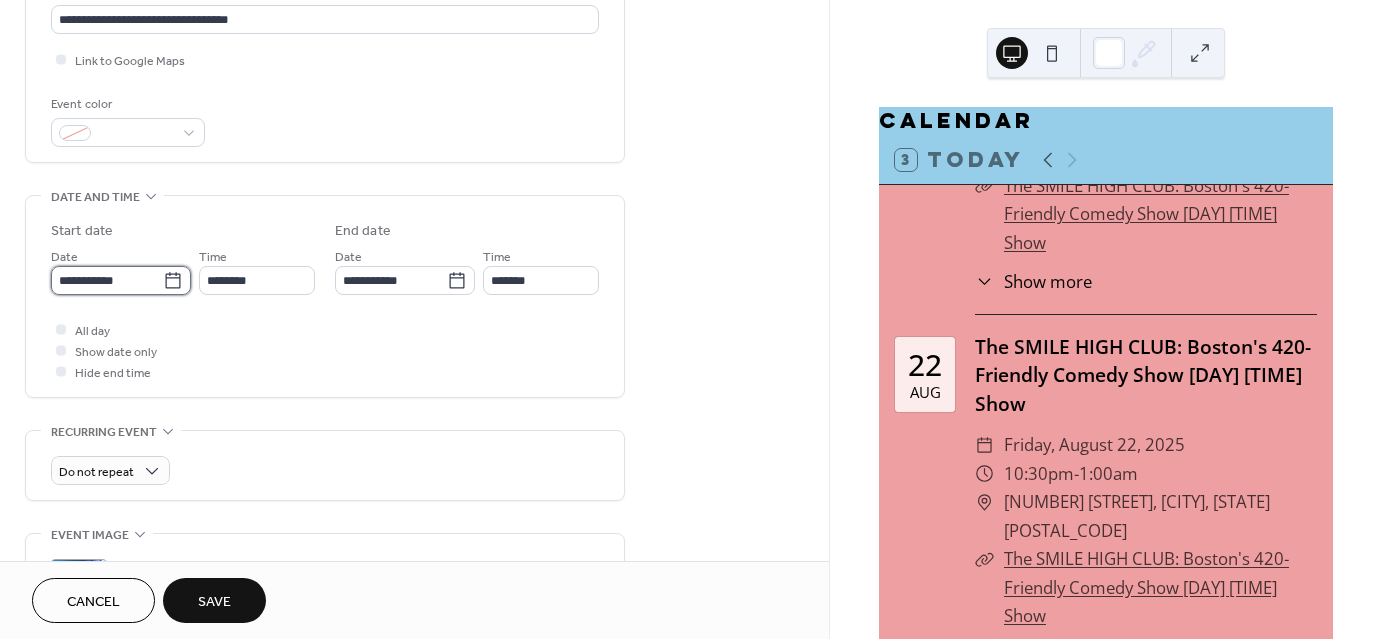 click on "**********" at bounding box center [107, 280] 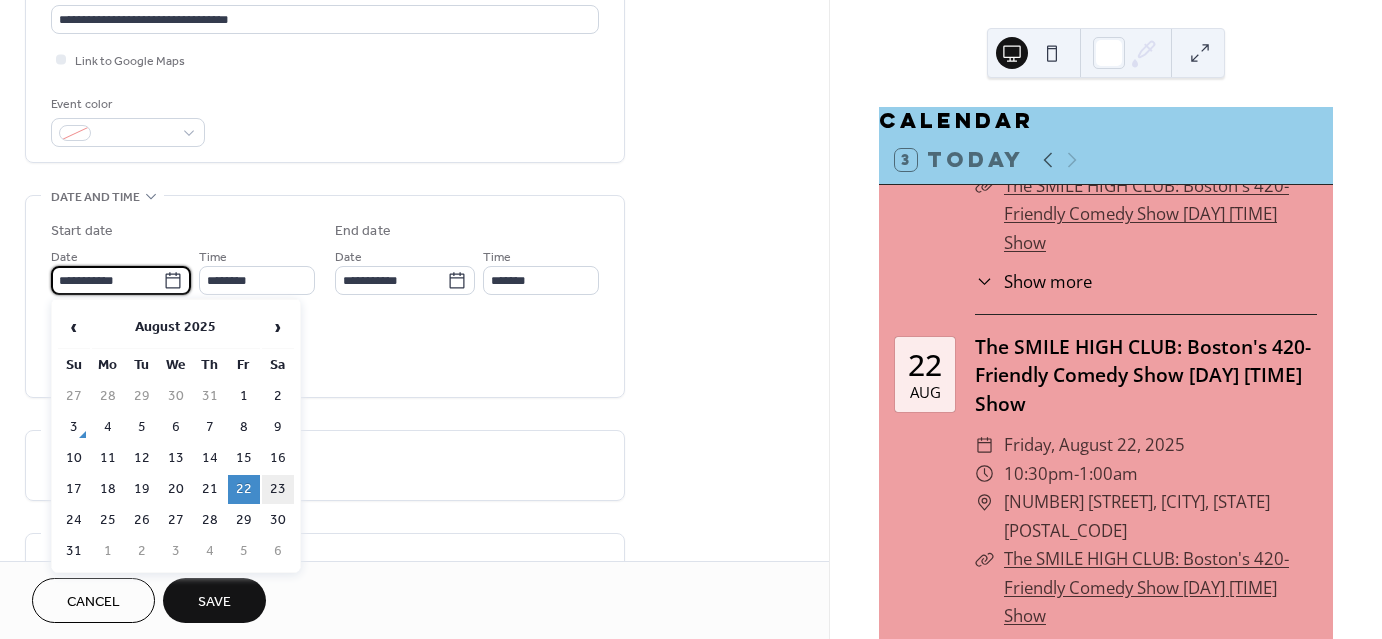click on "23" at bounding box center (278, 489) 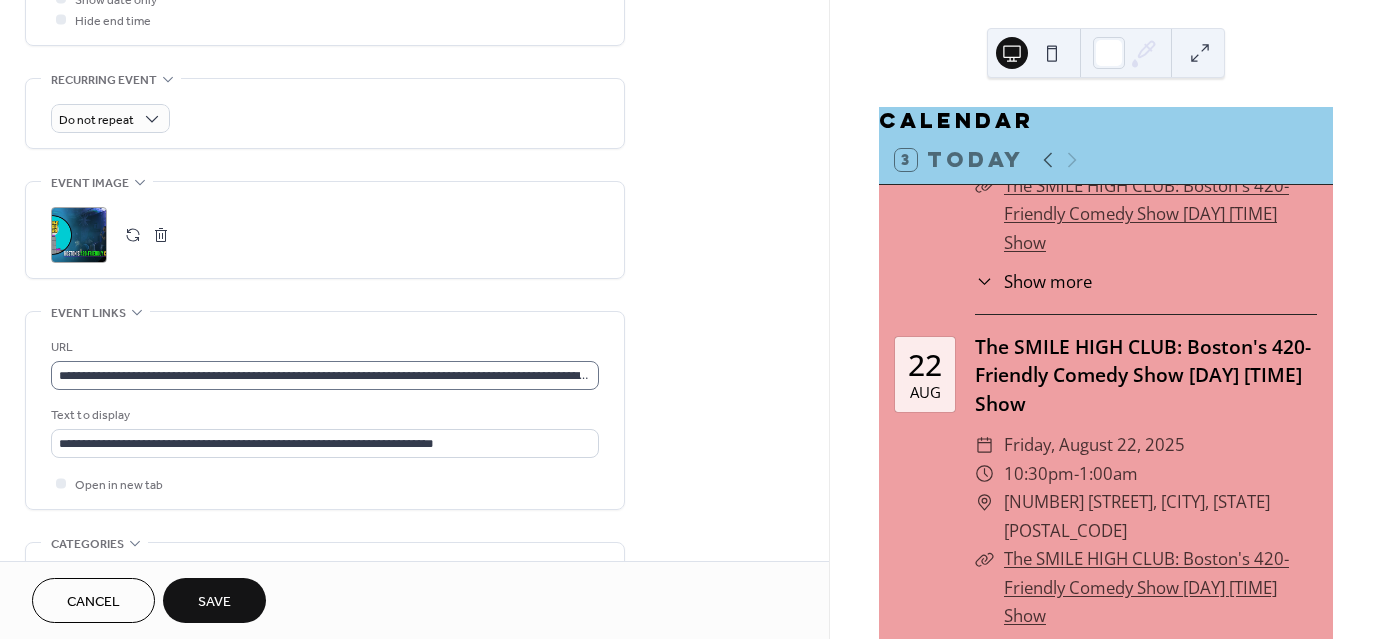 scroll, scrollTop: 808, scrollLeft: 0, axis: vertical 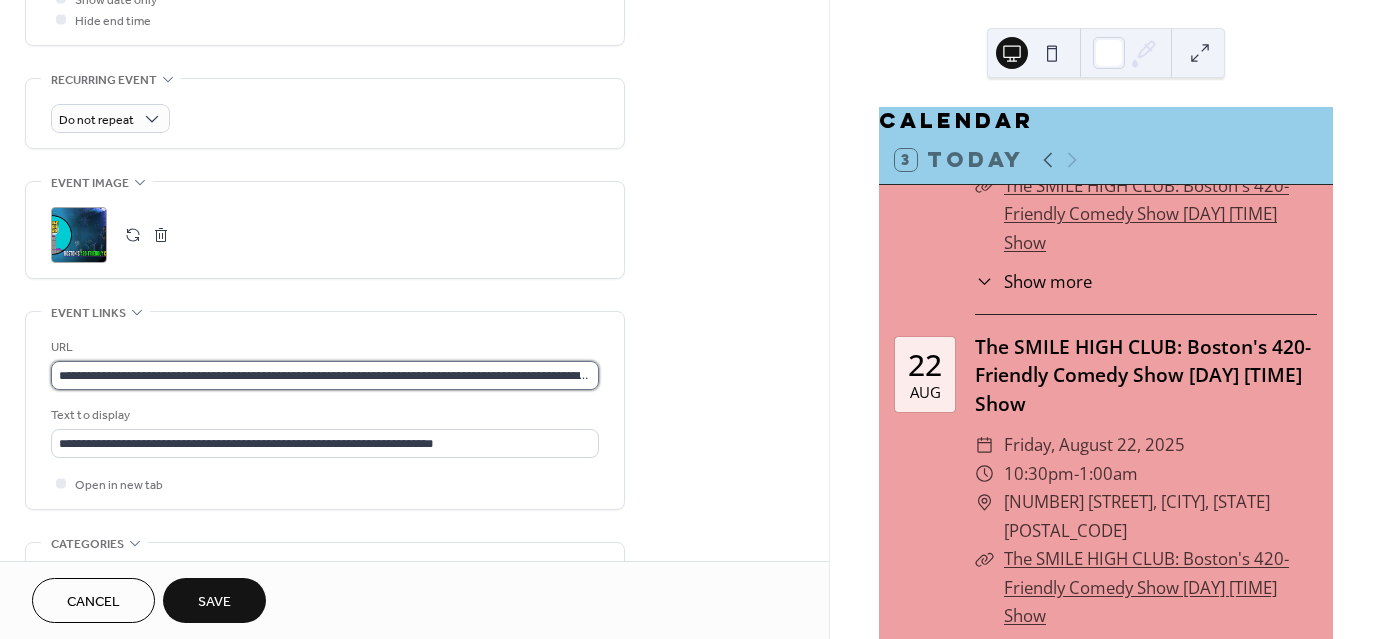 click on "**********" at bounding box center (325, 375) 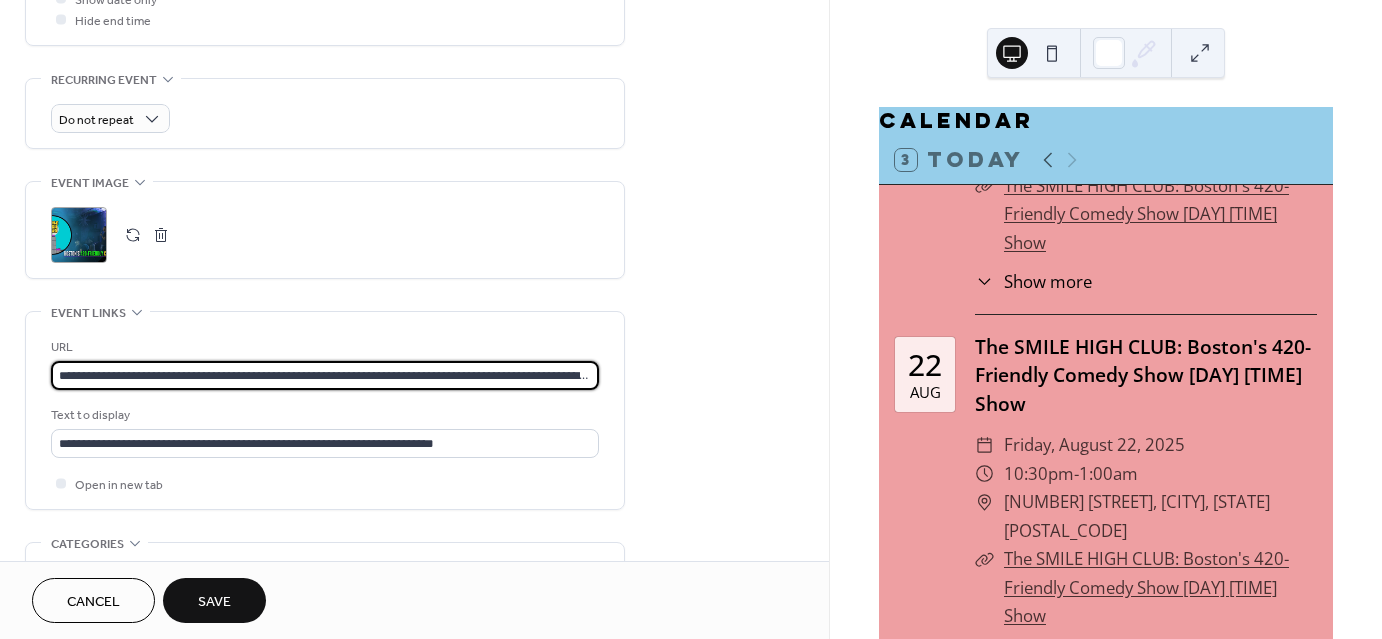 click on "**********" at bounding box center [325, 375] 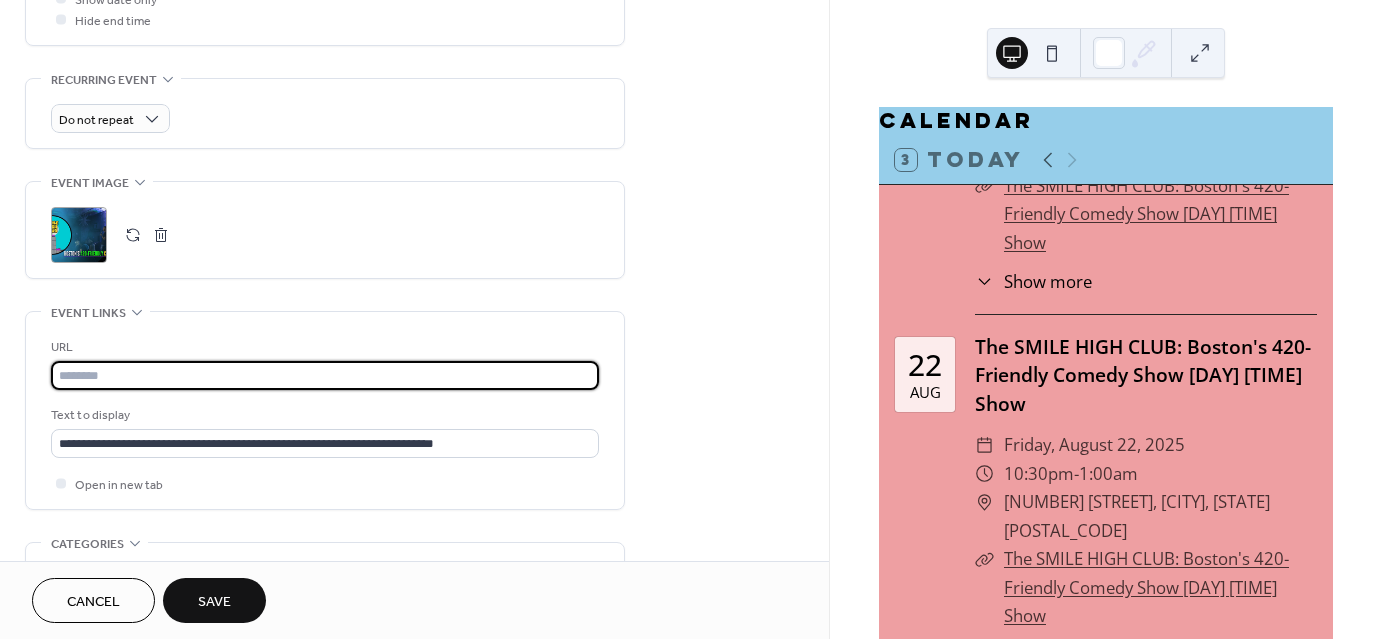 paste on "**********" 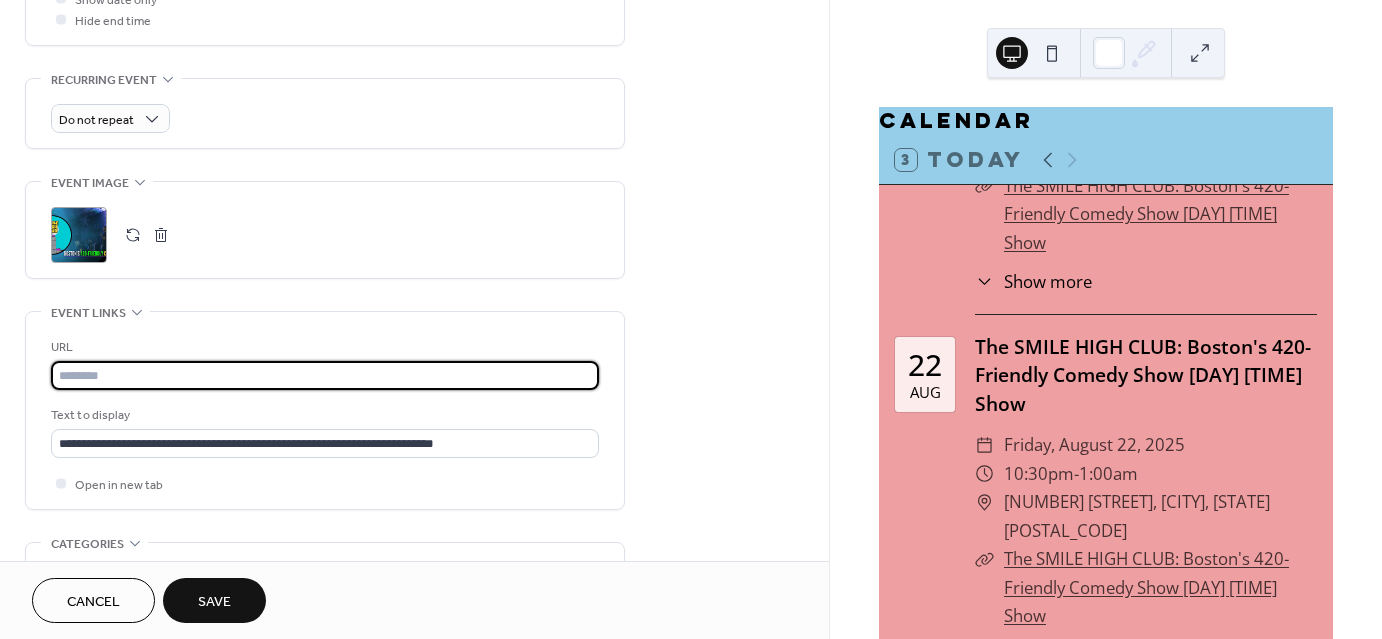 type on "**********" 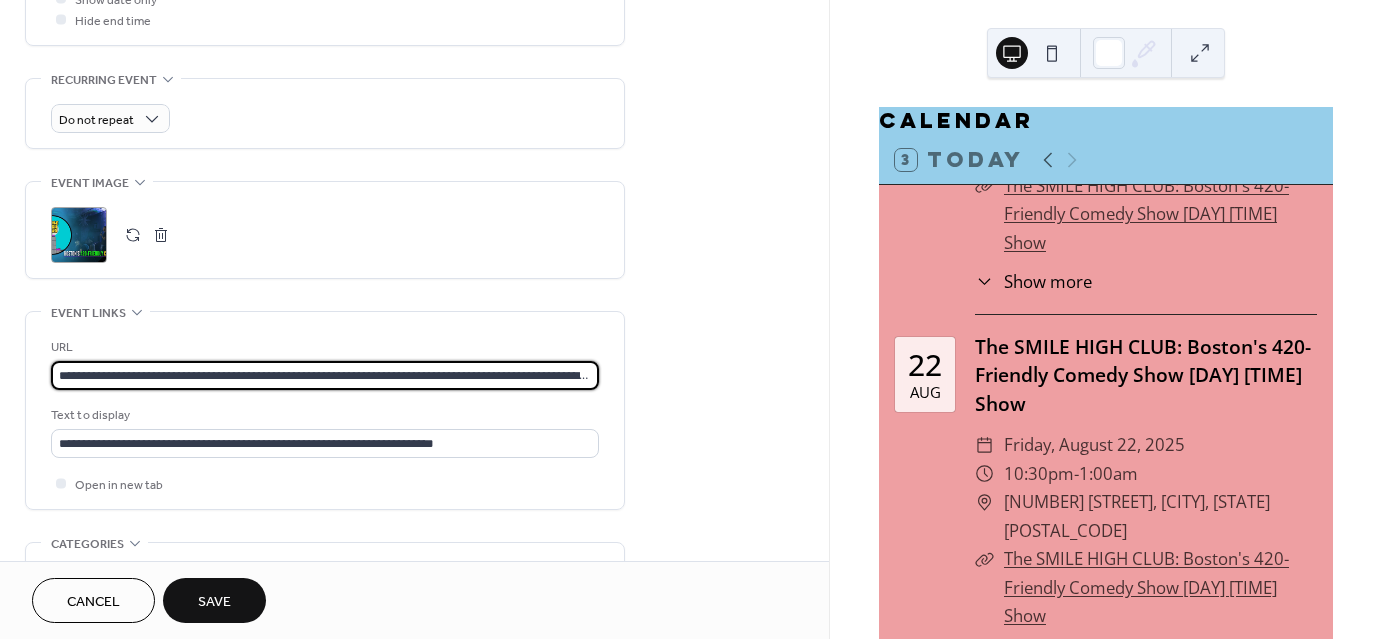 scroll, scrollTop: 0, scrollLeft: 165, axis: horizontal 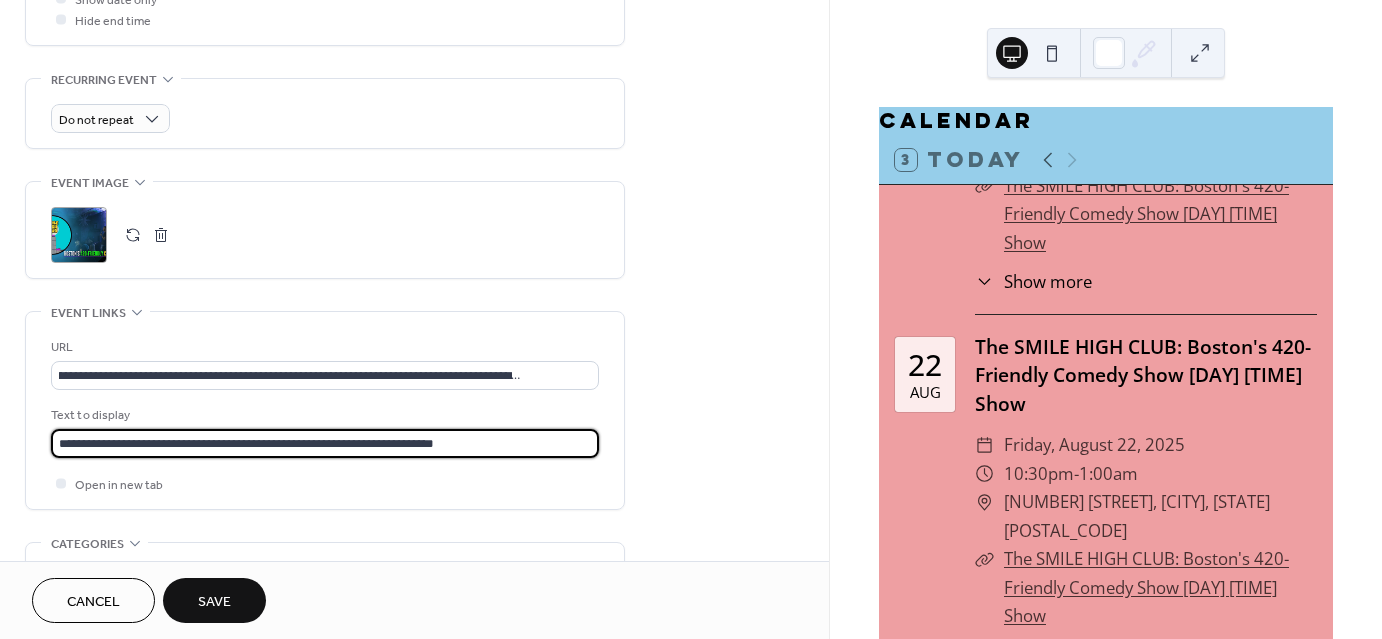 click on "**********" at bounding box center (325, 443) 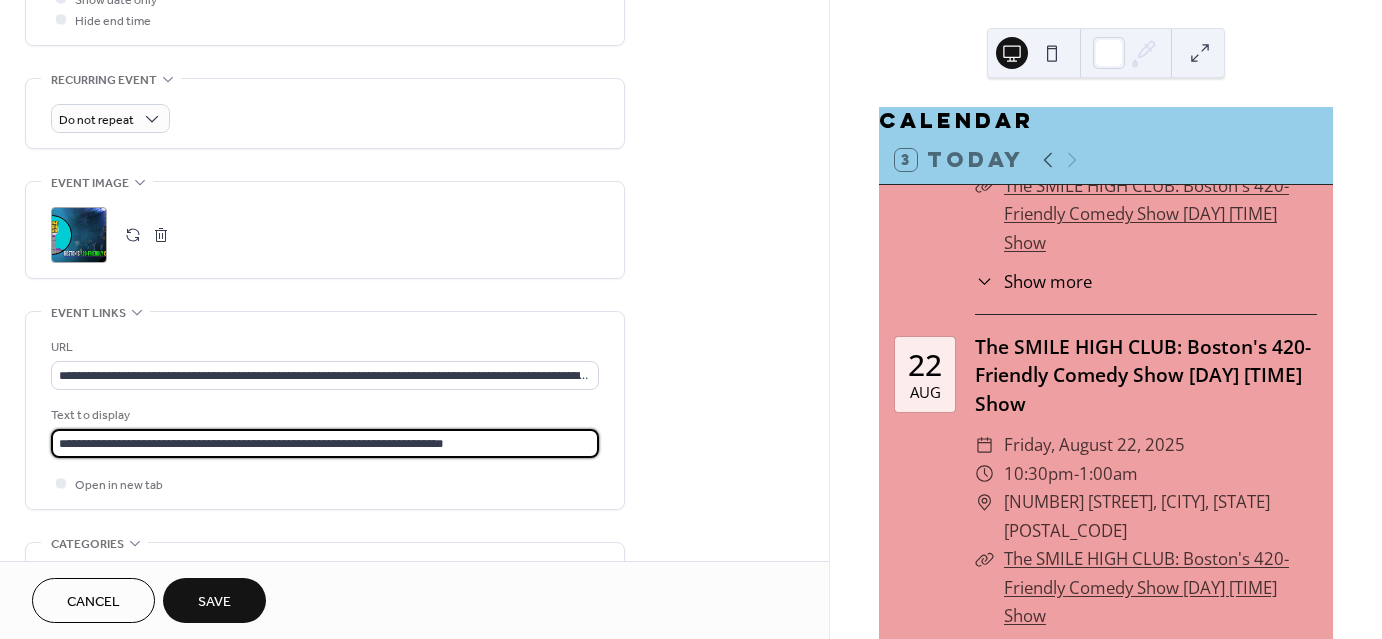 type on "**********" 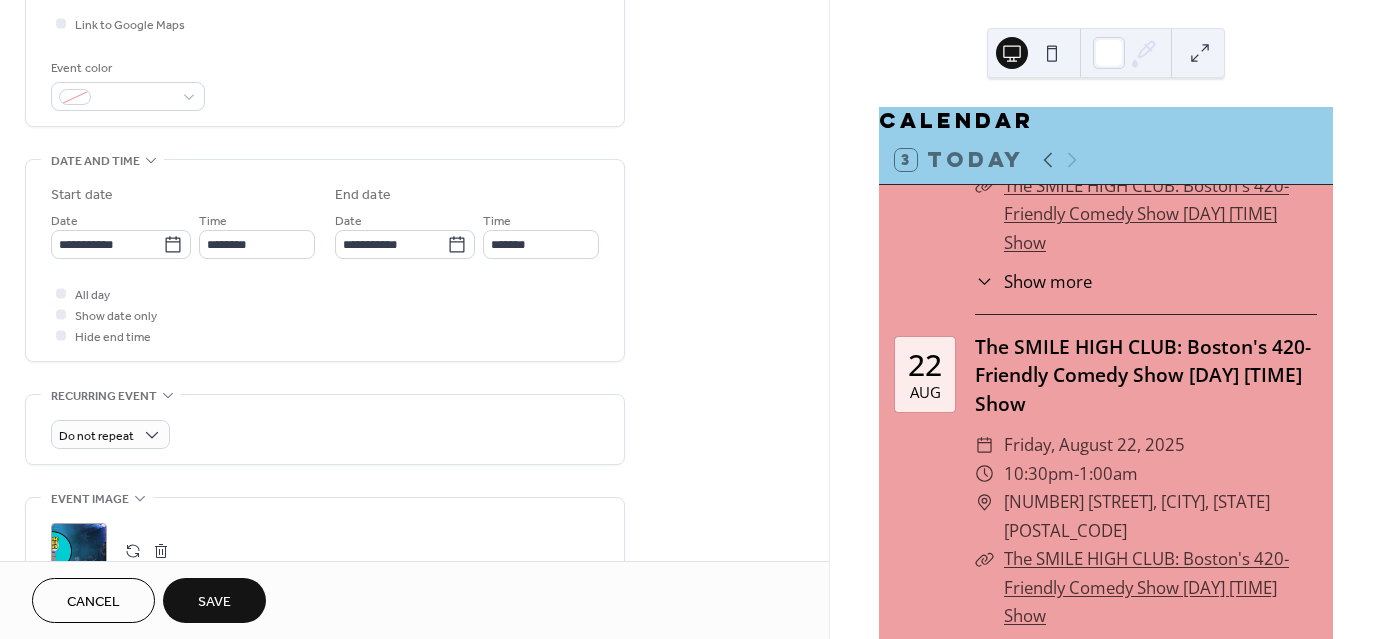 scroll, scrollTop: 491, scrollLeft: 0, axis: vertical 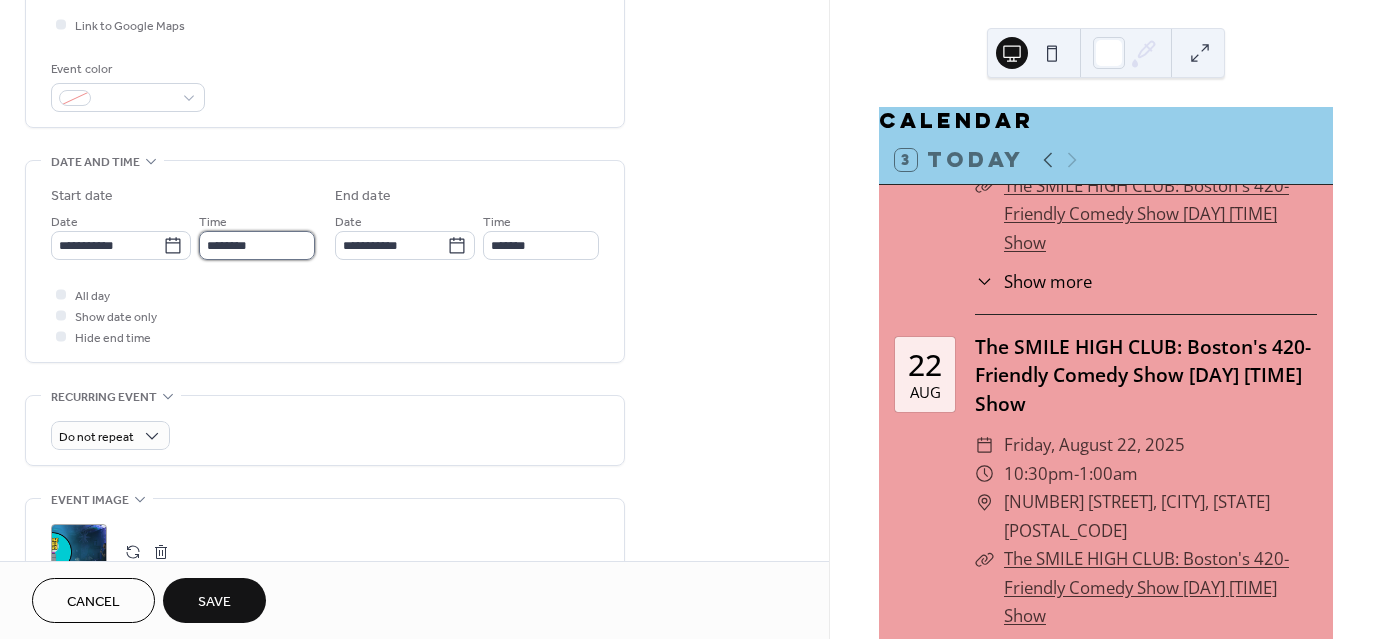 click on "********" at bounding box center (257, 245) 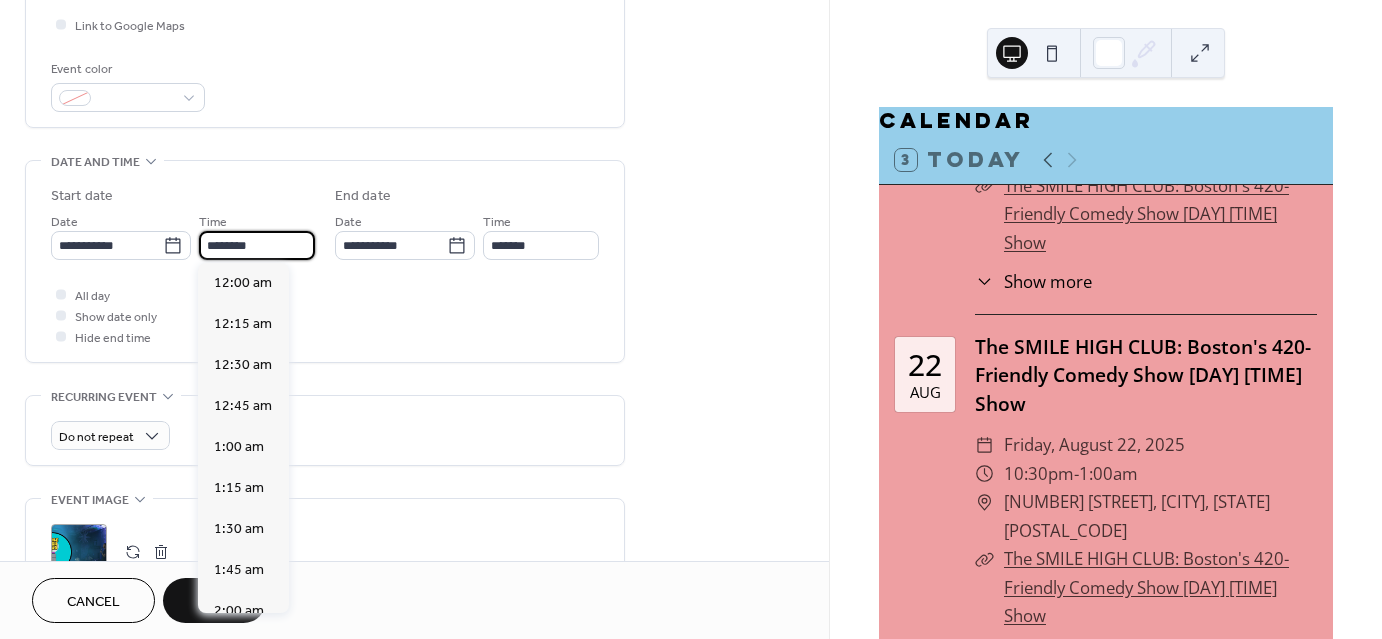 scroll, scrollTop: 3585, scrollLeft: 0, axis: vertical 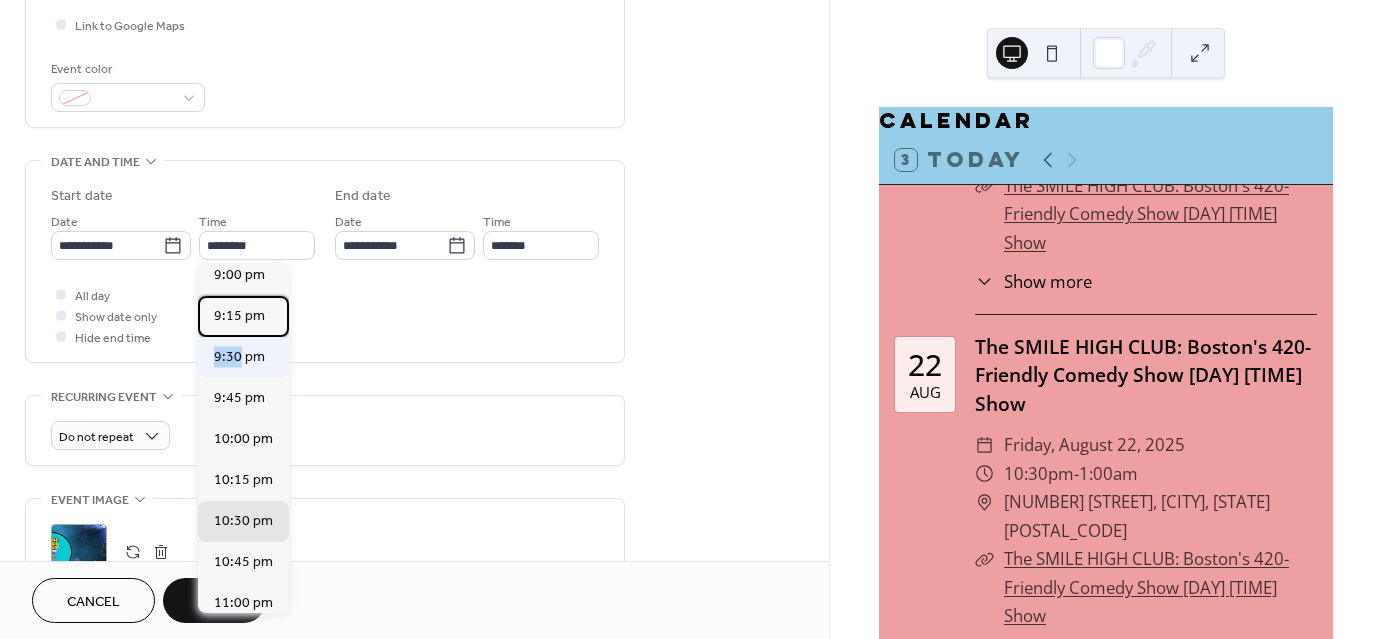 drag, startPoint x: 244, startPoint y: 334, endPoint x: 240, endPoint y: 355, distance: 21.377558 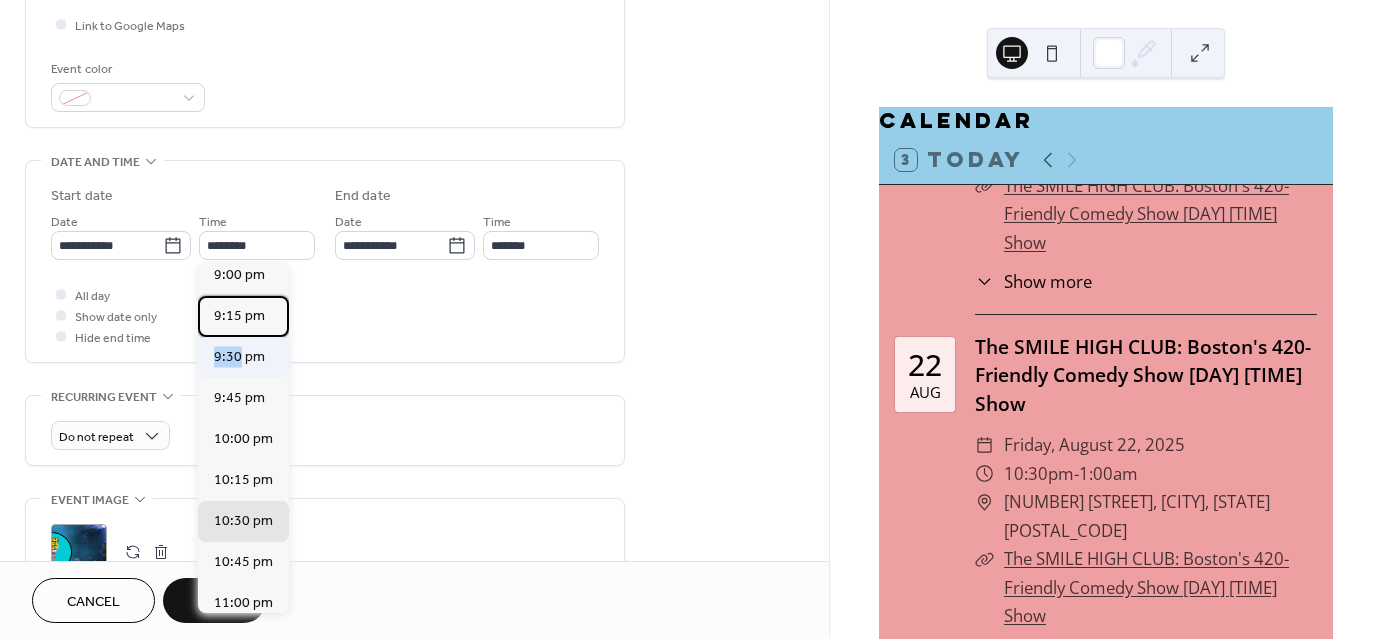 click on "12:00 am 12:15 am 12:30 am 12:45 am 1:00 am 1:15 am 1:30 am 1:45 am 2:00 am 2:15 am 2:30 am 2:45 am 3:00 am 3:15 am 3:30 am 3:45 am 4:00 am 4:15 am 4:30 am 4:45 am 5:00 am 5:15 am 5:30 am 5:45 am 6:00 am 6:15 am 6:30 am 6:45 am 7:00 am 7:15 am 7:30 am 7:45 am 8:00 am 8:15 am 8:30 am 8:45 am 9:00 am 9:15 am 9:30 am 9:45 am 10:00 am 10:15 am 10:30 am 10:45 am 11:00 am 11:15 am 11:30 am 11:45 am 12:00 pm 12:15 pm 12:30 pm 12:45 pm 1:00 pm 1:15 pm 1:30 pm 1:45 pm 2:00 pm 2:15 pm 2:30 pm 2:45 pm 3:00 pm 3:15 pm 3:30 pm 3:45 pm 4:00 pm 4:15 pm 4:30 pm 4:45 pm 5:00 pm 5:15 pm 5:30 pm 5:45 pm 6:00 pm 6:15 pm 6:30 pm 6:45 pm 7:00 pm 7:15 pm 7:30 pm 7:45 pm 8:00 pm 8:15 pm 8:30 pm 8:45 pm 9:00 pm 9:15 pm 9:30 pm 9:45 pm 10:00 pm 10:15 pm 10:30 pm 10:45 pm 11:00 pm 11:15 pm 11:30 pm 11:45 pm" at bounding box center (243, 438) 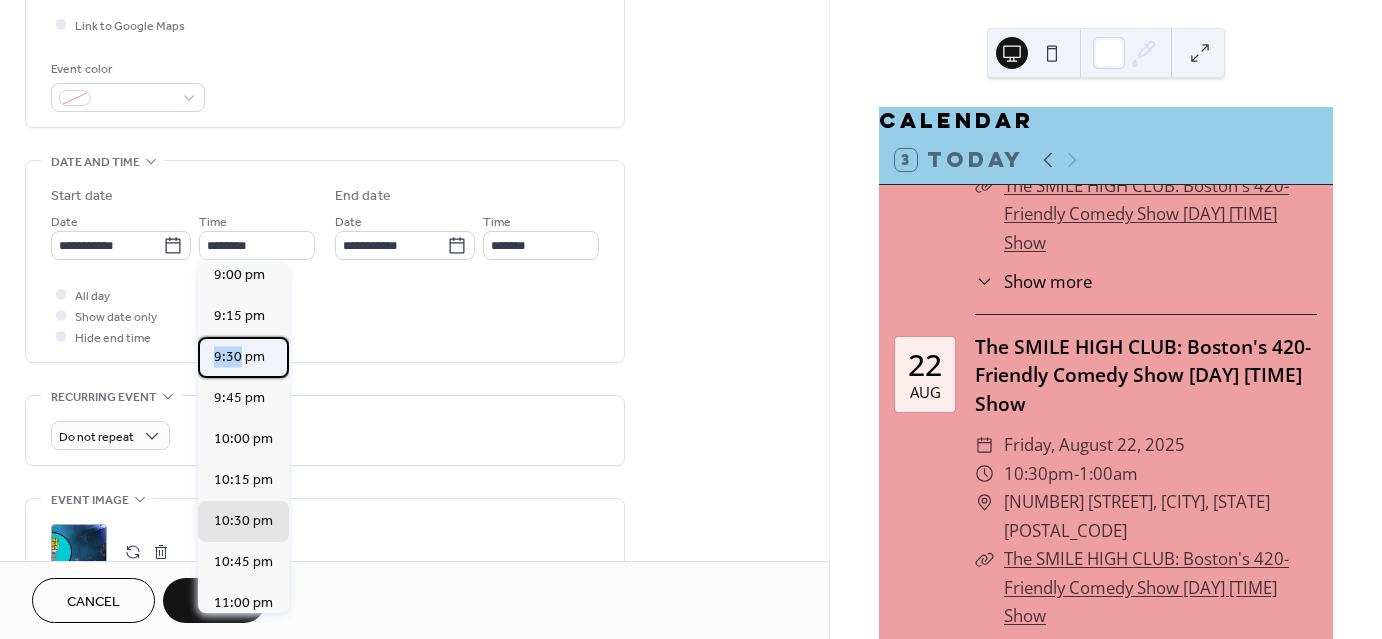 click on "9:30 pm" at bounding box center [239, 357] 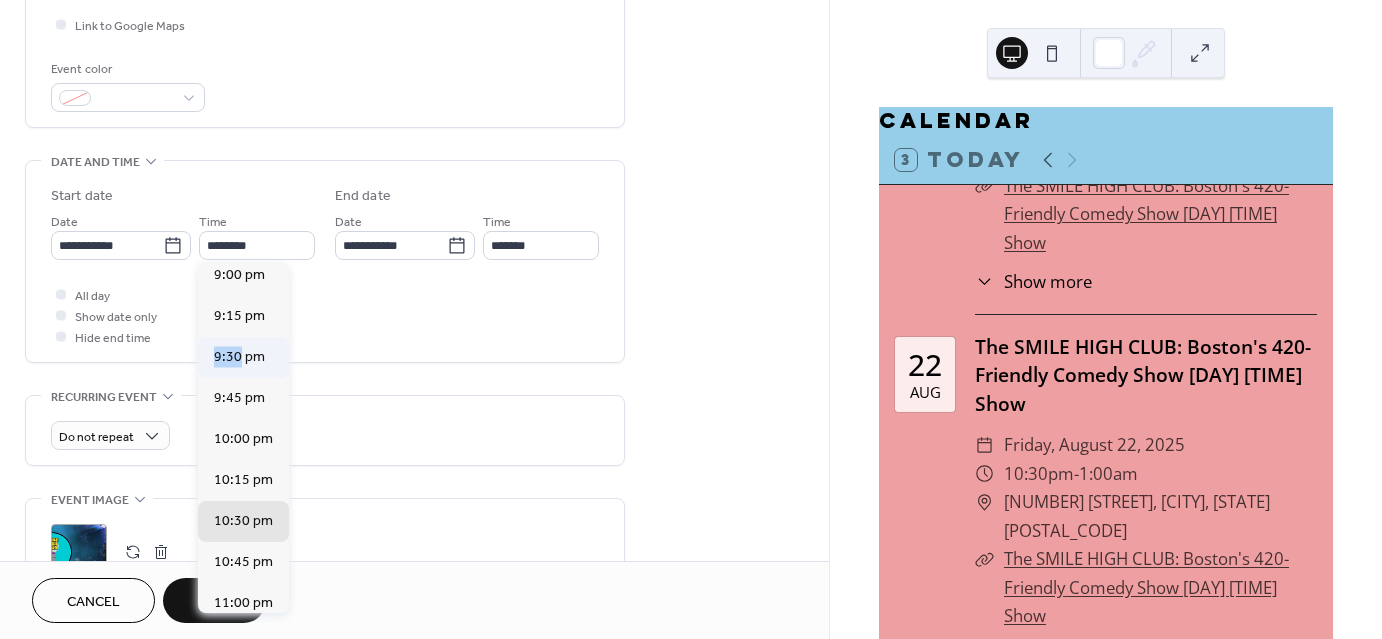 type on "*******" 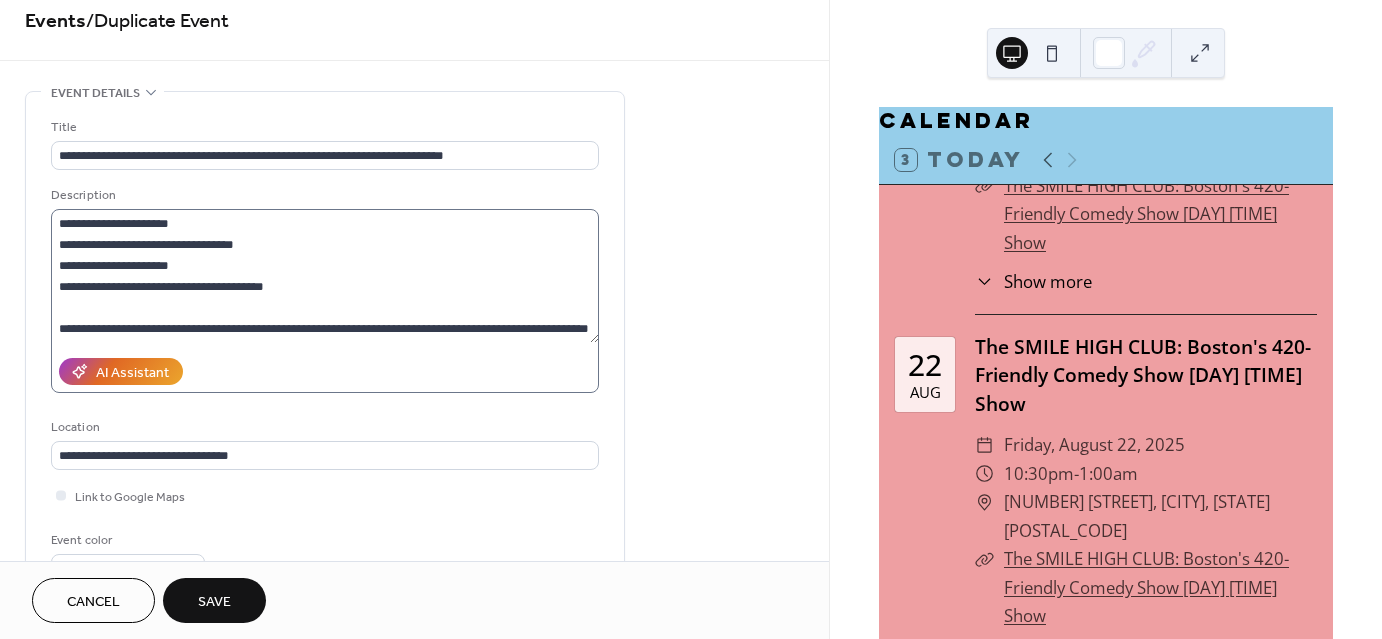scroll, scrollTop: 20, scrollLeft: 0, axis: vertical 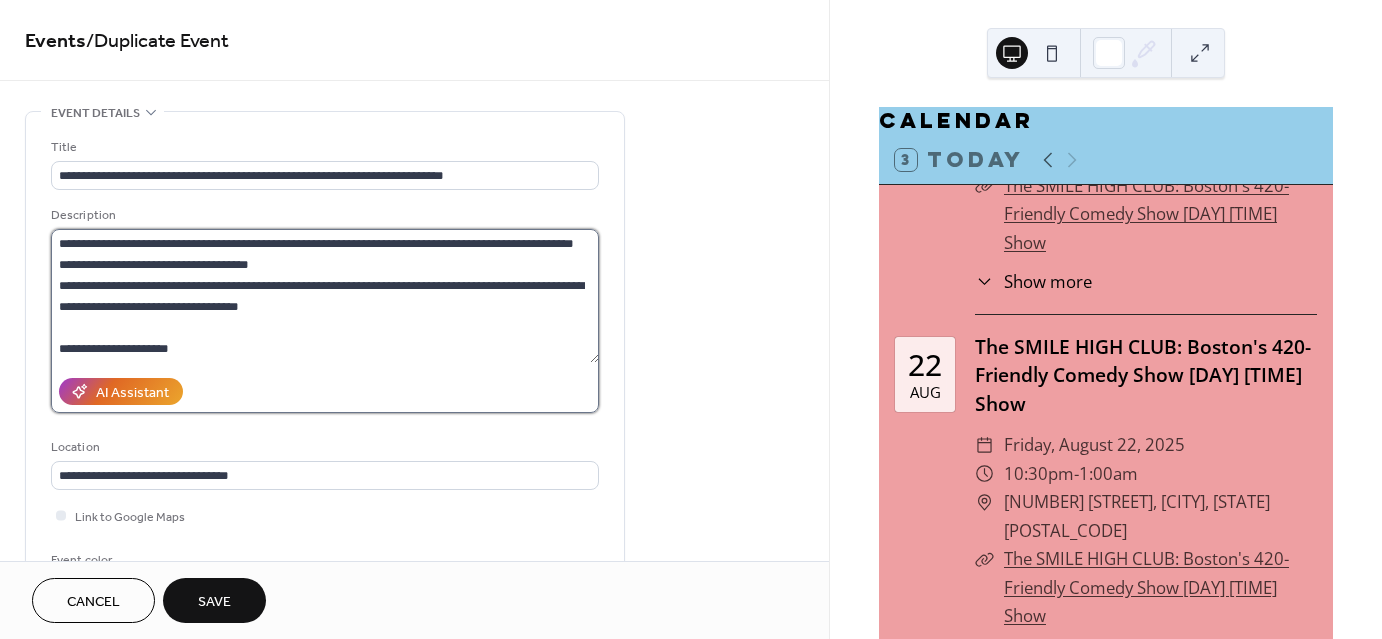 click on "**********" at bounding box center [325, 296] 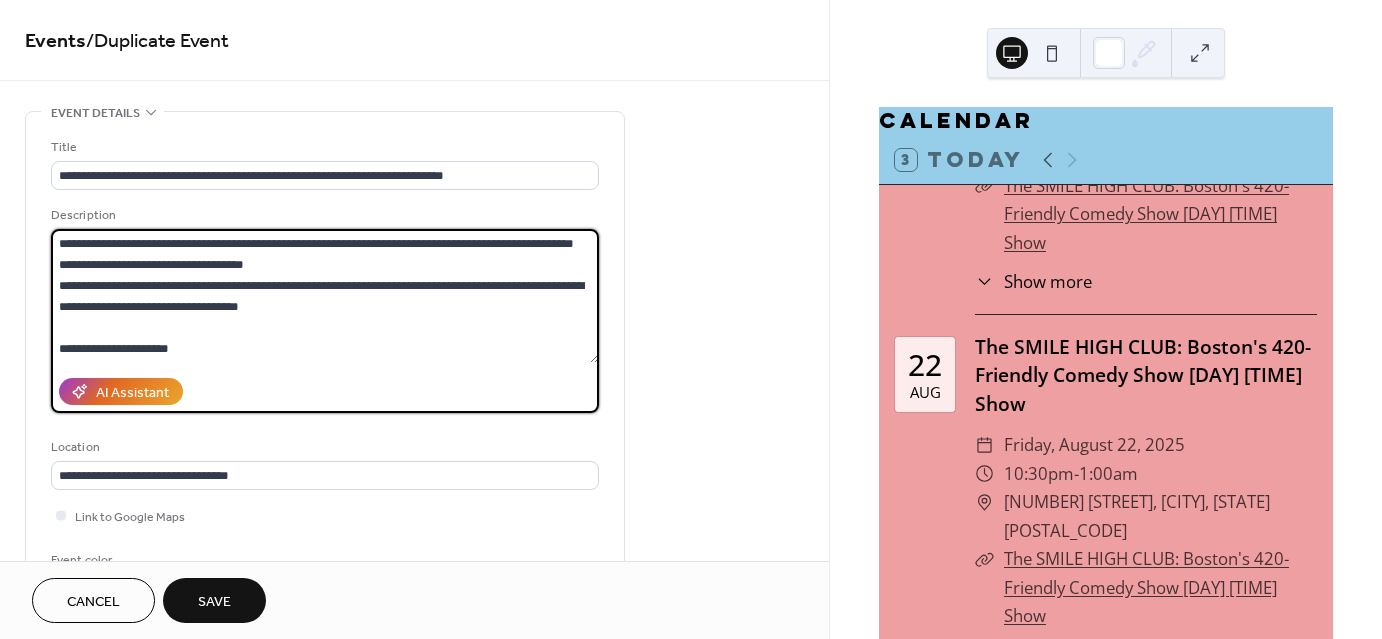 click on "**********" at bounding box center (325, 296) 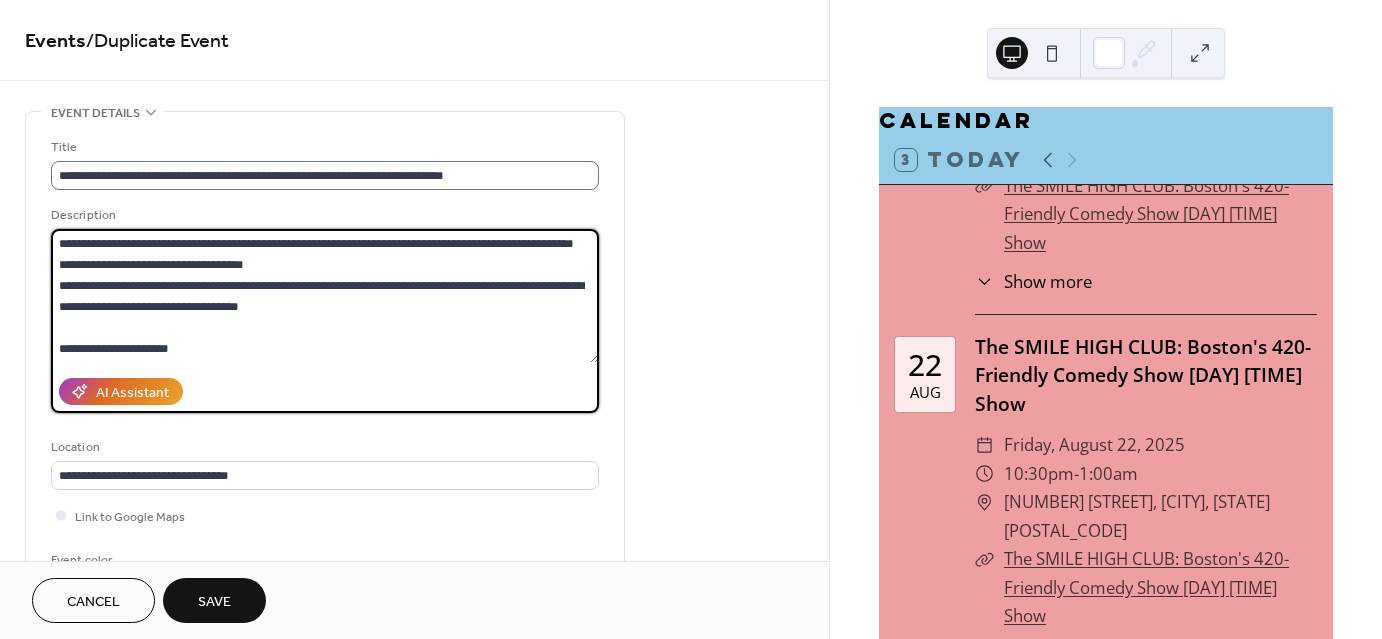 type on "**********" 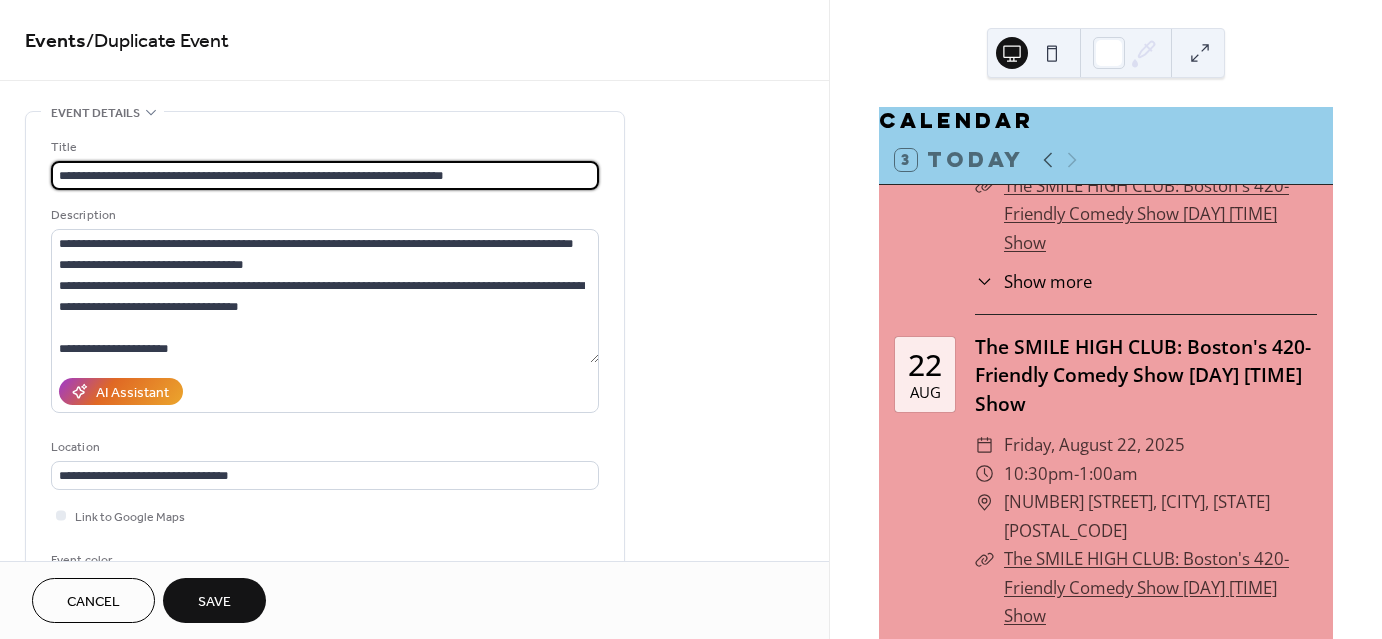 click on "**********" at bounding box center (325, 175) 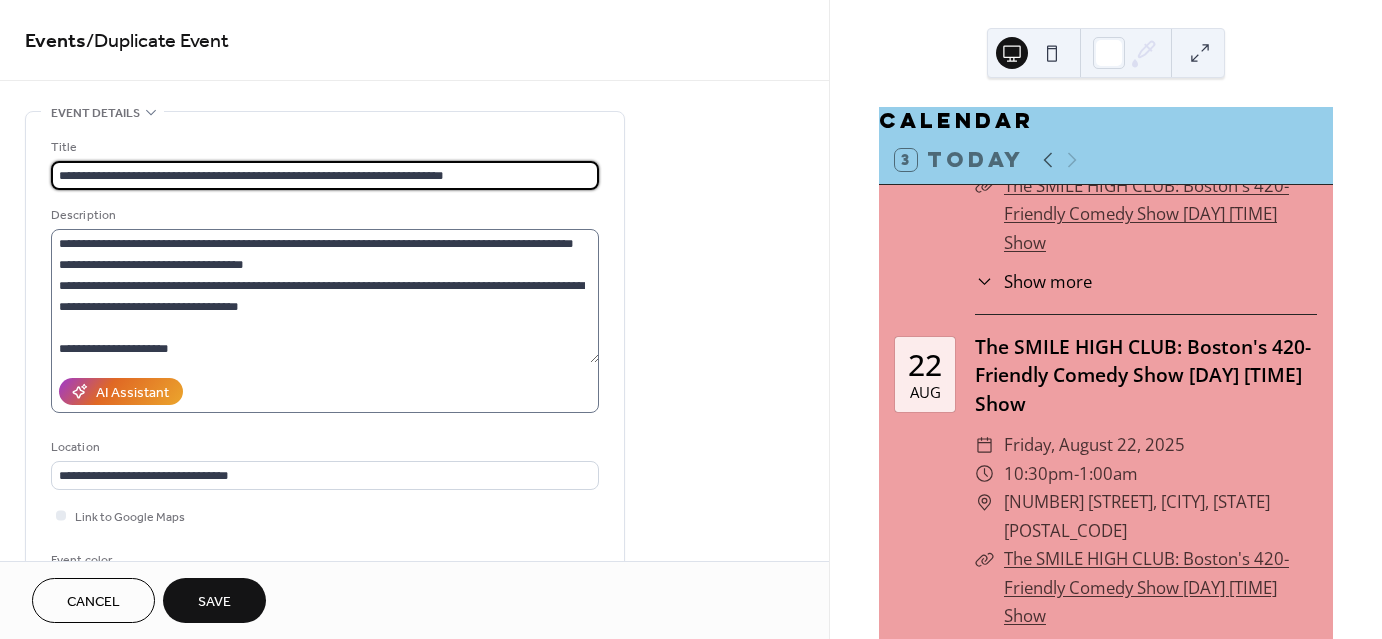 type on "**********" 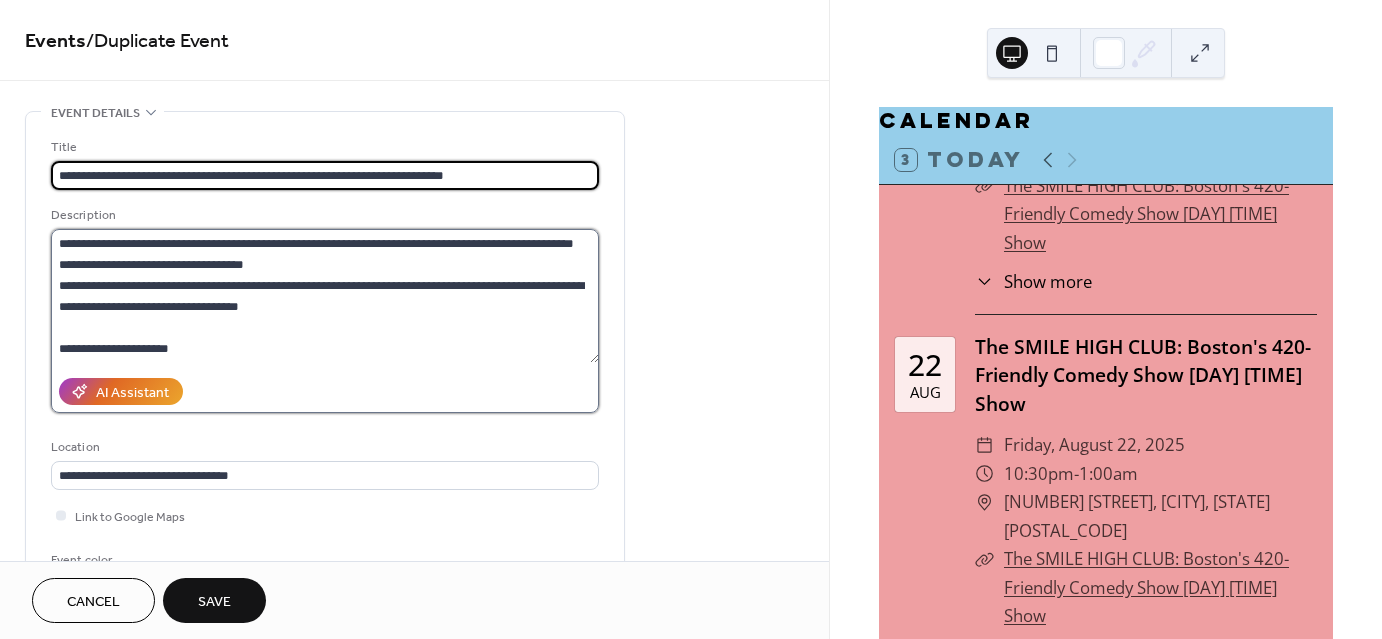 click on "**********" at bounding box center [325, 296] 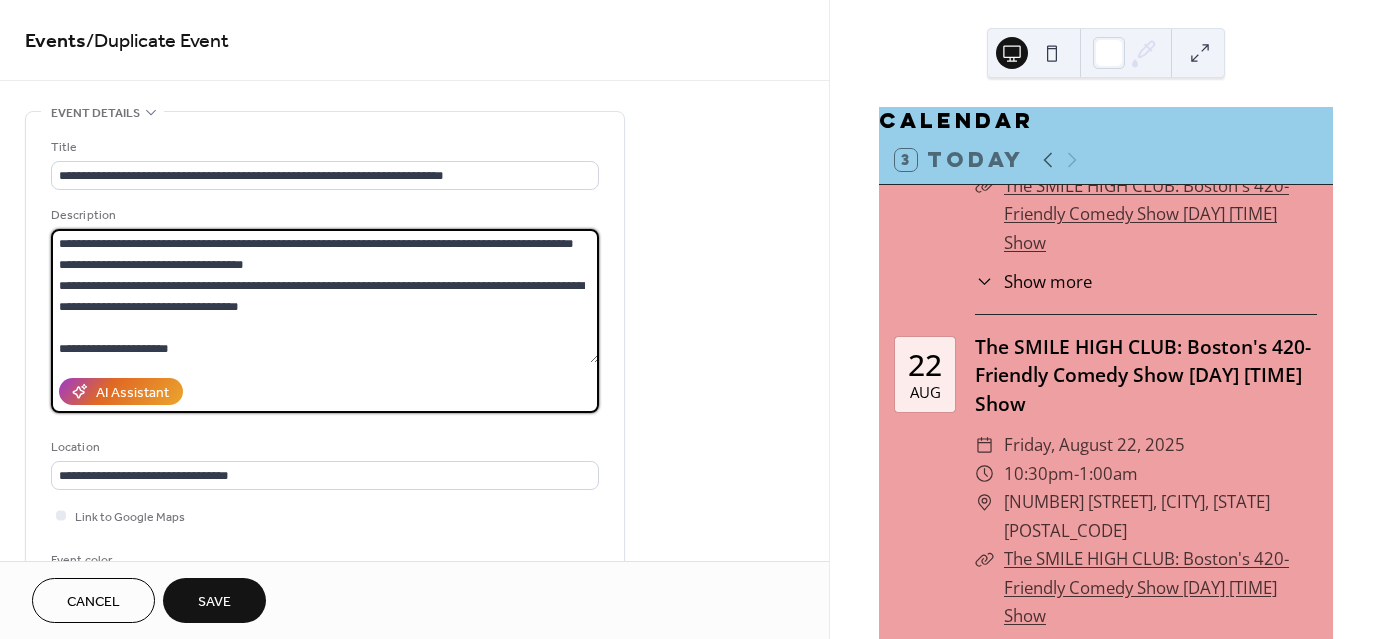 scroll, scrollTop: 146, scrollLeft: 0, axis: vertical 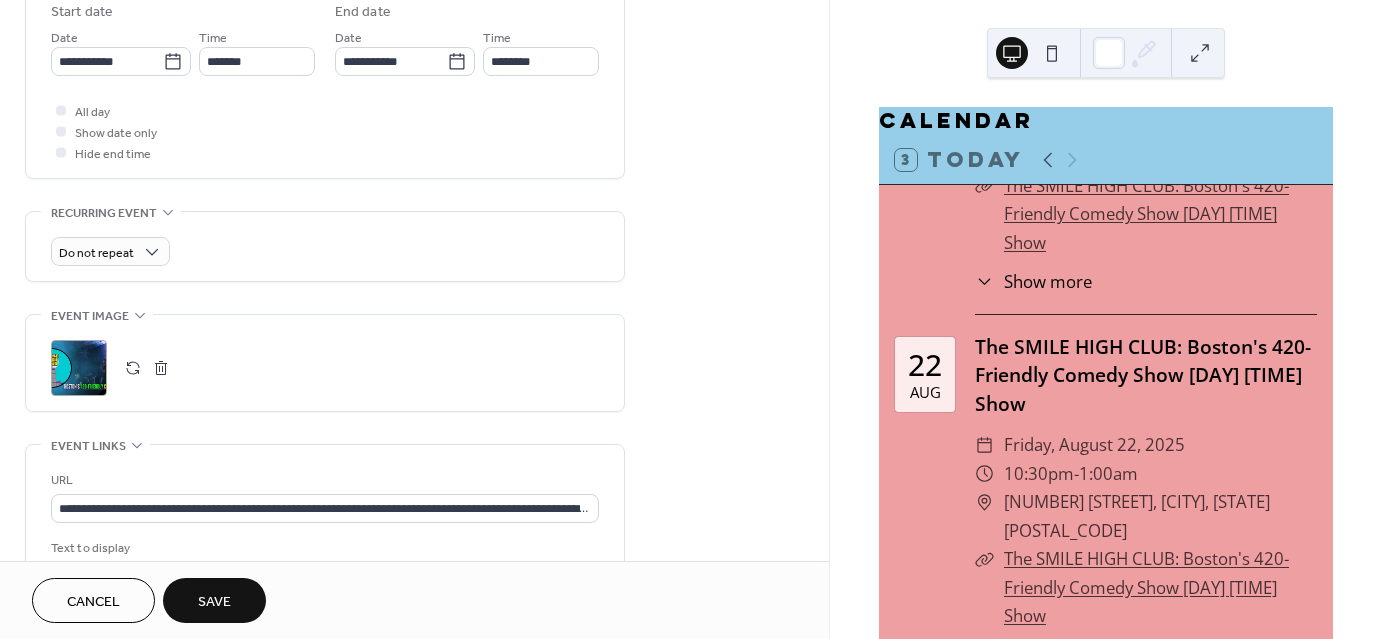 click on "Save" at bounding box center [214, 602] 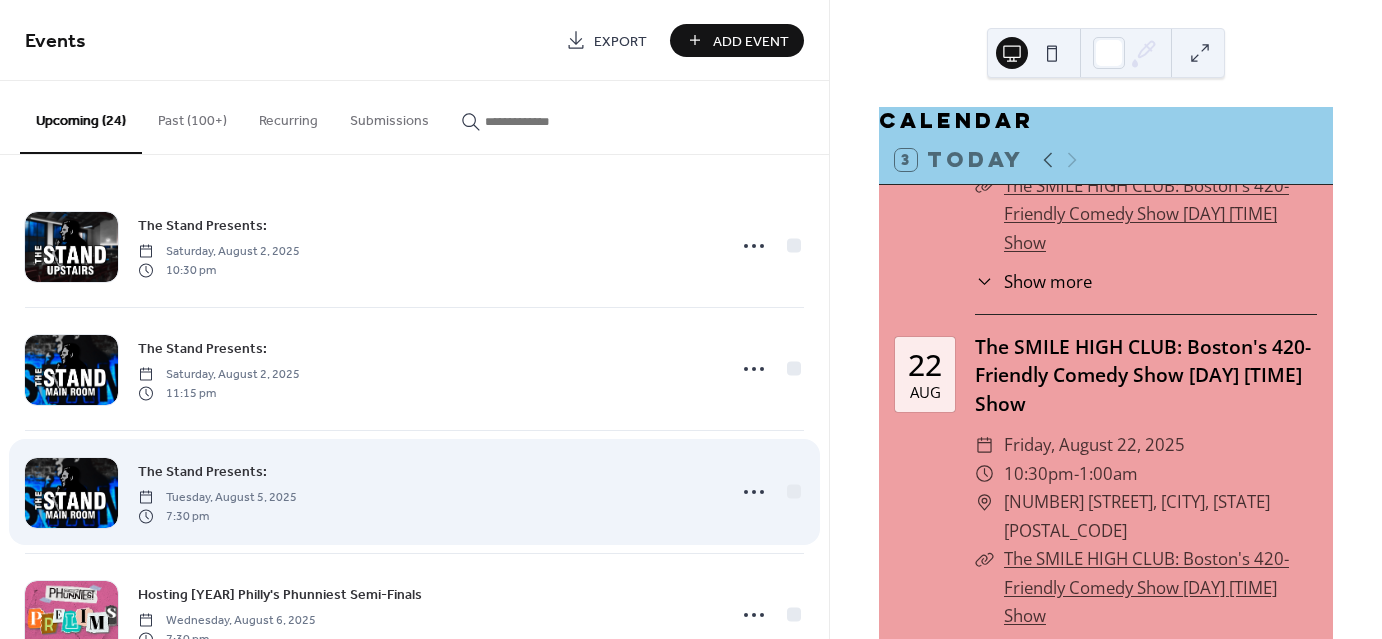 click on "The Stand Presents: [DAY], [DATE] [TIME]" at bounding box center [426, 492] 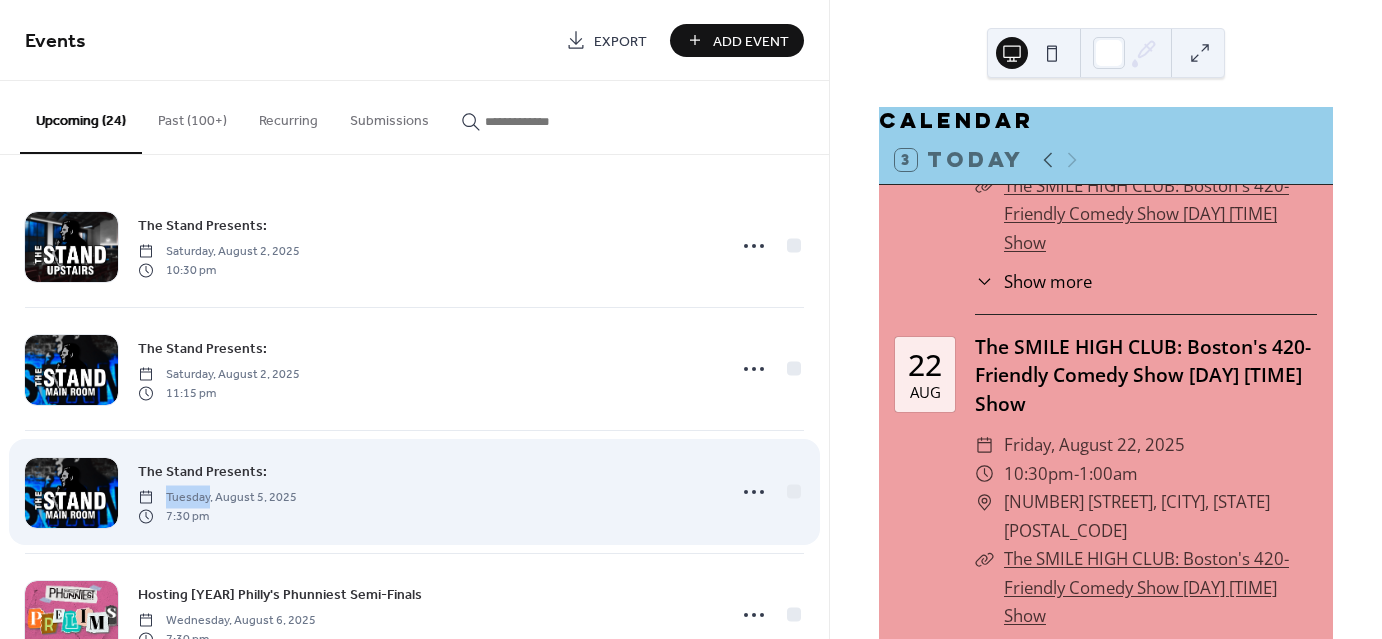 click on "The Stand Presents: [DAY], [DATE] [TIME]" at bounding box center [426, 492] 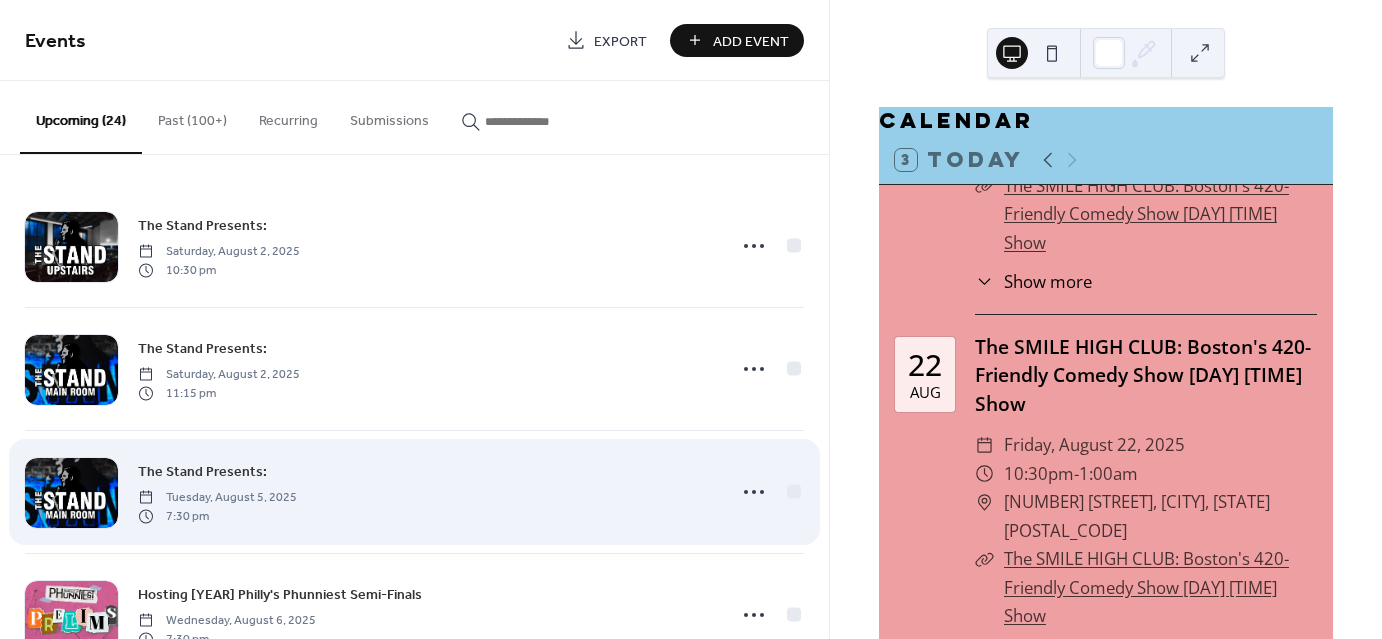 click on "The Stand Presents: [DAY], [DATE] [TIME]" at bounding box center (426, 492) 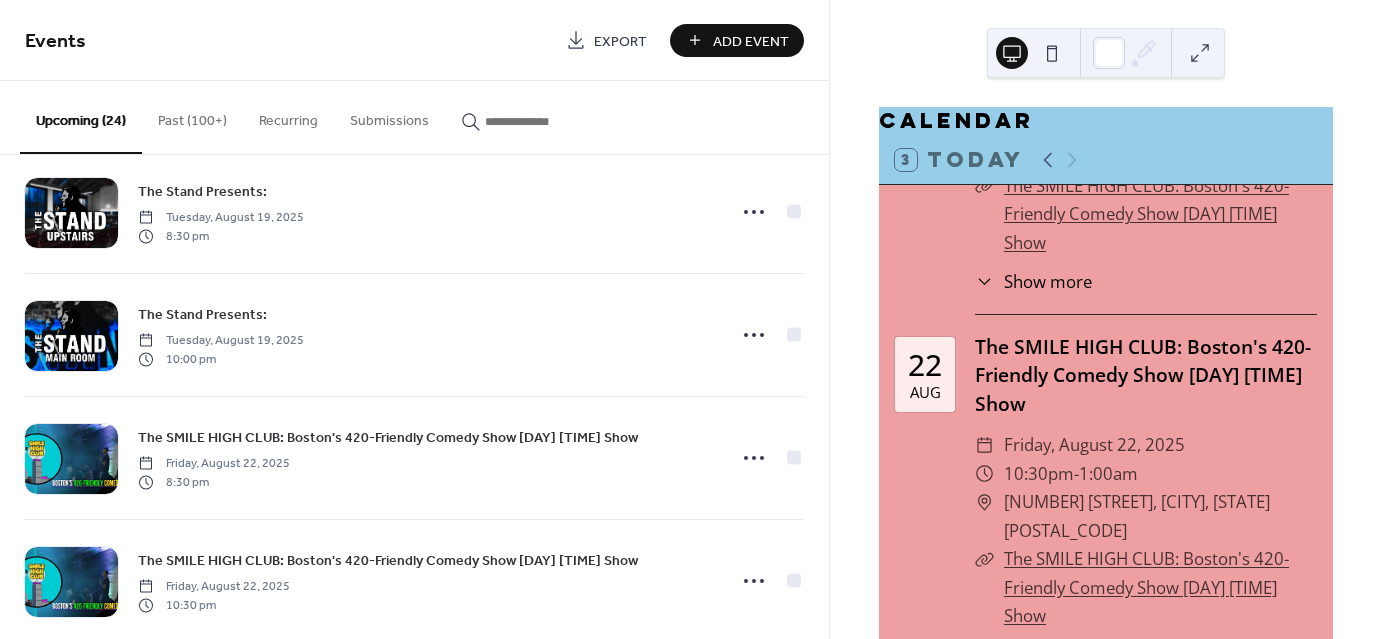 scroll, scrollTop: 2246, scrollLeft: 0, axis: vertical 